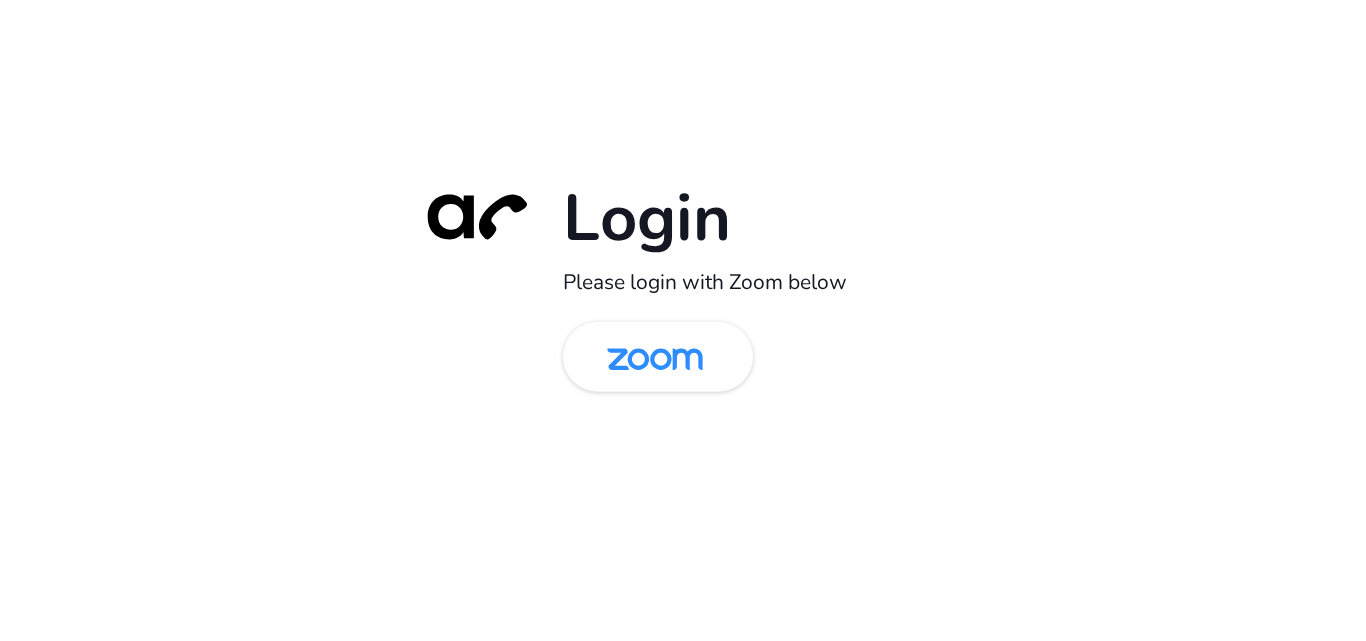 scroll, scrollTop: 0, scrollLeft: 0, axis: both 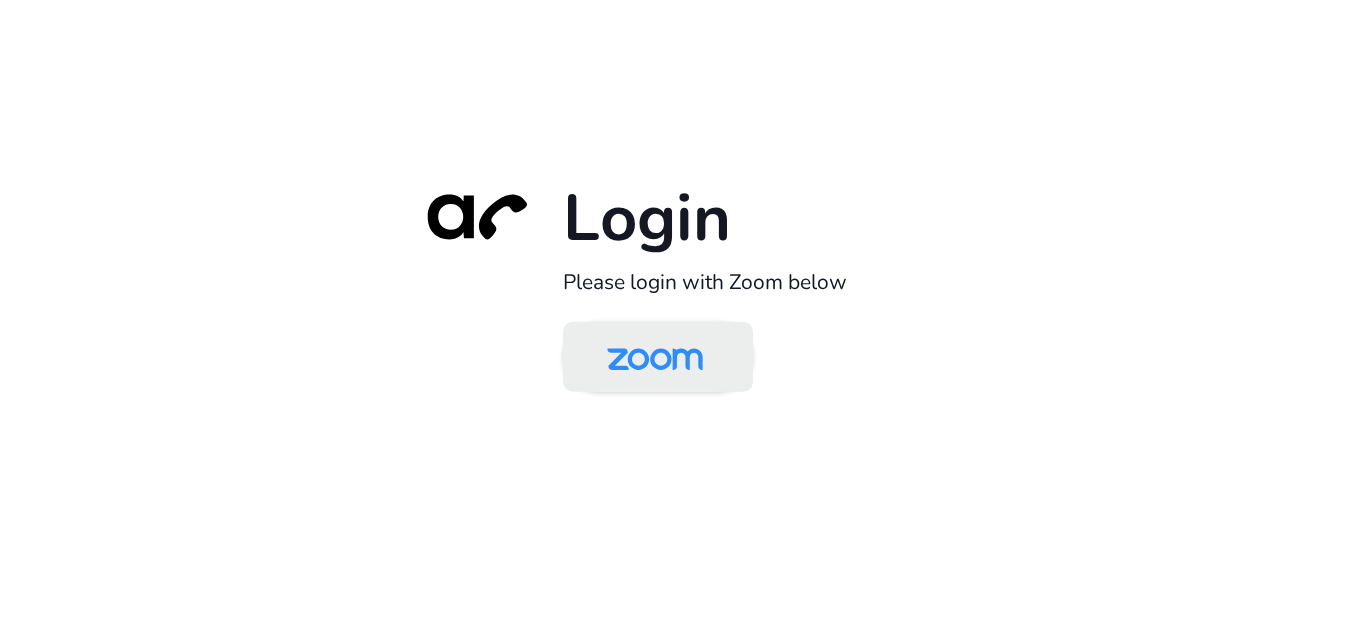 click at bounding box center [655, 358] 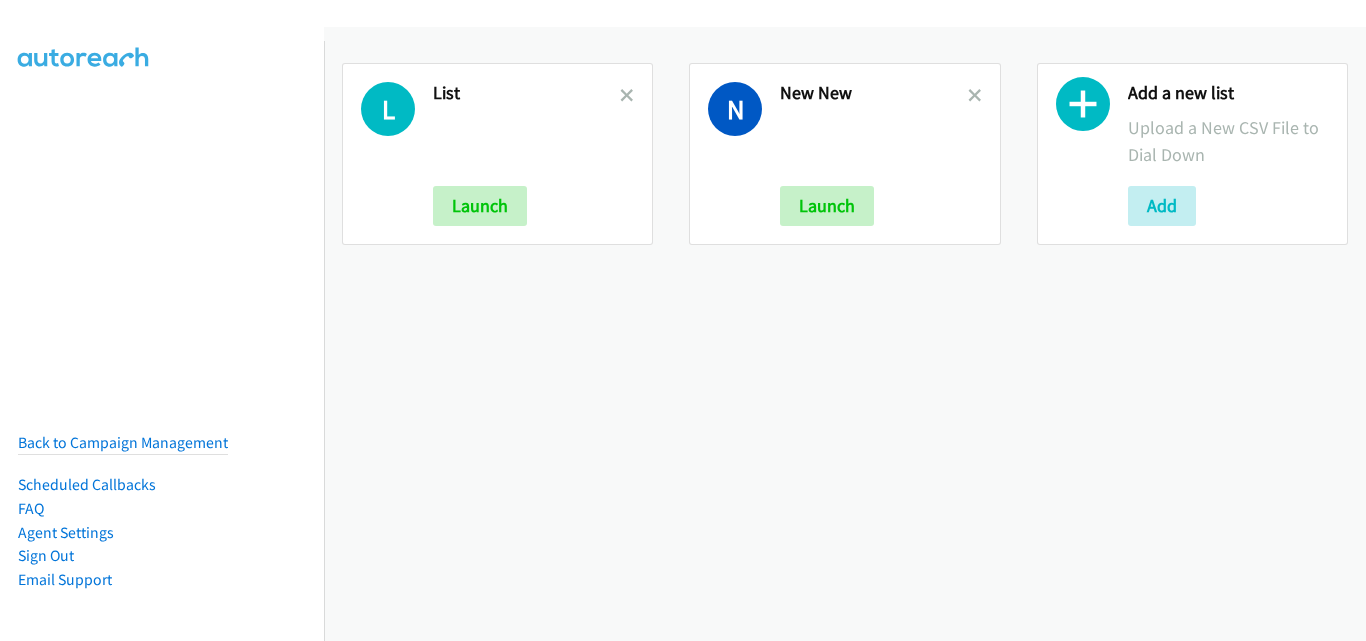 scroll, scrollTop: 0, scrollLeft: 0, axis: both 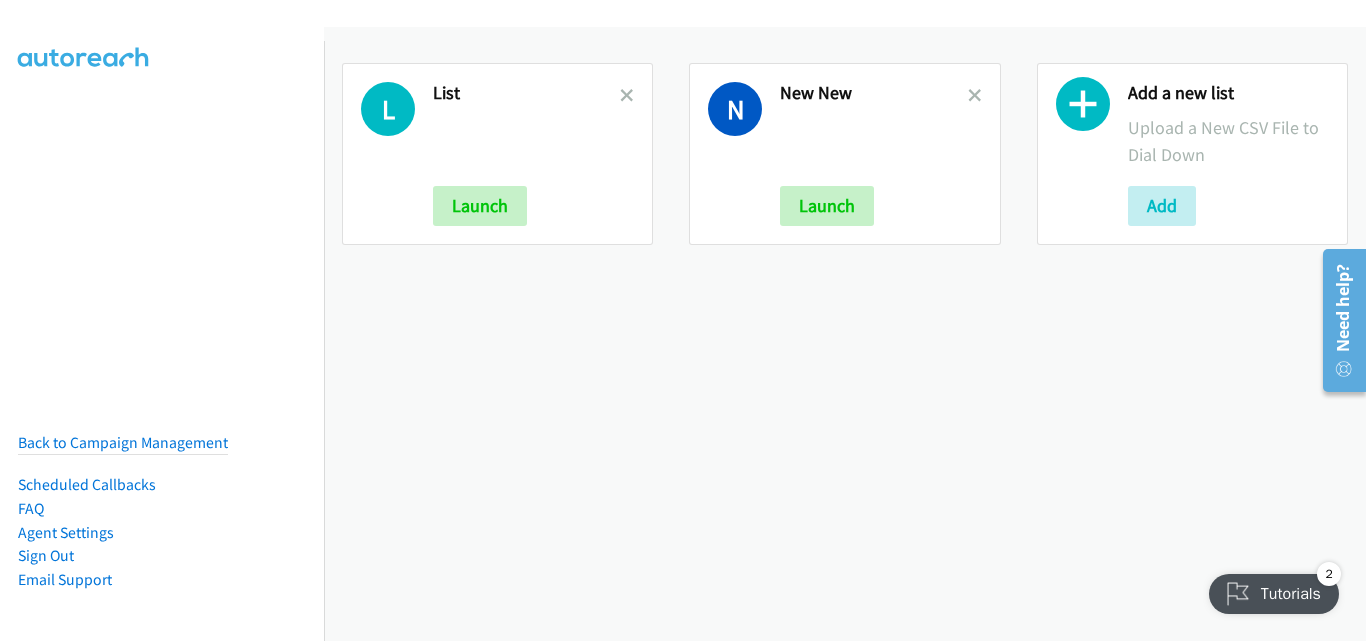 click on "New New" at bounding box center [873, 93] 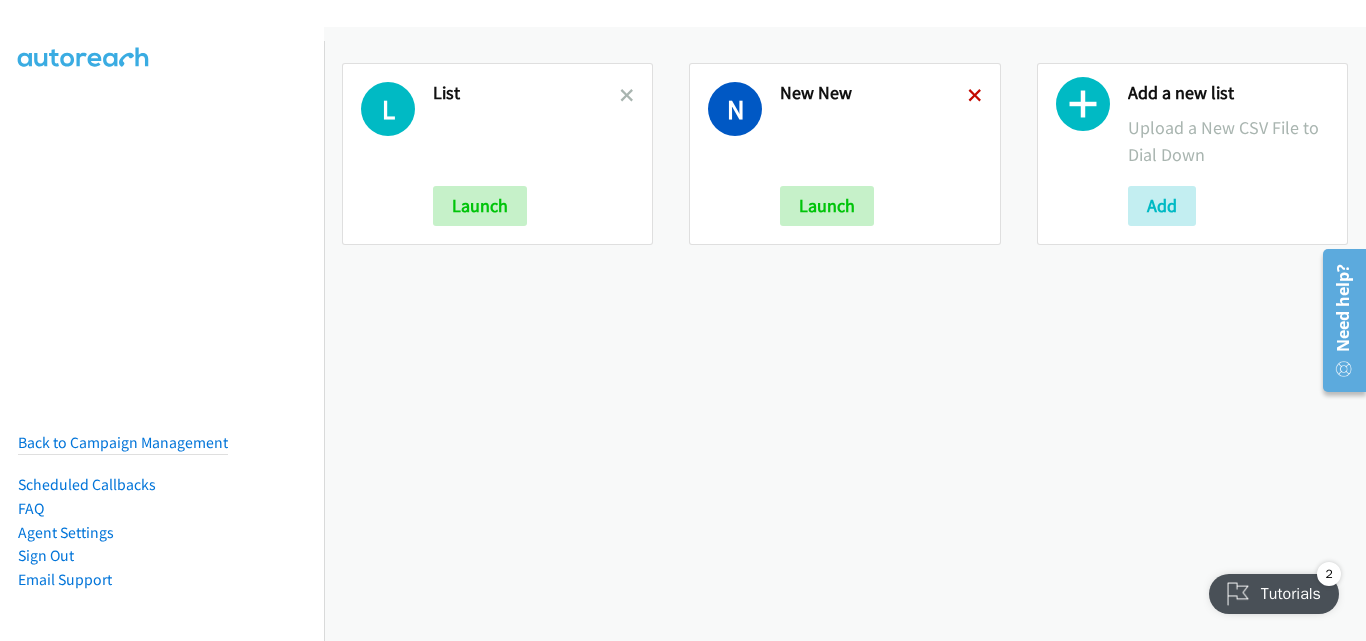 click at bounding box center (975, 97) 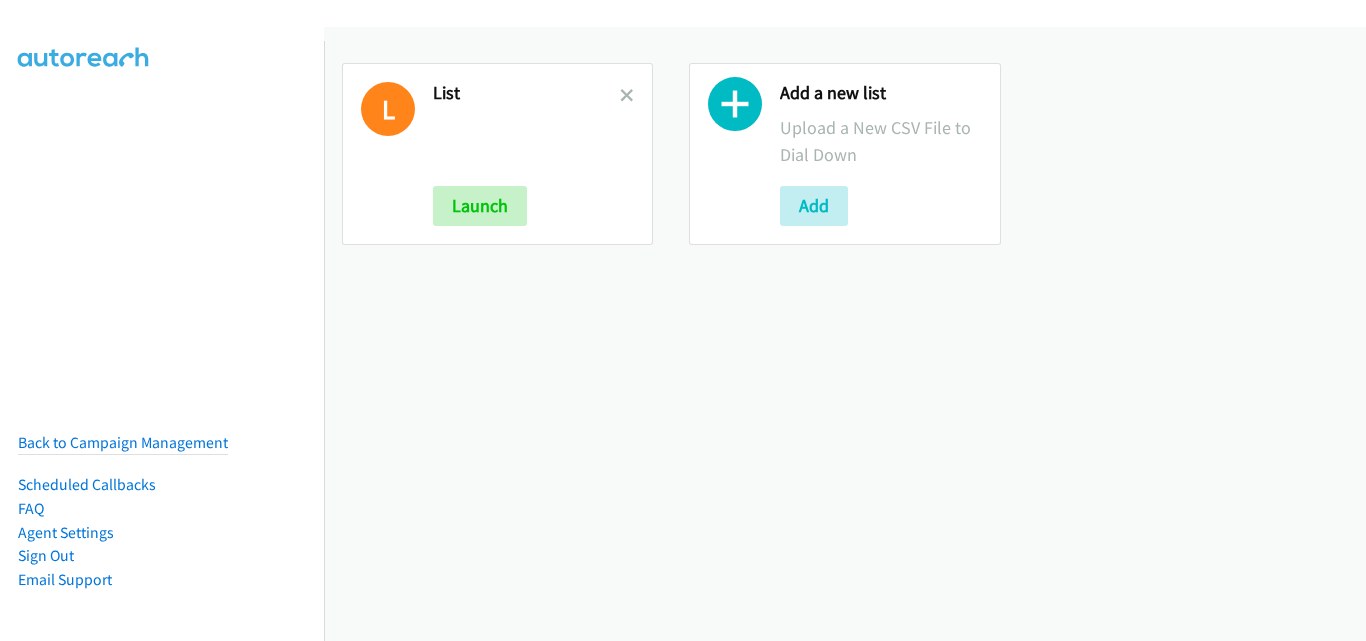 scroll, scrollTop: 0, scrollLeft: 0, axis: both 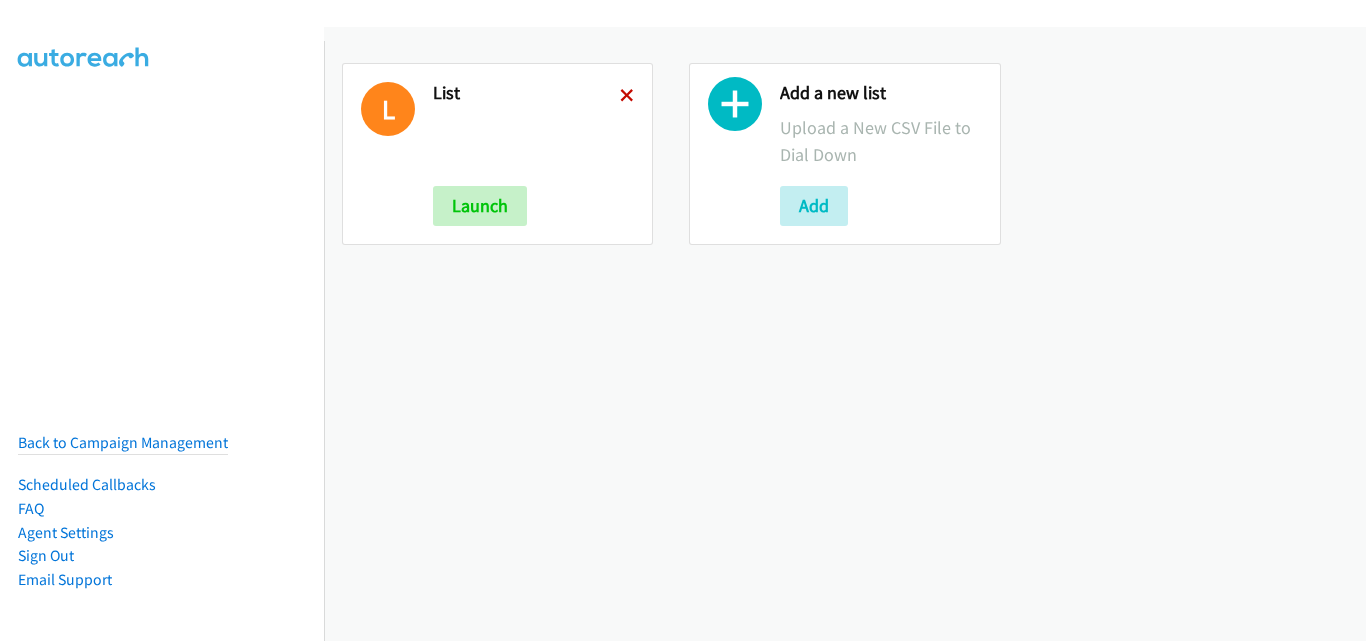 click at bounding box center (627, 97) 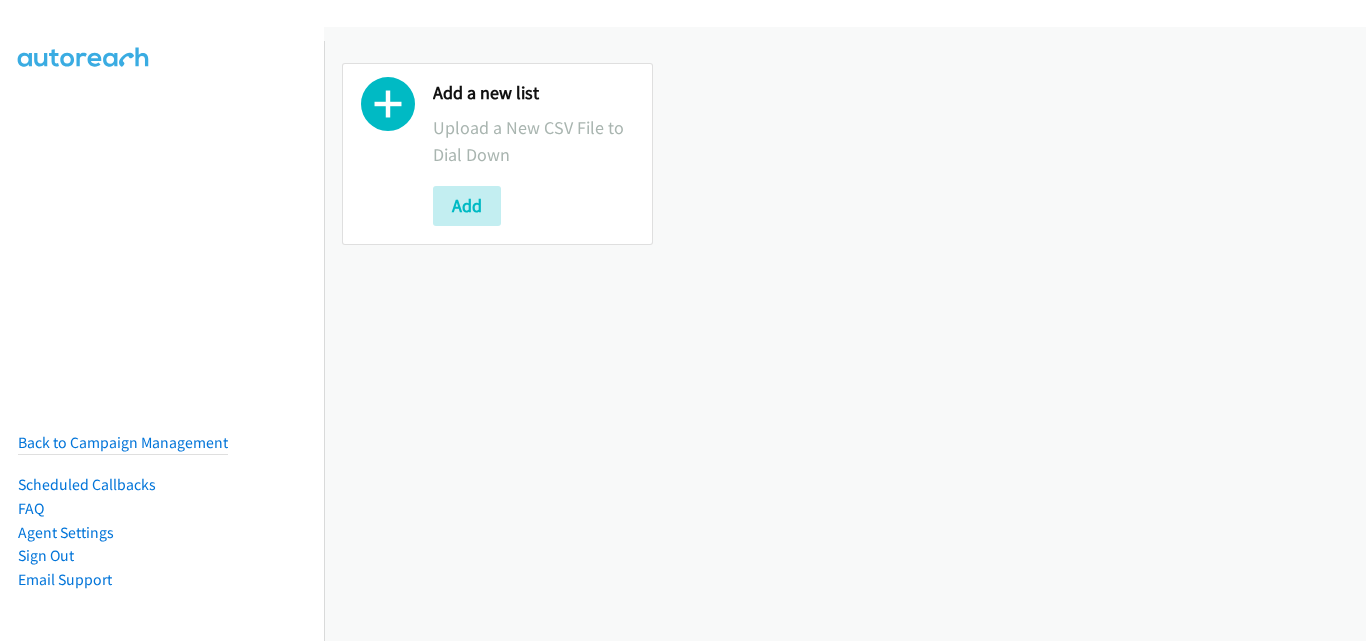 scroll, scrollTop: 0, scrollLeft: 0, axis: both 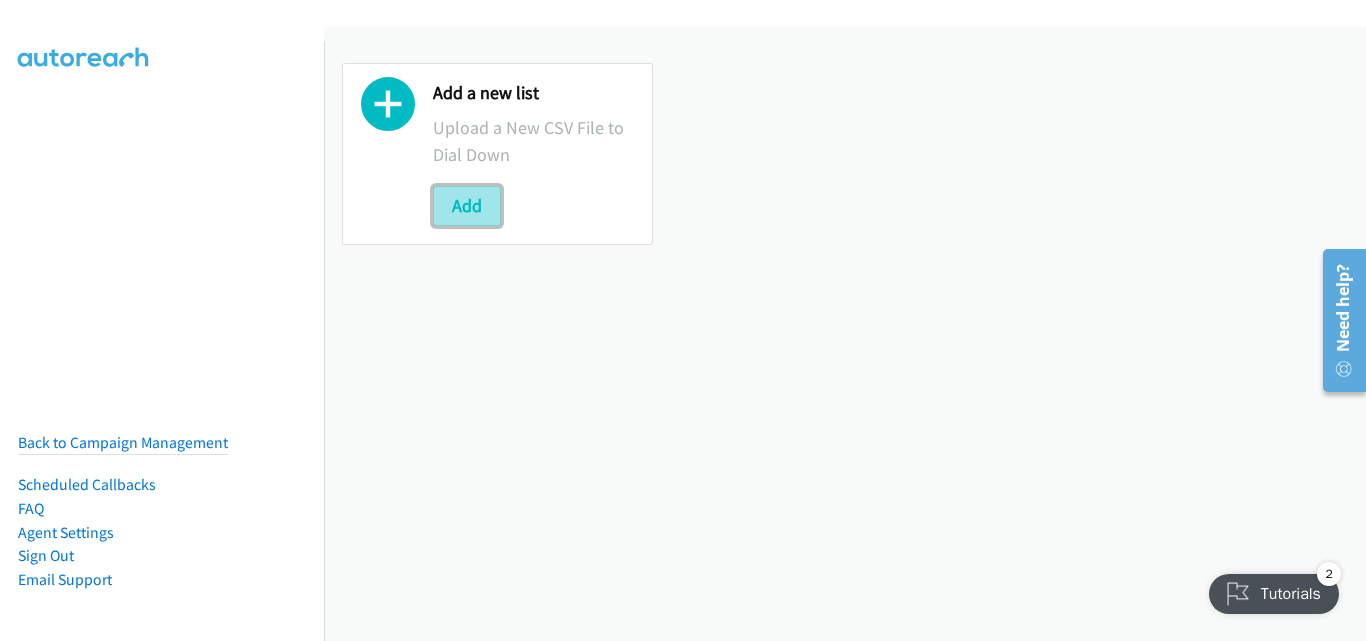 click on "Add" at bounding box center [467, 206] 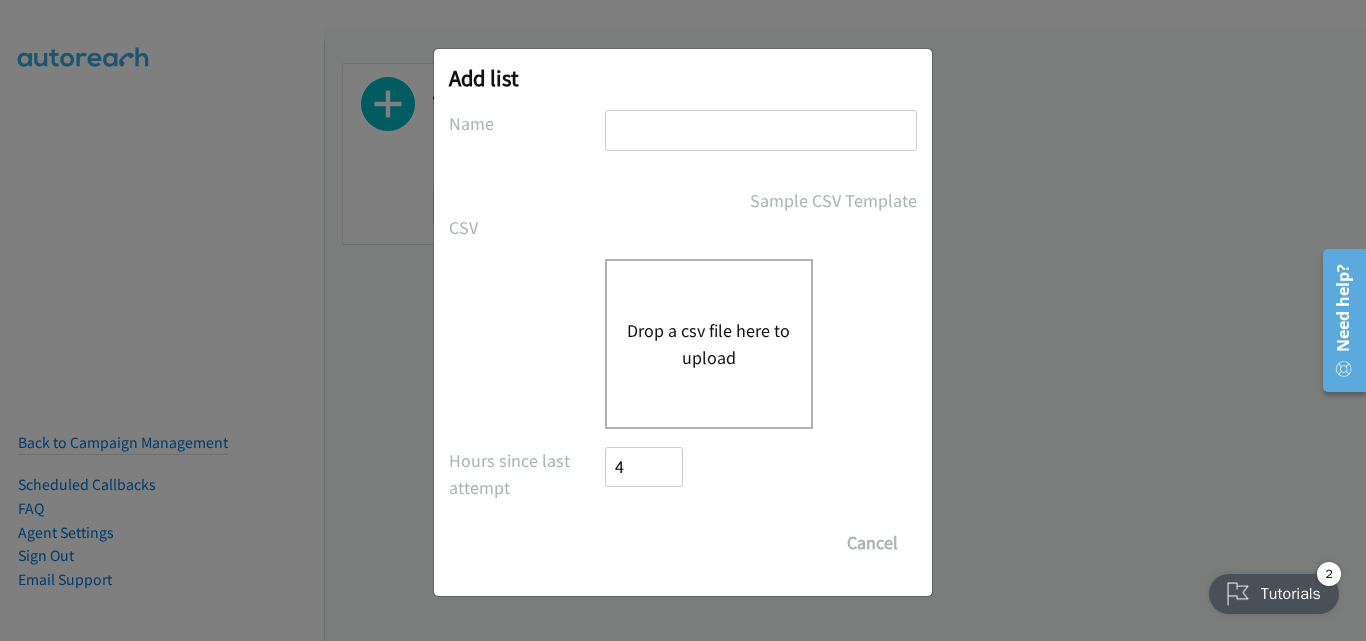 click on "Drop a csv file here to upload" at bounding box center [709, 344] 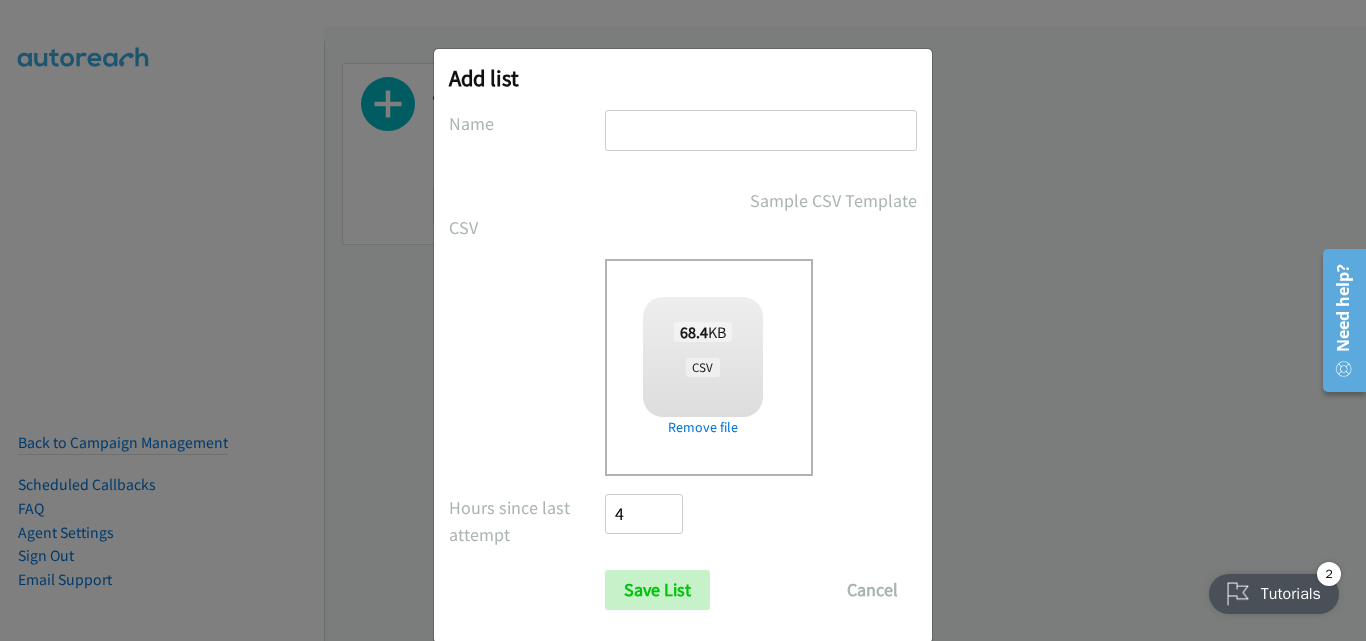 click at bounding box center [761, 130] 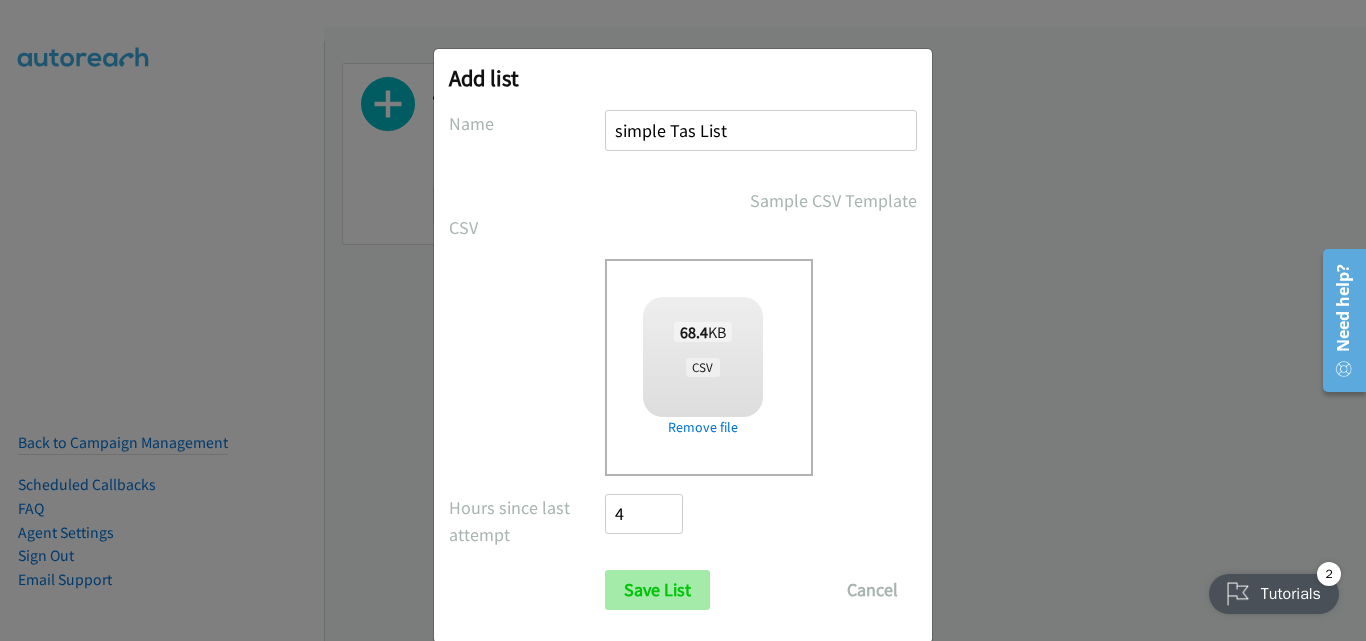 type on "simple Tas List" 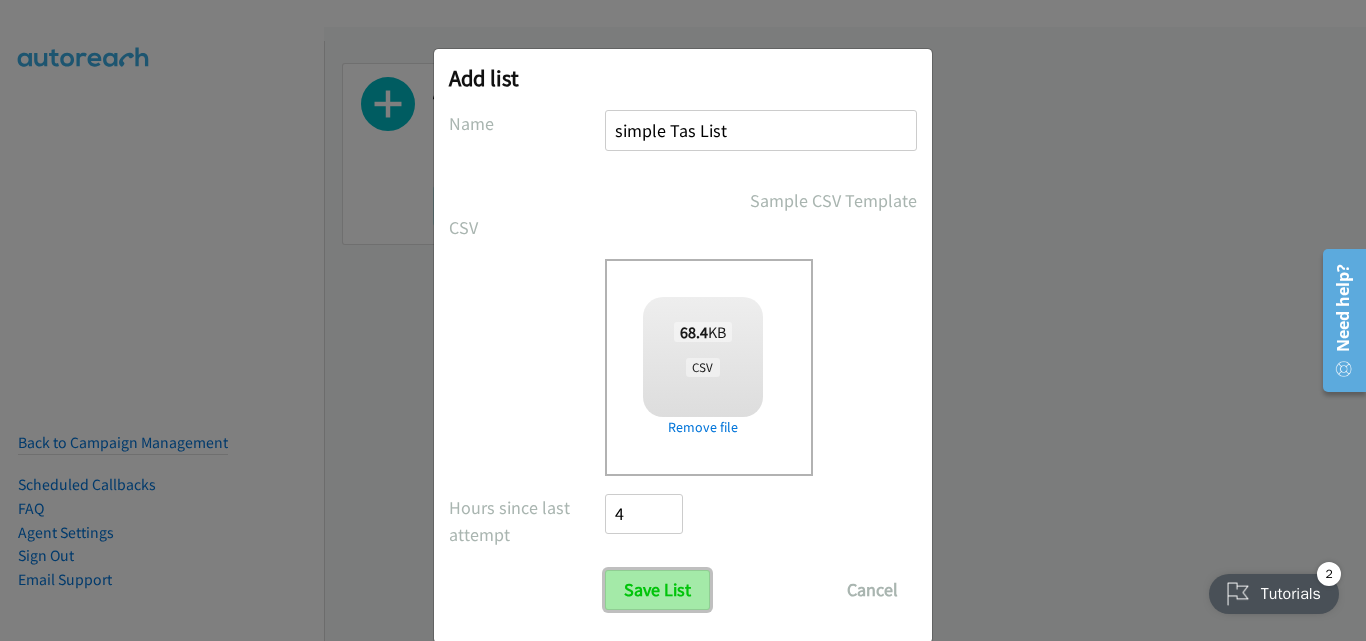 click on "Save List" at bounding box center (657, 590) 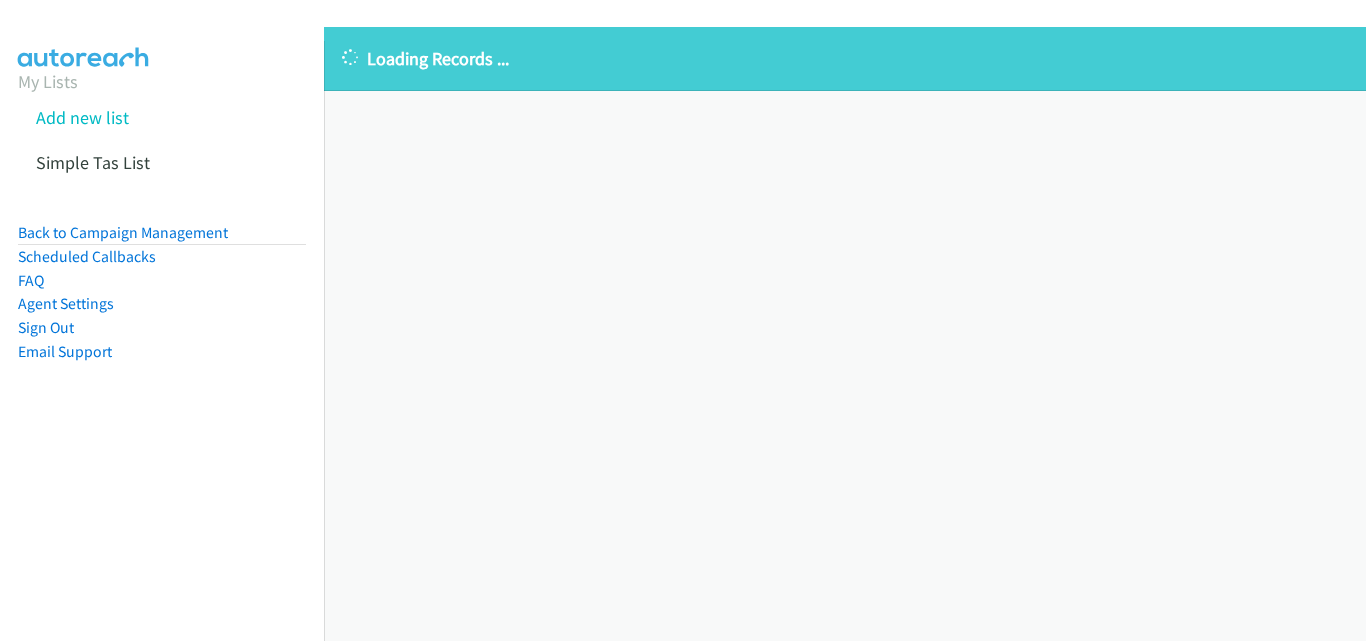 scroll, scrollTop: 0, scrollLeft: 0, axis: both 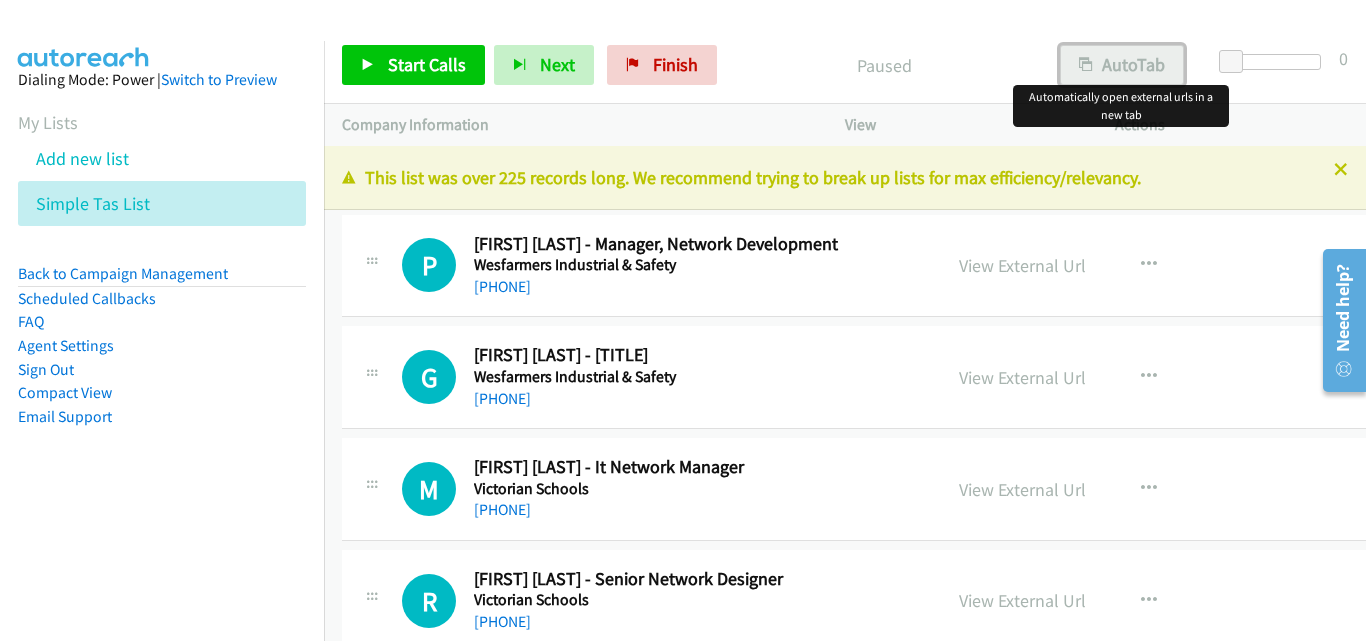 click on "AutoTab" at bounding box center (1122, 65) 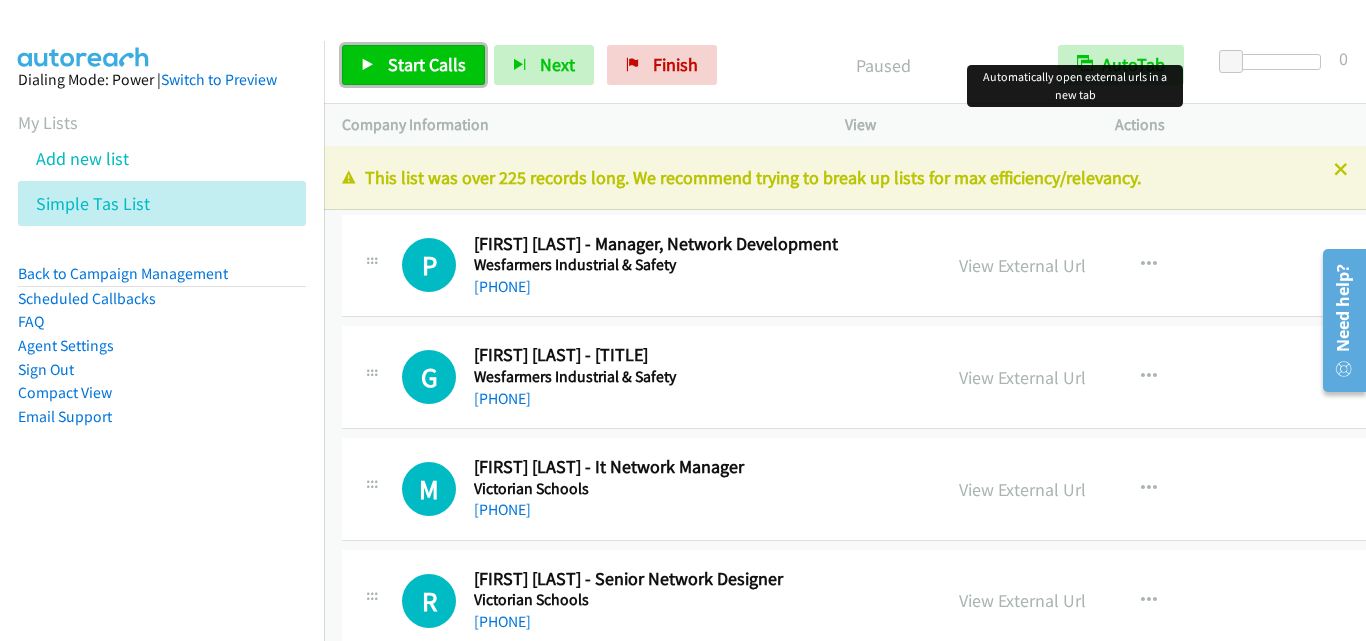 click on "Start Calls" at bounding box center [427, 64] 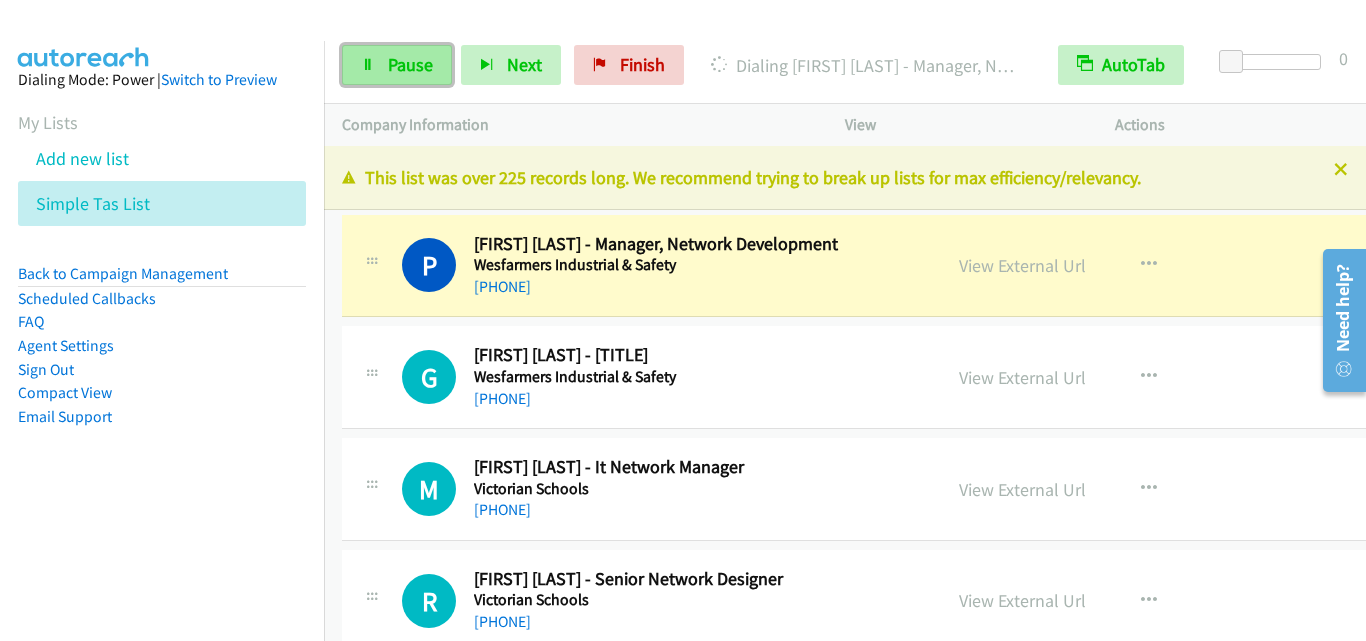click on "Pause" at bounding box center (410, 64) 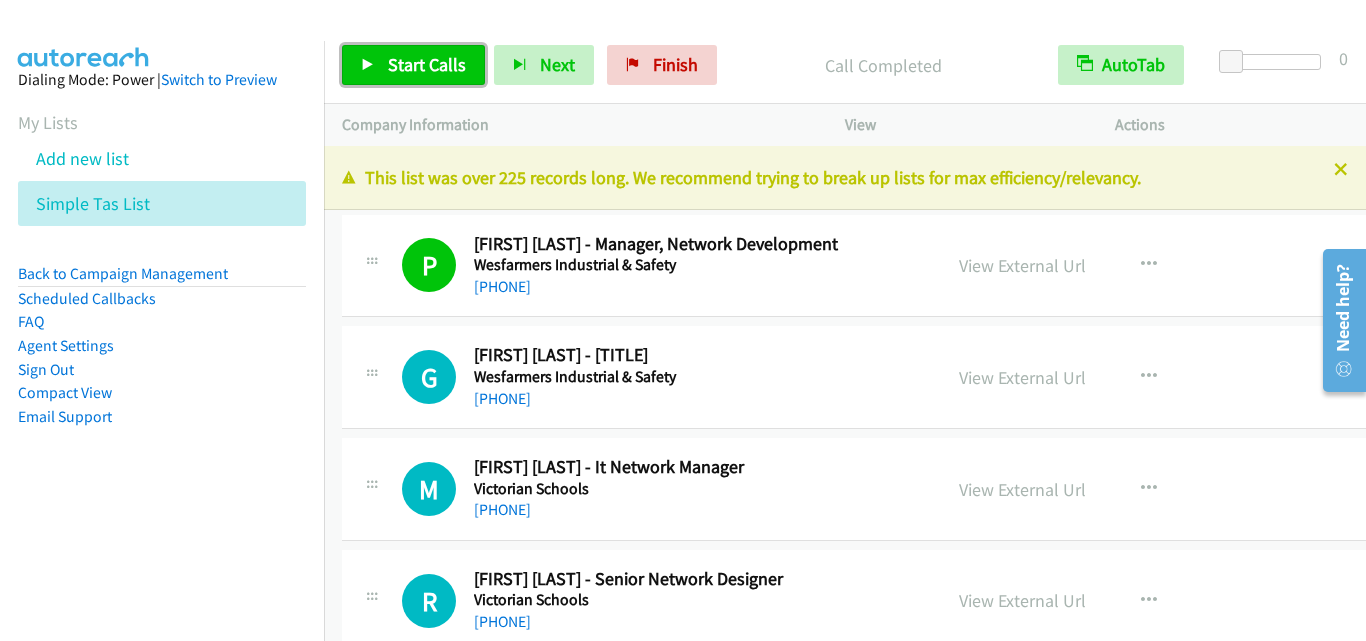 click on "Start Calls" at bounding box center [413, 65] 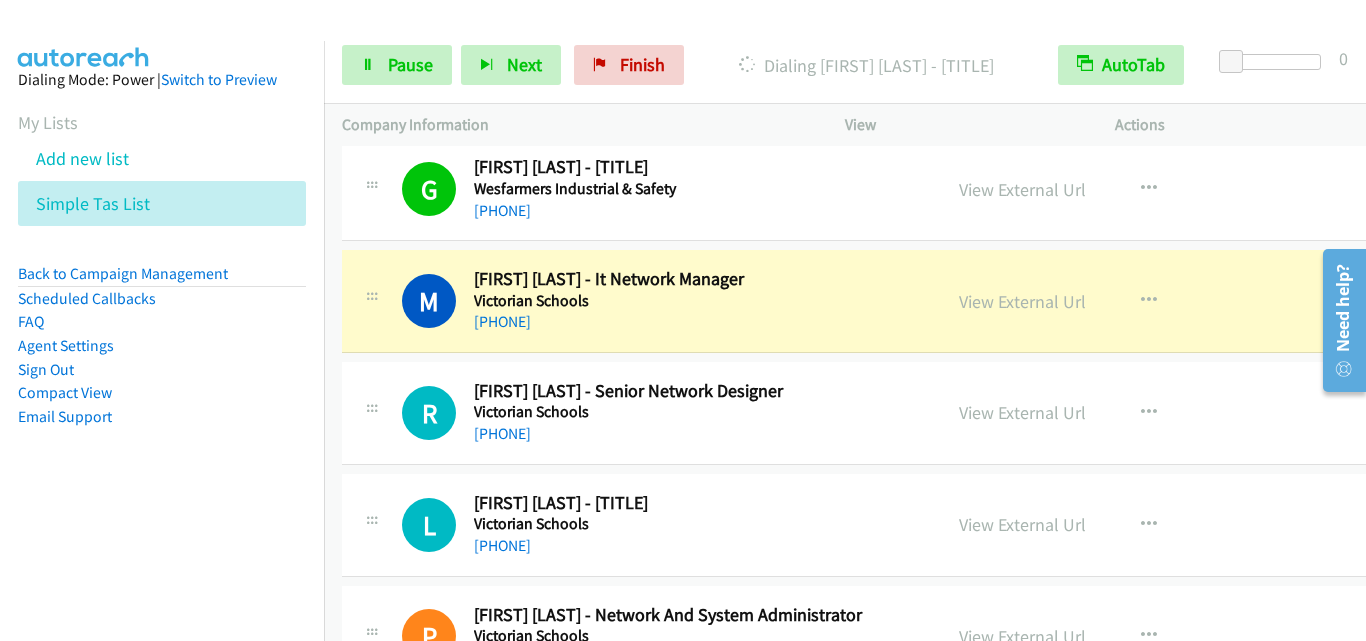 scroll, scrollTop: 200, scrollLeft: 0, axis: vertical 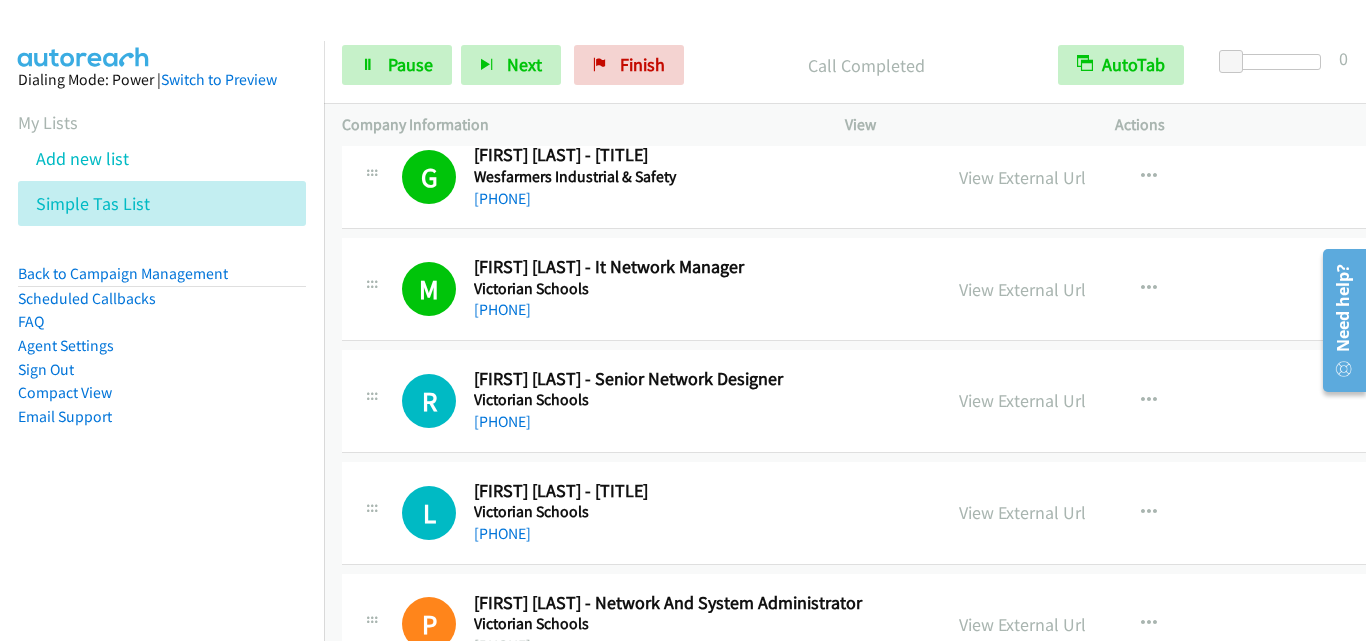click on "P
Callback Scheduled
Pulasthi Ranasinghe - Network And System Administrator
Victorian Schools
Indian/Cocos
+61 6598 11 96 55
View External Url
View External Url
Schedule/Manage Callback
Start Calls Here
Remove from list
Add to do not call list
Reset Call Status" at bounding box center [905, 625] 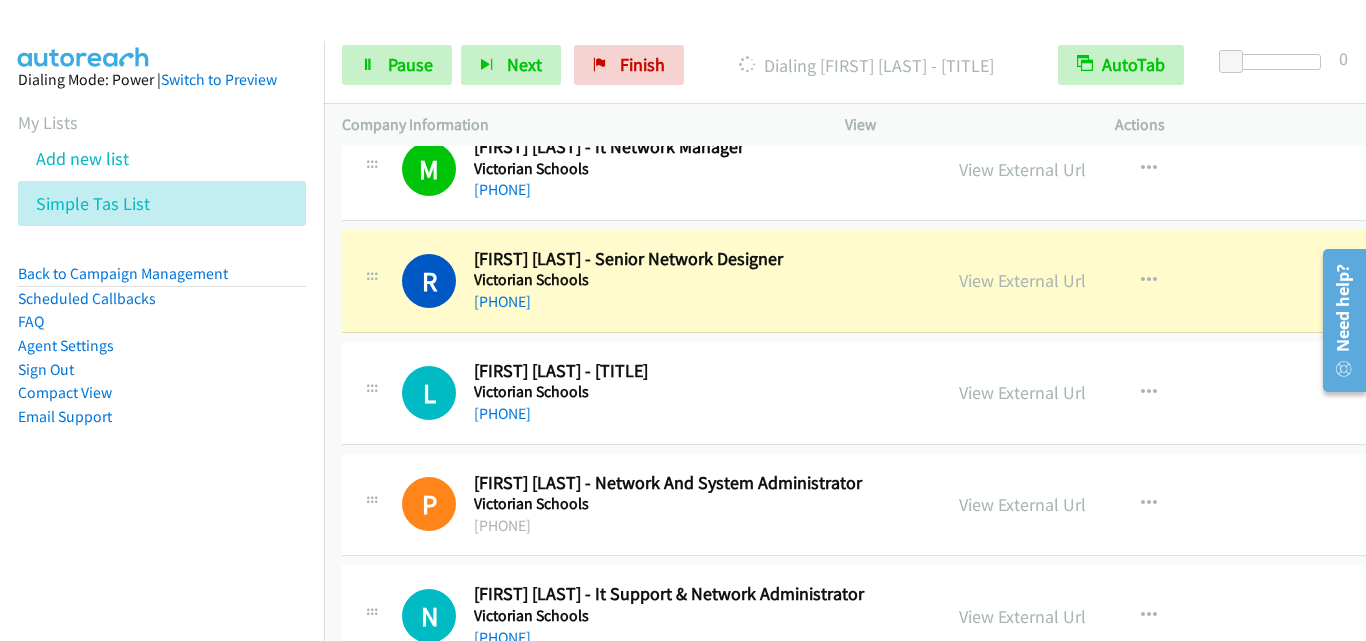 scroll, scrollTop: 360, scrollLeft: 0, axis: vertical 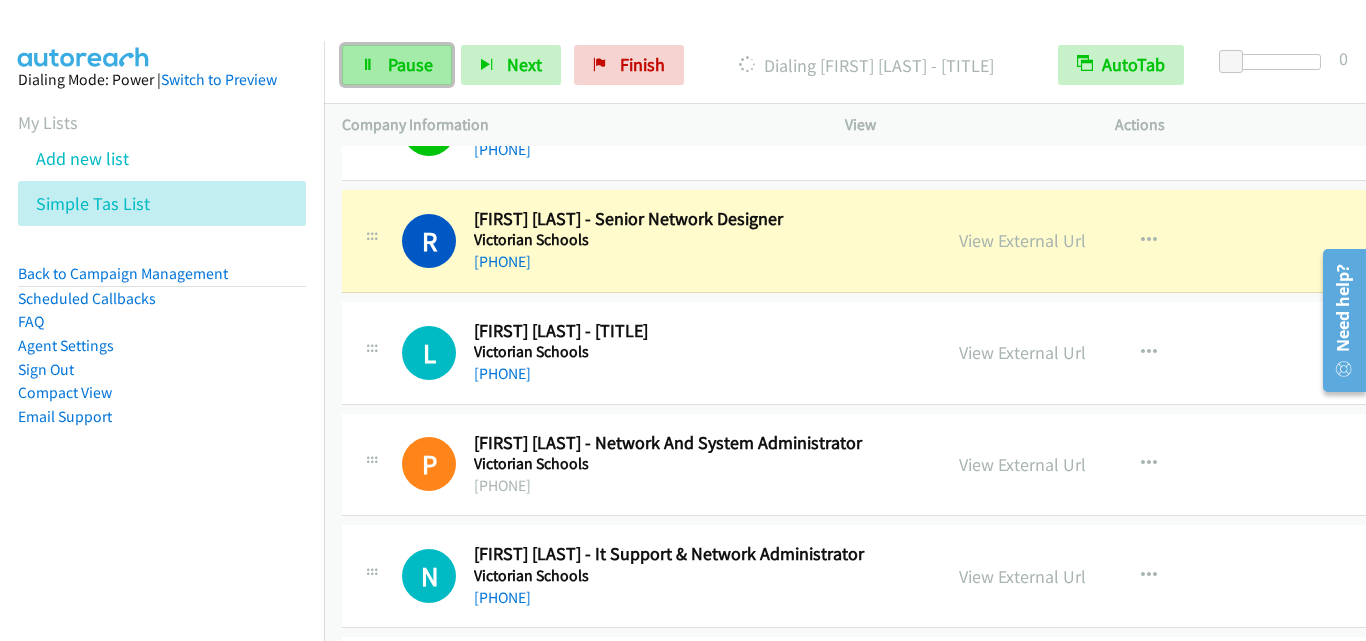 click on "Pause" at bounding box center [410, 64] 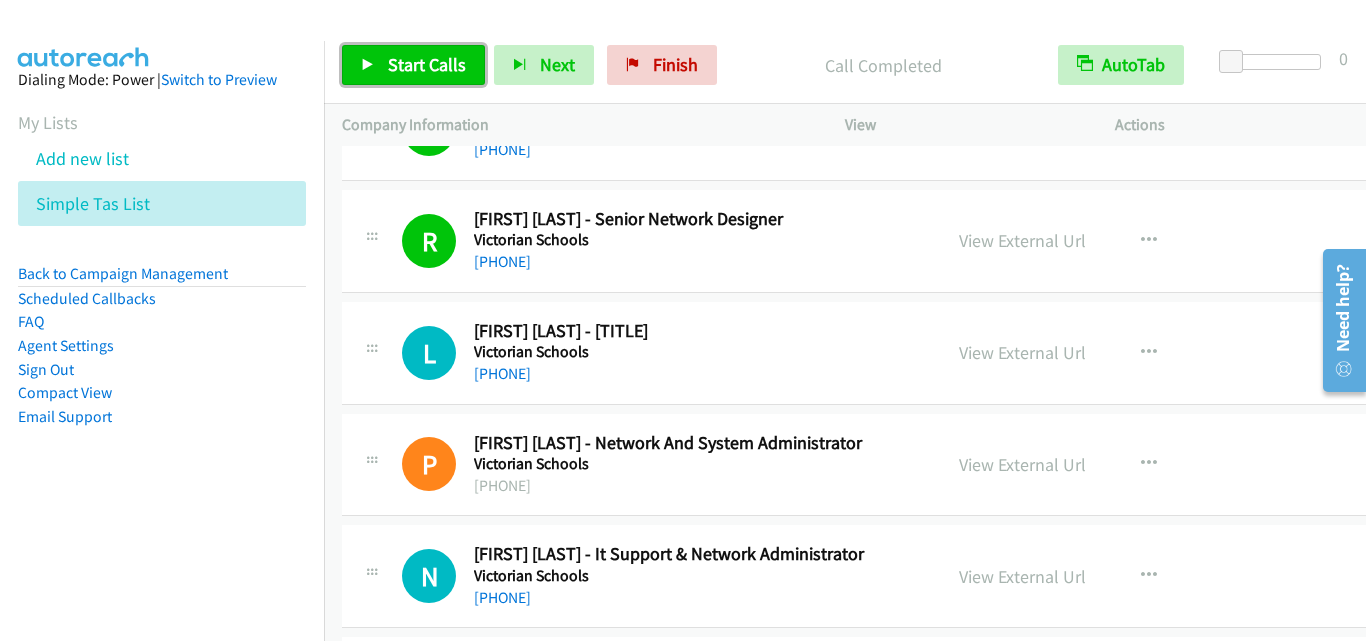 click on "Start Calls" at bounding box center (427, 64) 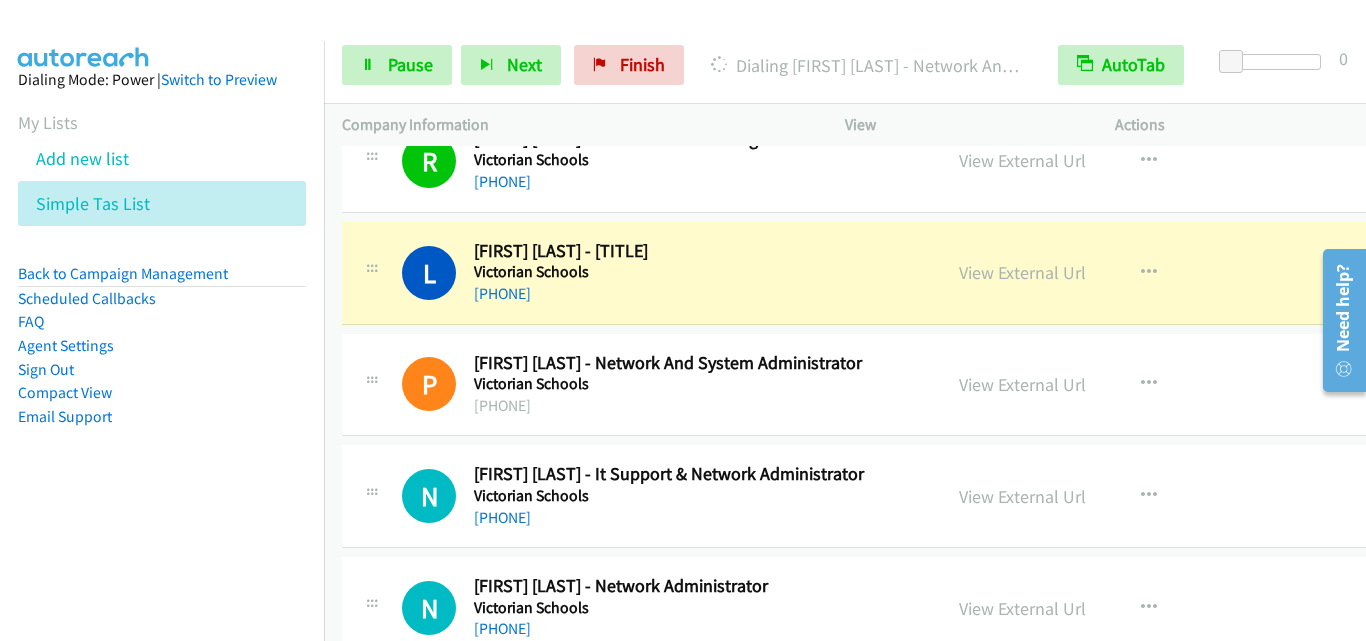 scroll, scrollTop: 480, scrollLeft: 0, axis: vertical 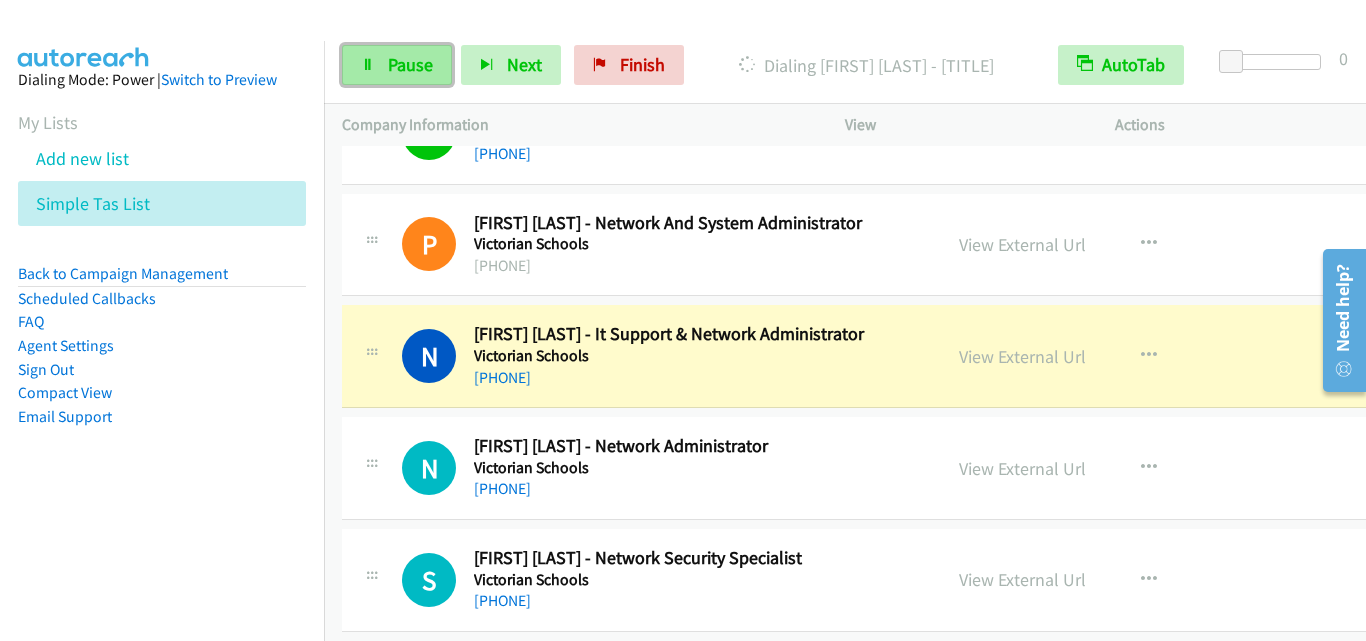 click on "Pause" at bounding box center (410, 64) 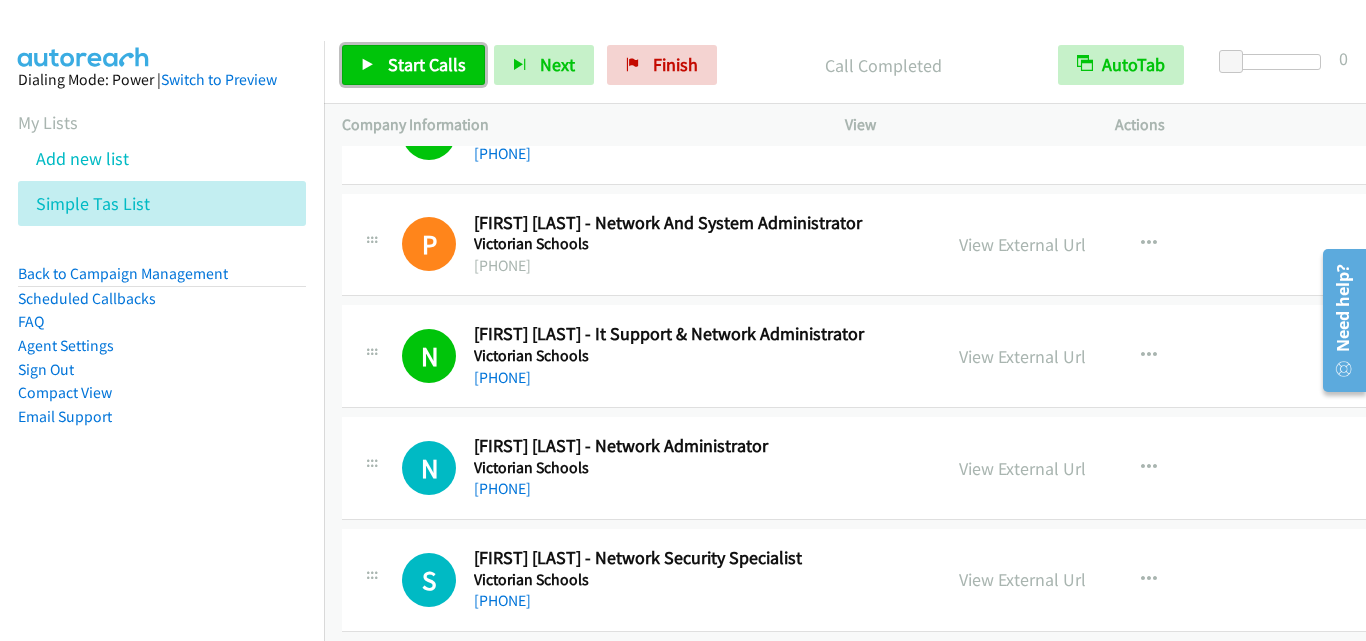click on "Start Calls" at bounding box center [413, 65] 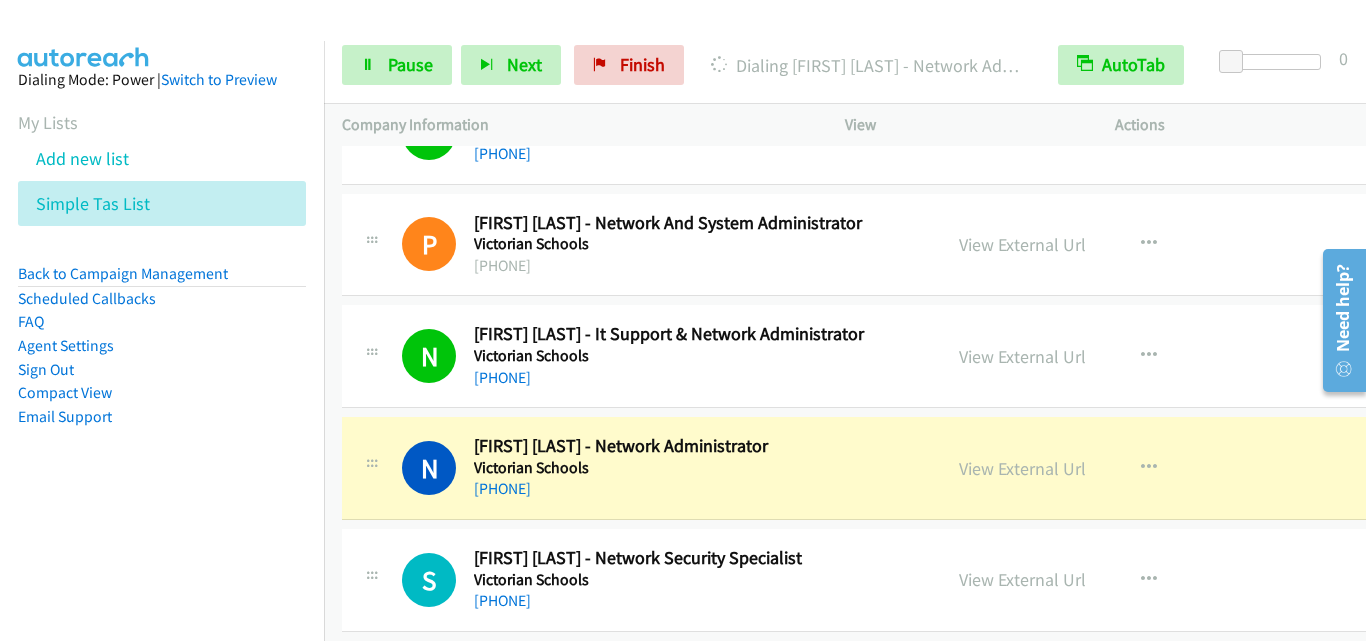 scroll, scrollTop: 680, scrollLeft: 0, axis: vertical 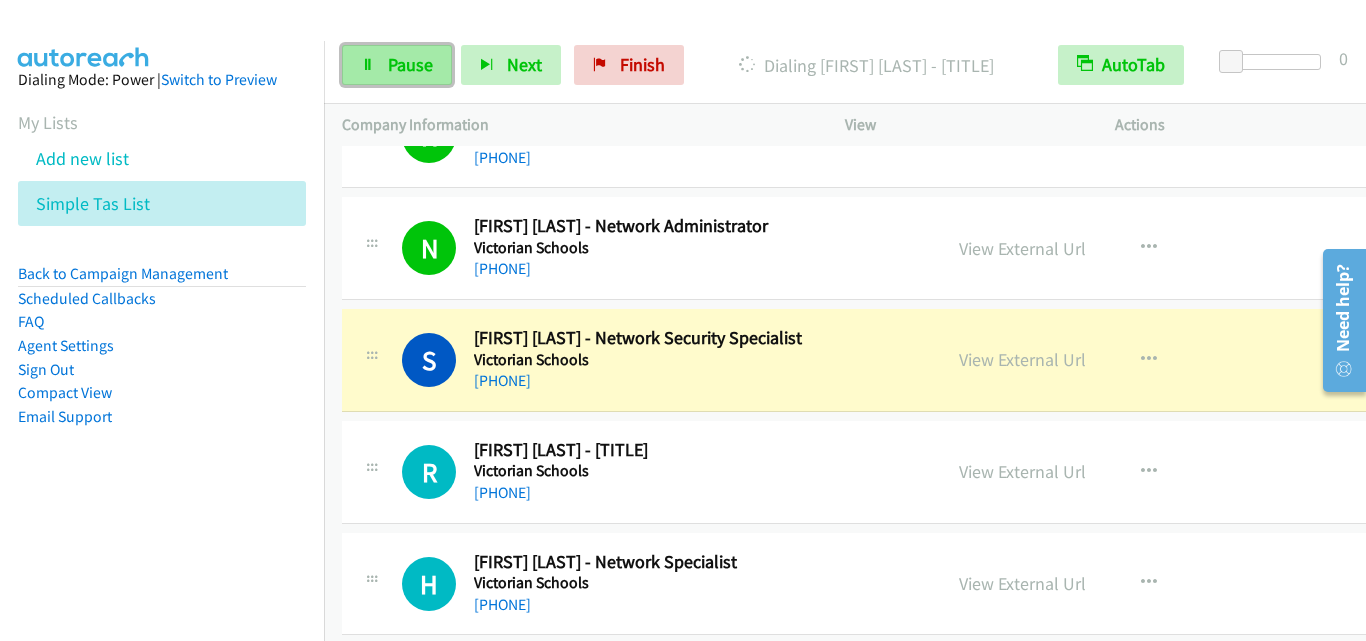 click on "Pause" at bounding box center [410, 64] 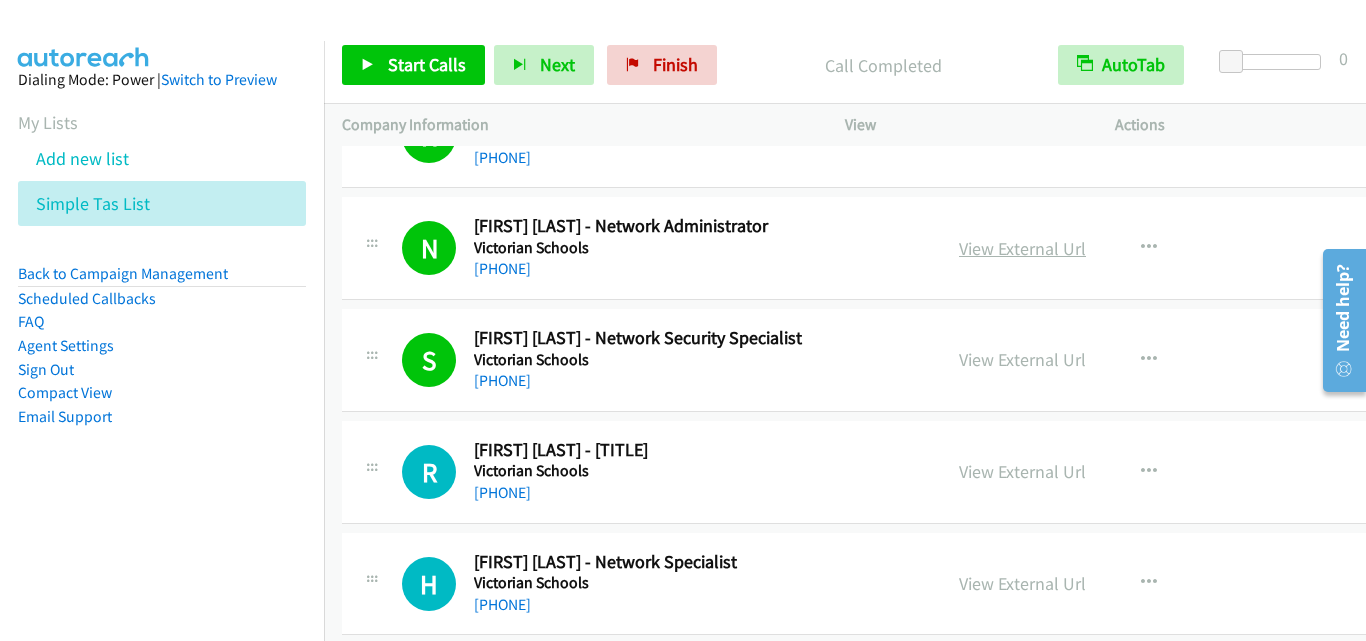 scroll, scrollTop: 700, scrollLeft: 0, axis: vertical 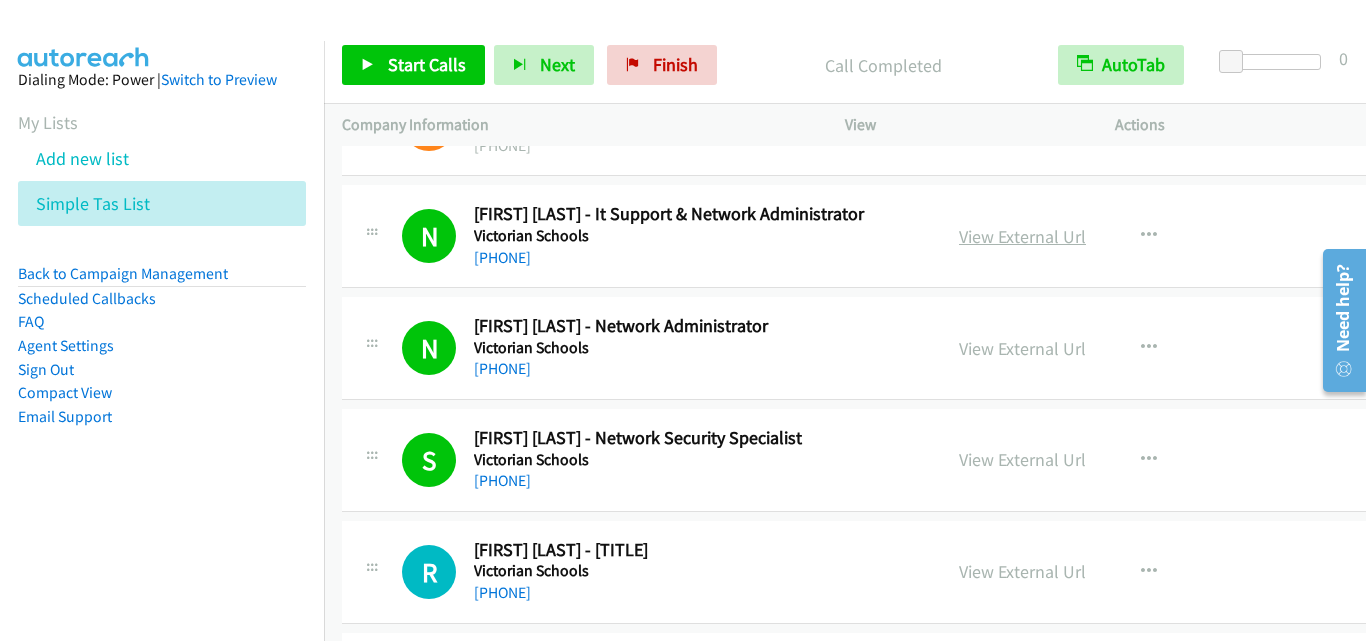 click on "View External Url" at bounding box center [1022, 236] 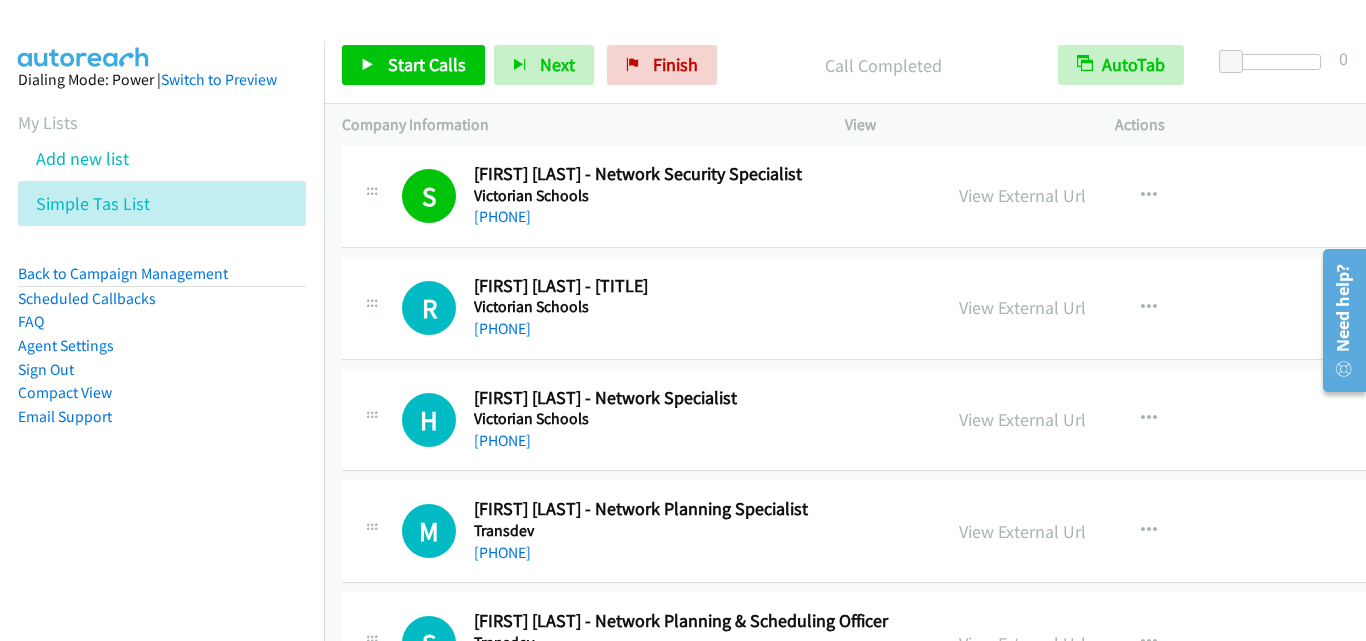 scroll, scrollTop: 1000, scrollLeft: 0, axis: vertical 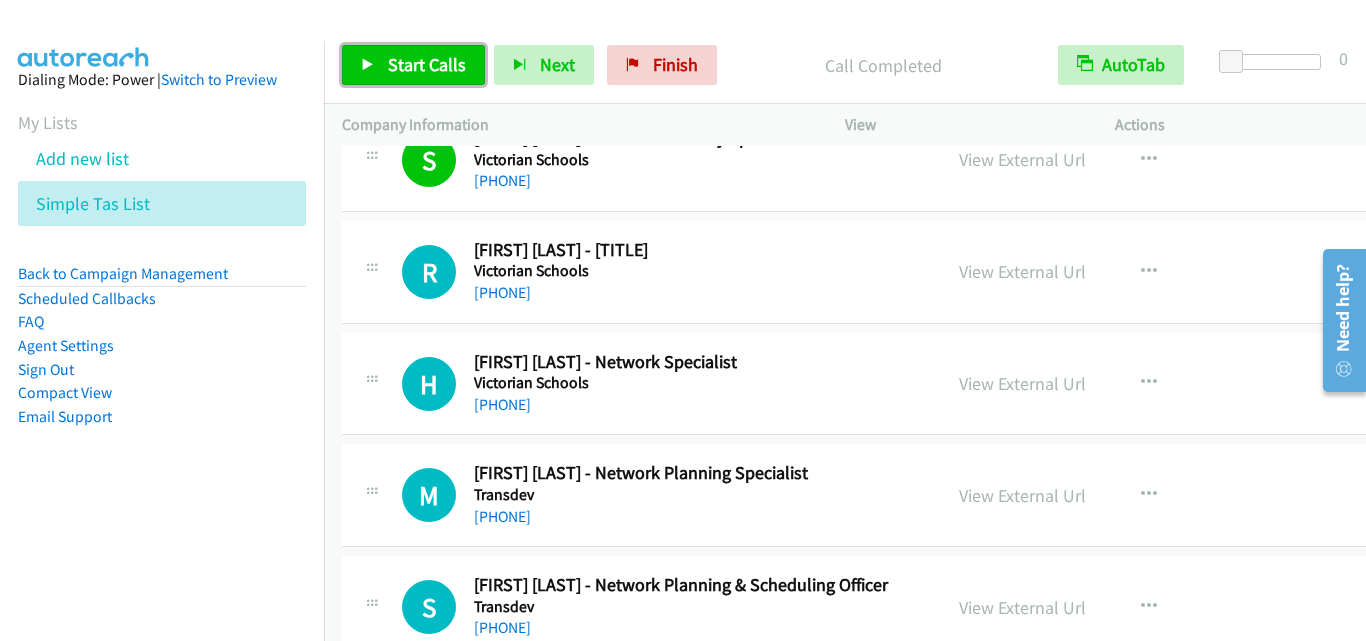 click on "Start Calls" at bounding box center (427, 64) 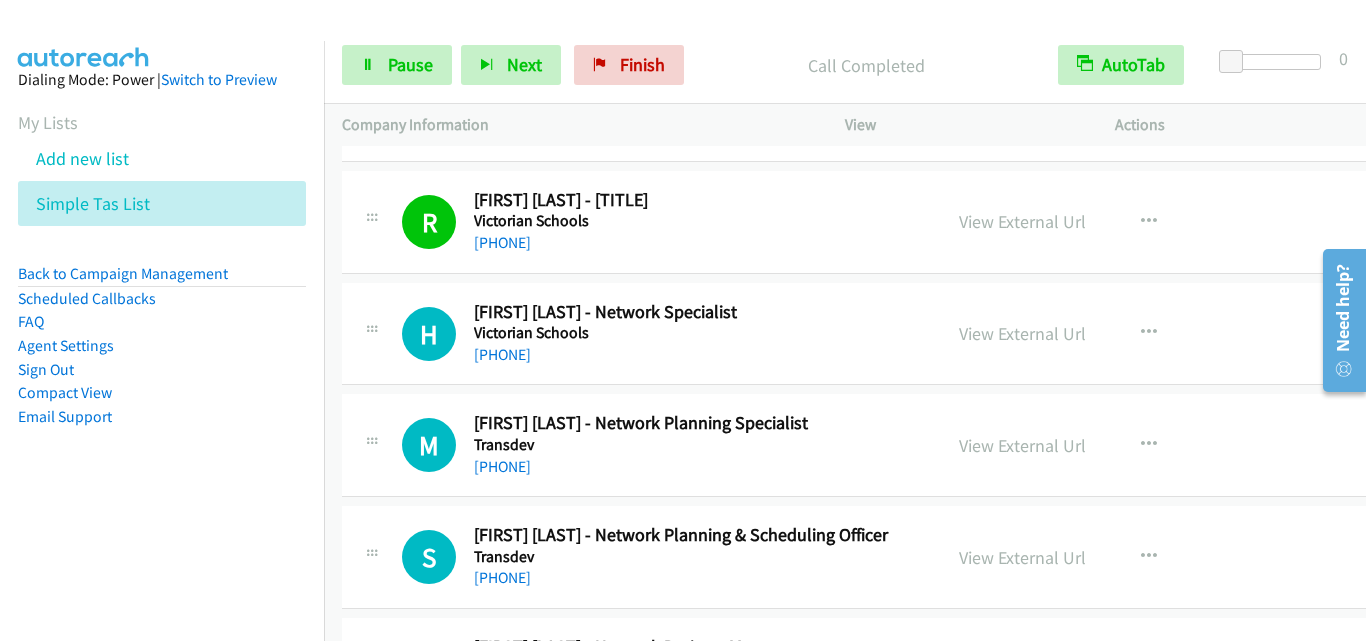 scroll, scrollTop: 1100, scrollLeft: 0, axis: vertical 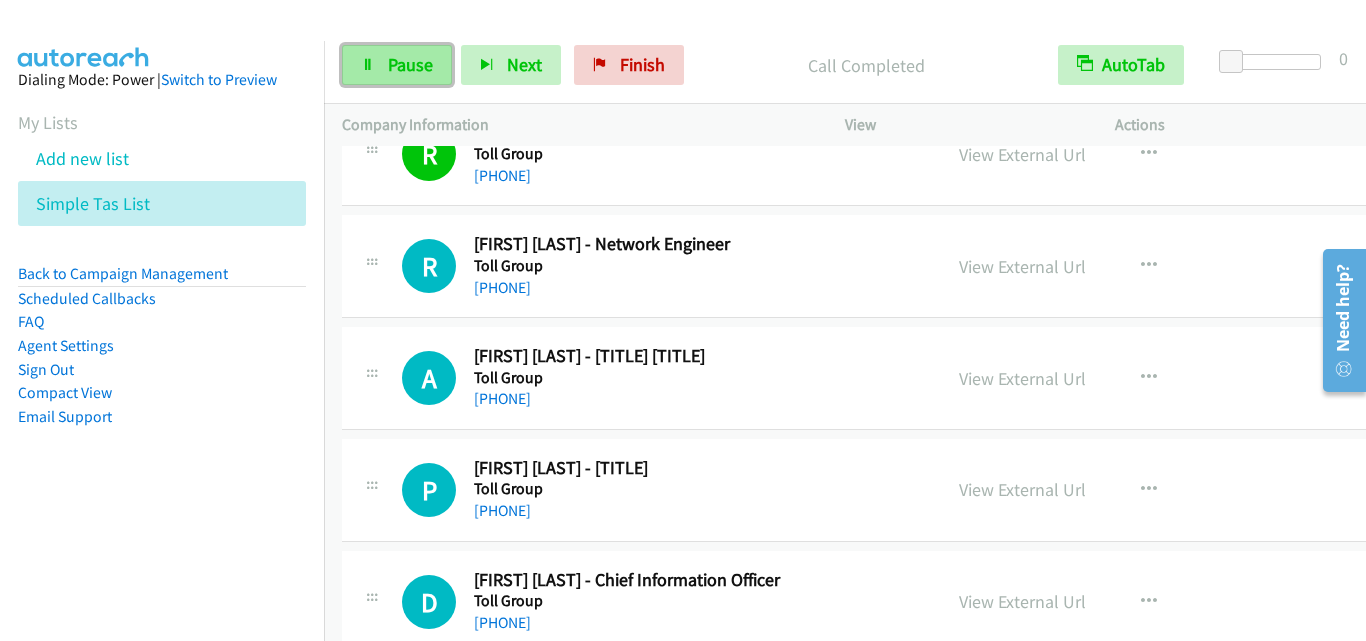 click on "Pause" at bounding box center (397, 65) 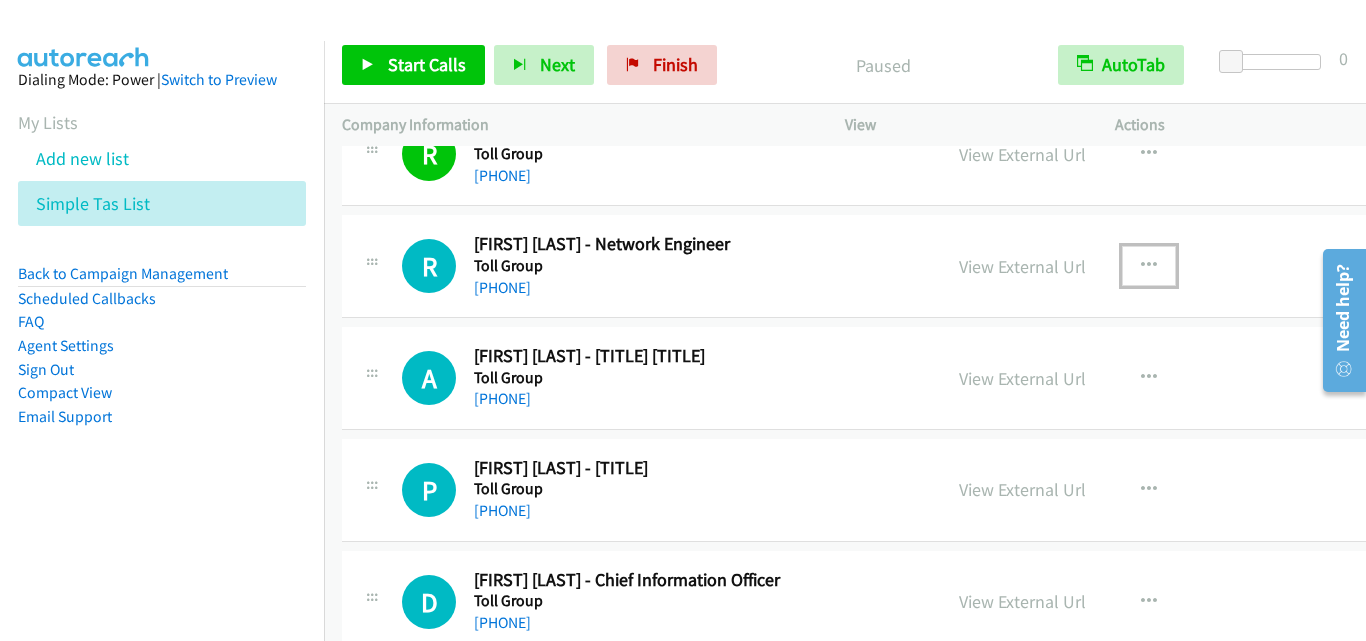 click at bounding box center [1149, 266] 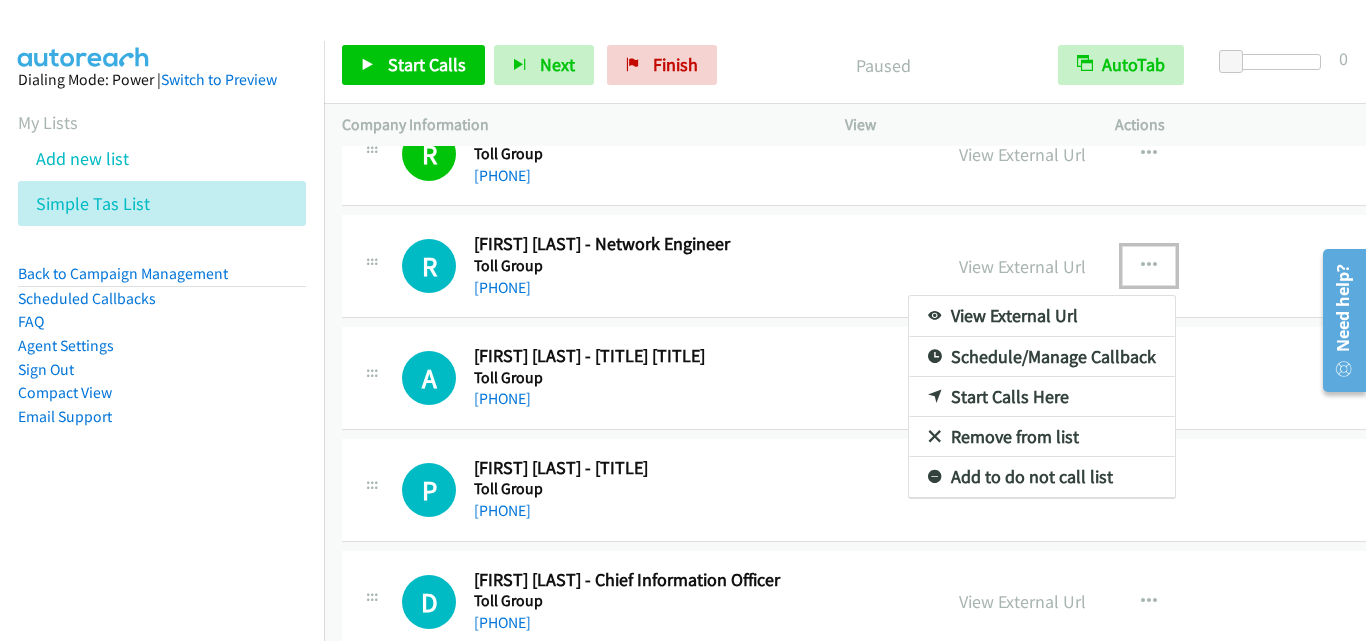 click on "Start Calls Here" at bounding box center [1042, 397] 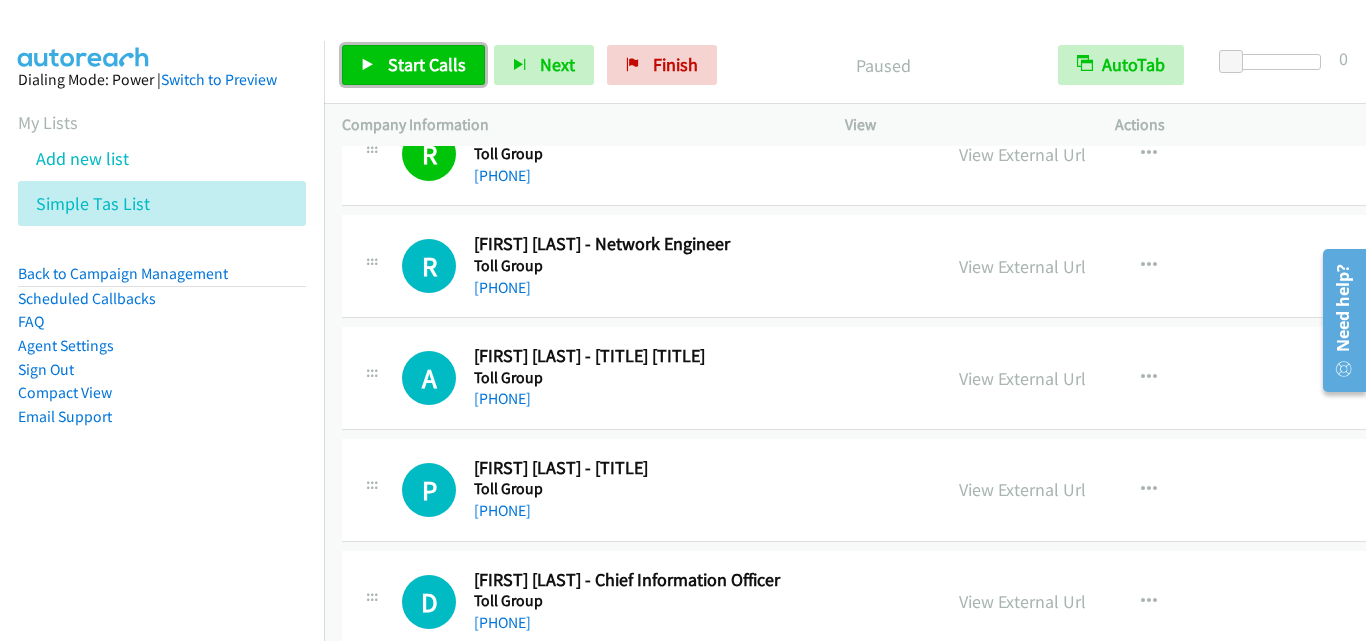 click on "Start Calls" at bounding box center [413, 65] 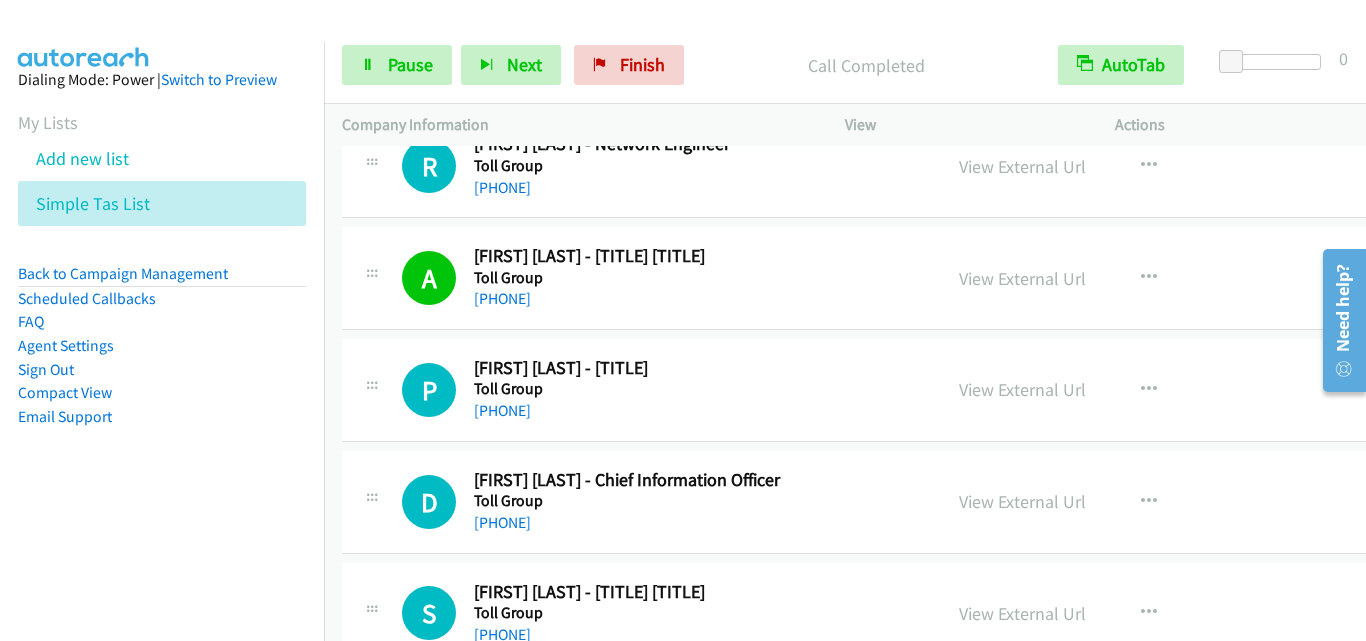 scroll, scrollTop: 2100, scrollLeft: 0, axis: vertical 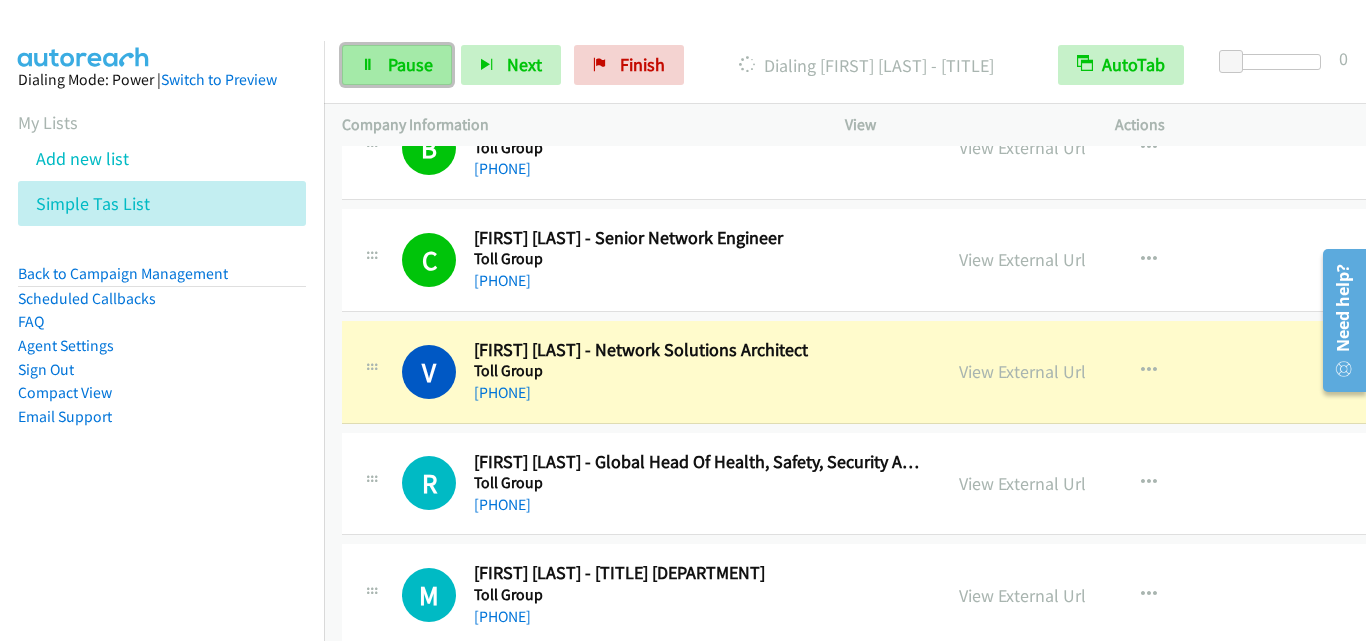click on "Pause" at bounding box center [410, 64] 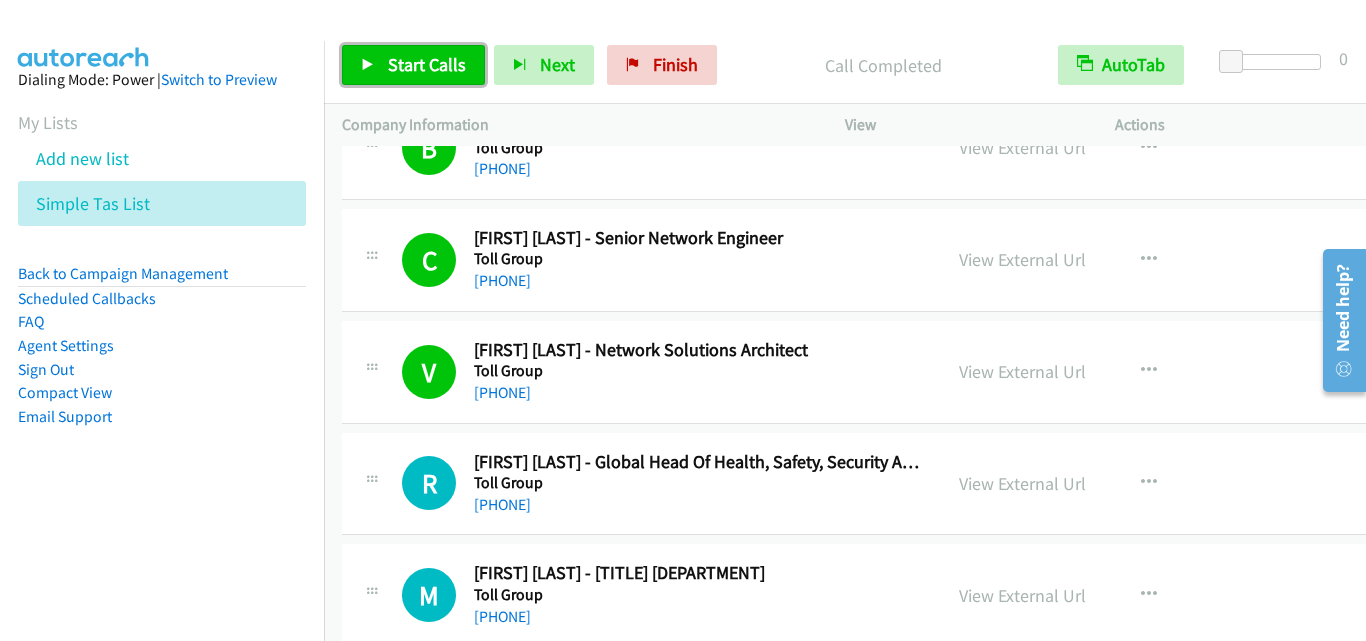 click on "Start Calls" at bounding box center (427, 64) 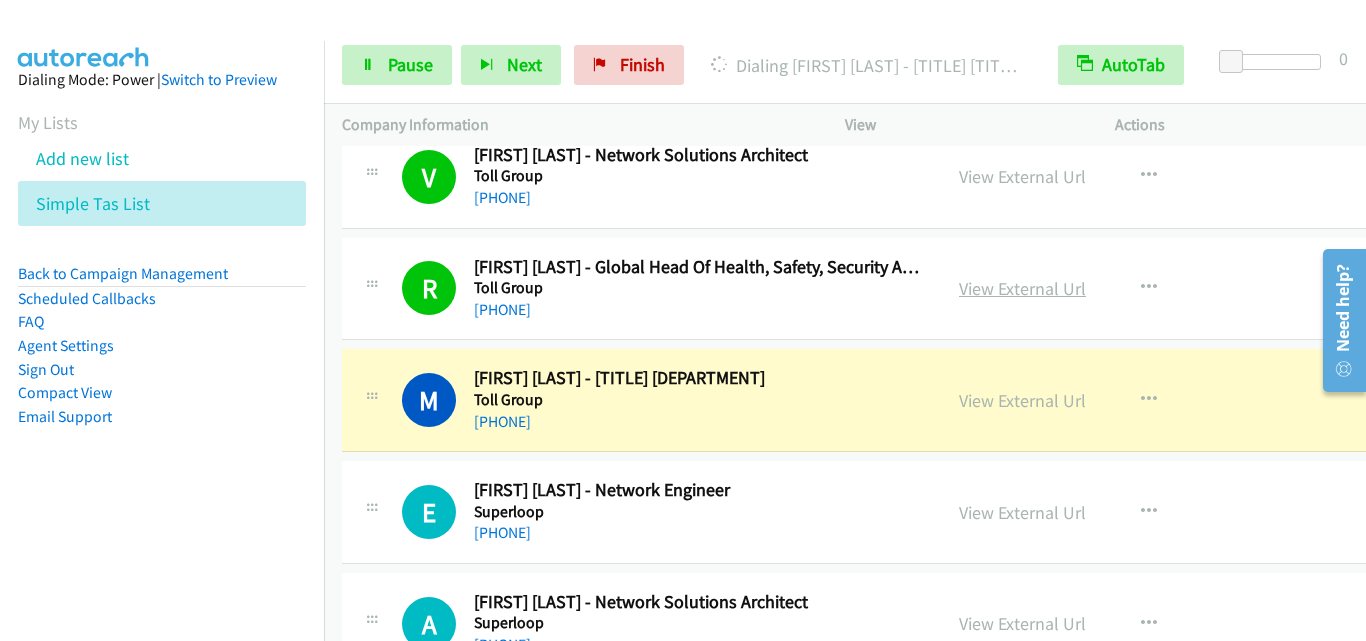 scroll, scrollTop: 3560, scrollLeft: 0, axis: vertical 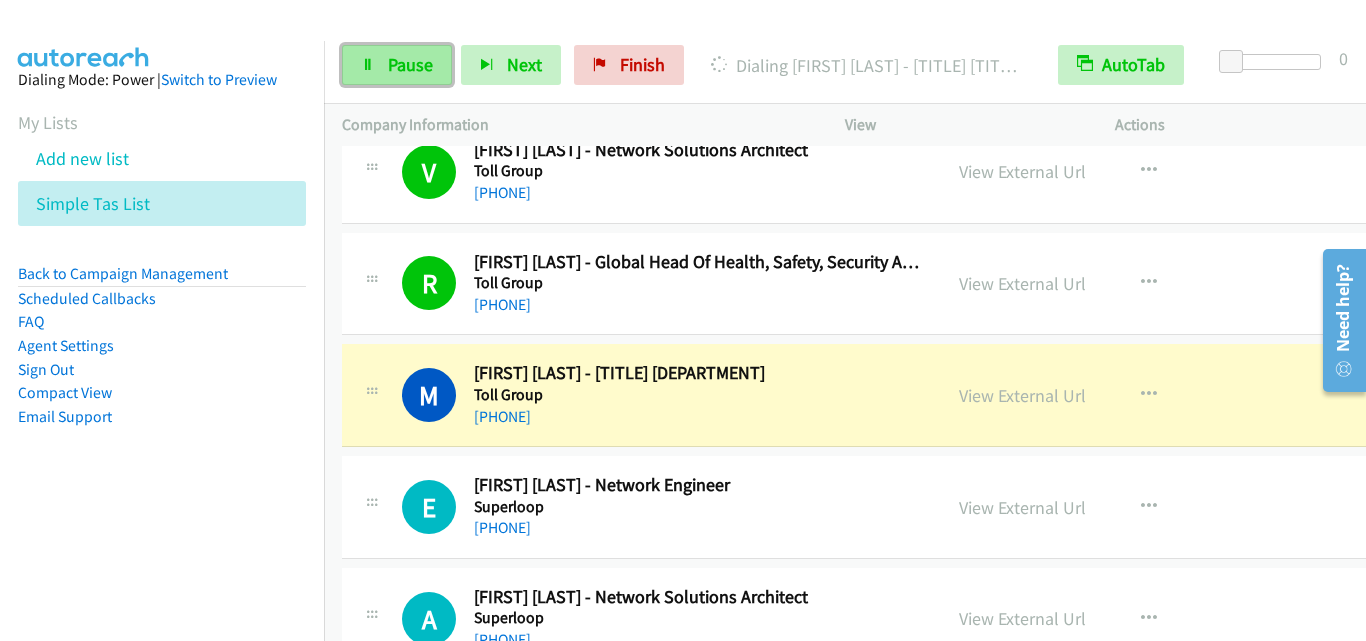click on "Pause" at bounding box center (397, 65) 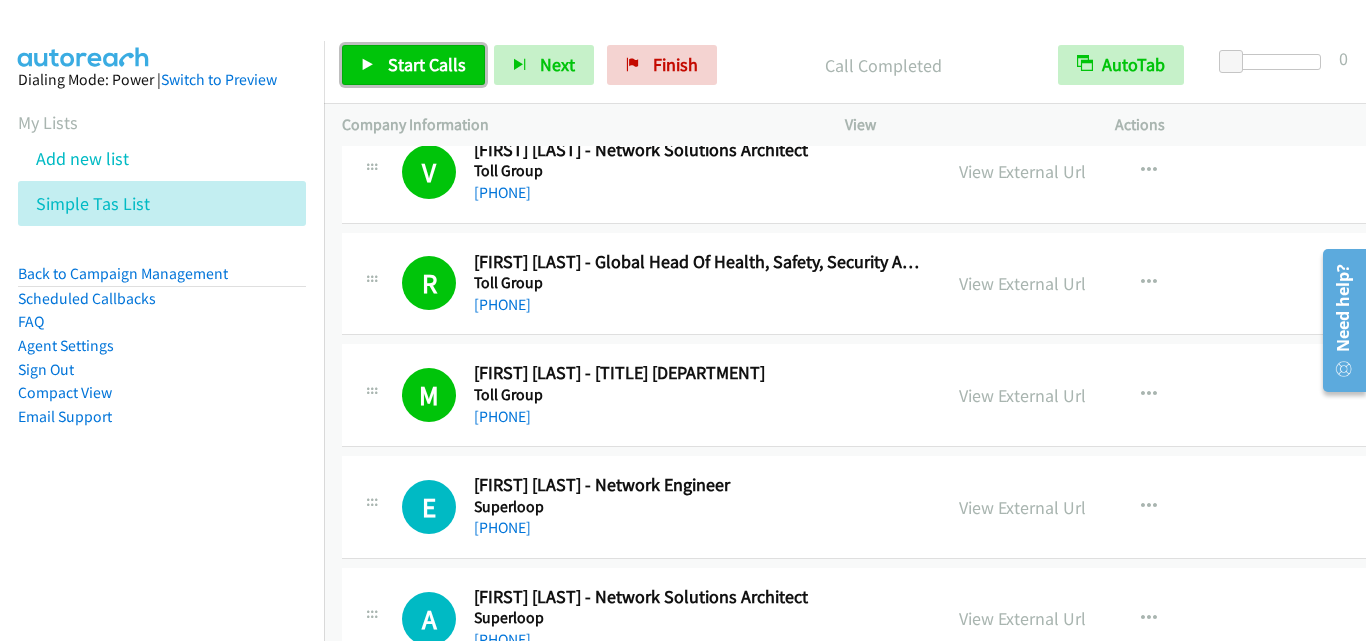 click on "Start Calls" at bounding box center (427, 64) 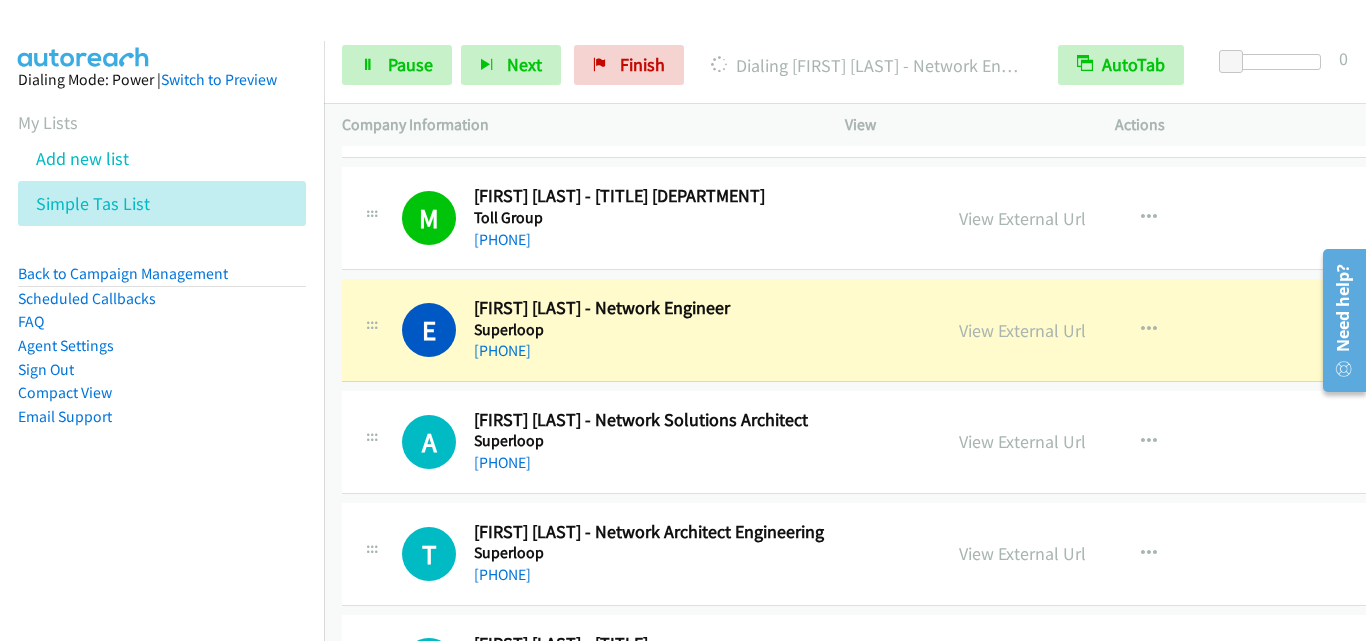 scroll, scrollTop: 3760, scrollLeft: 0, axis: vertical 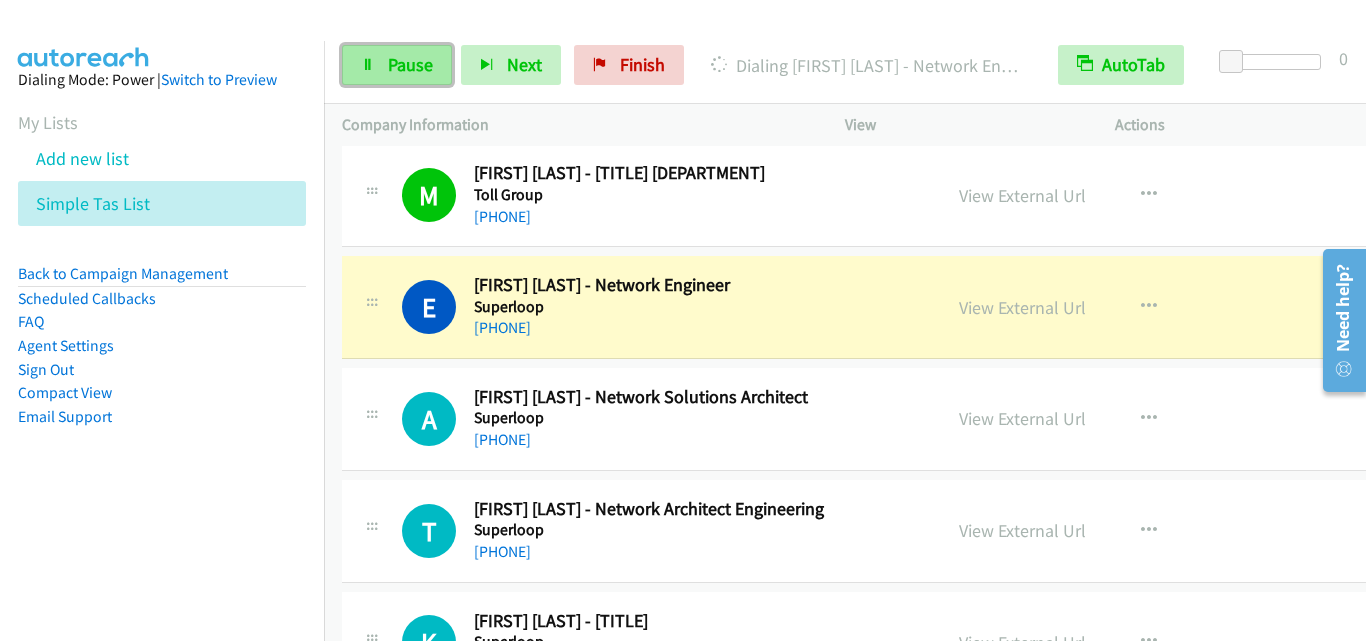 click on "Pause" at bounding box center (397, 65) 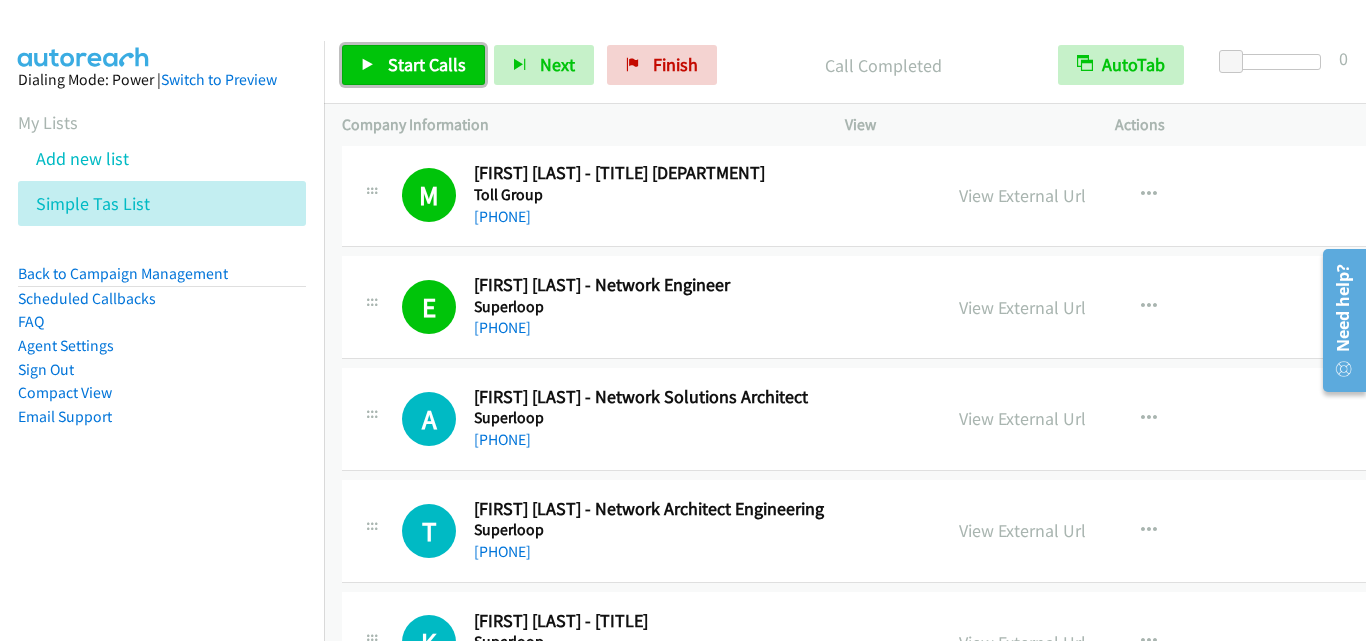 click on "Start Calls" at bounding box center (427, 64) 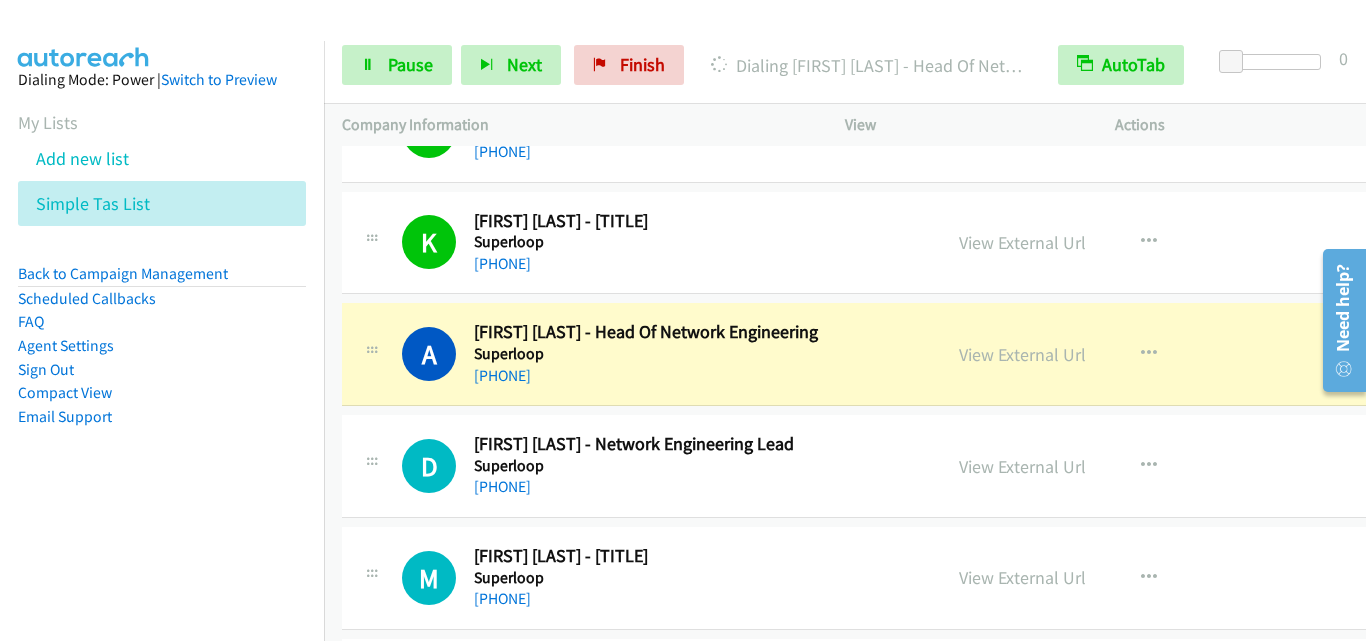 scroll, scrollTop: 4260, scrollLeft: 0, axis: vertical 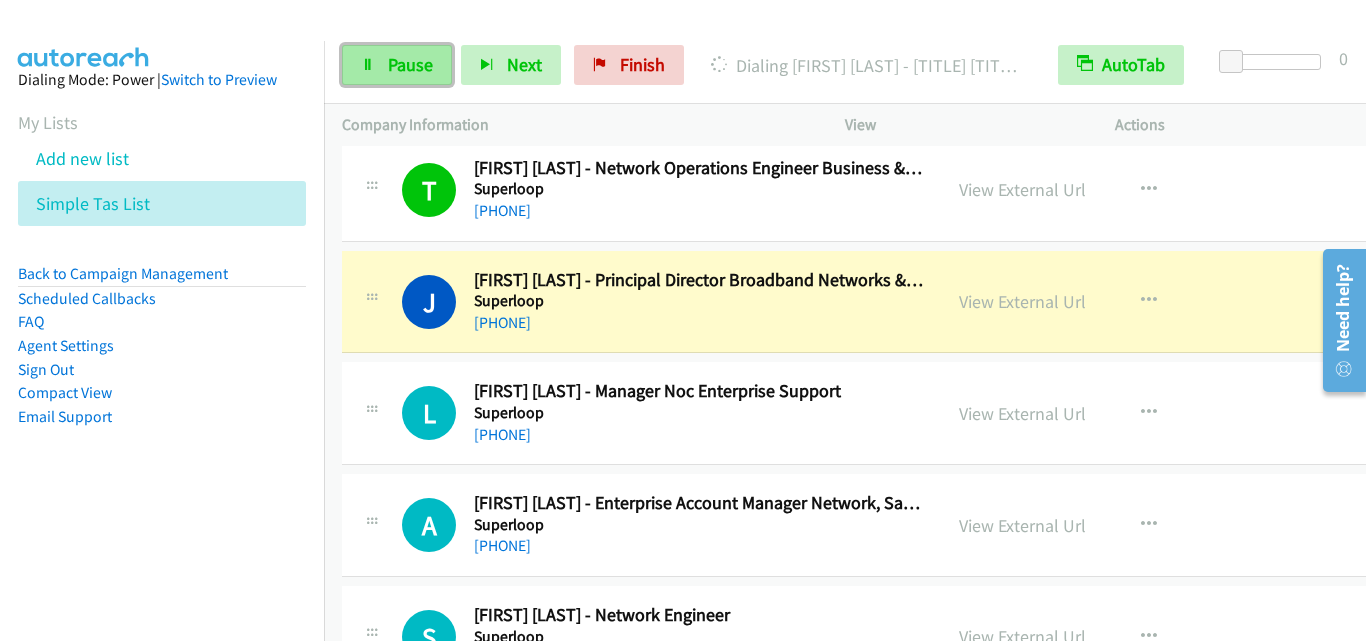 click on "Pause" at bounding box center (410, 64) 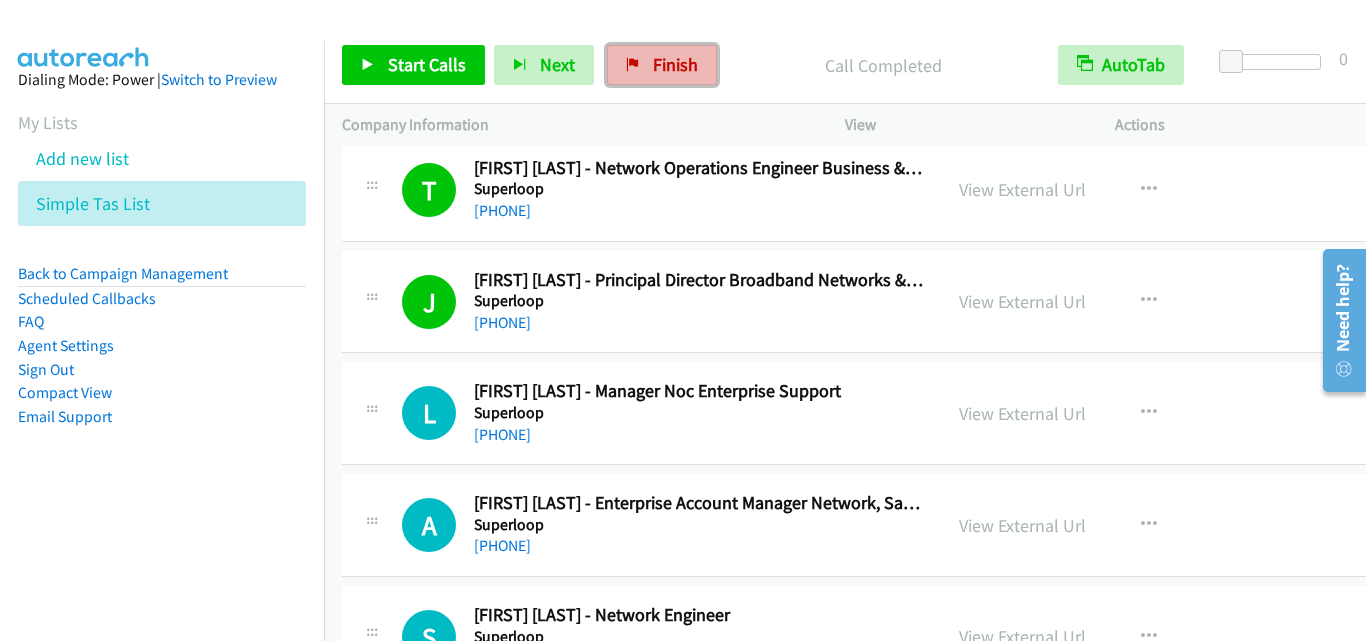 click on "Finish" at bounding box center (675, 64) 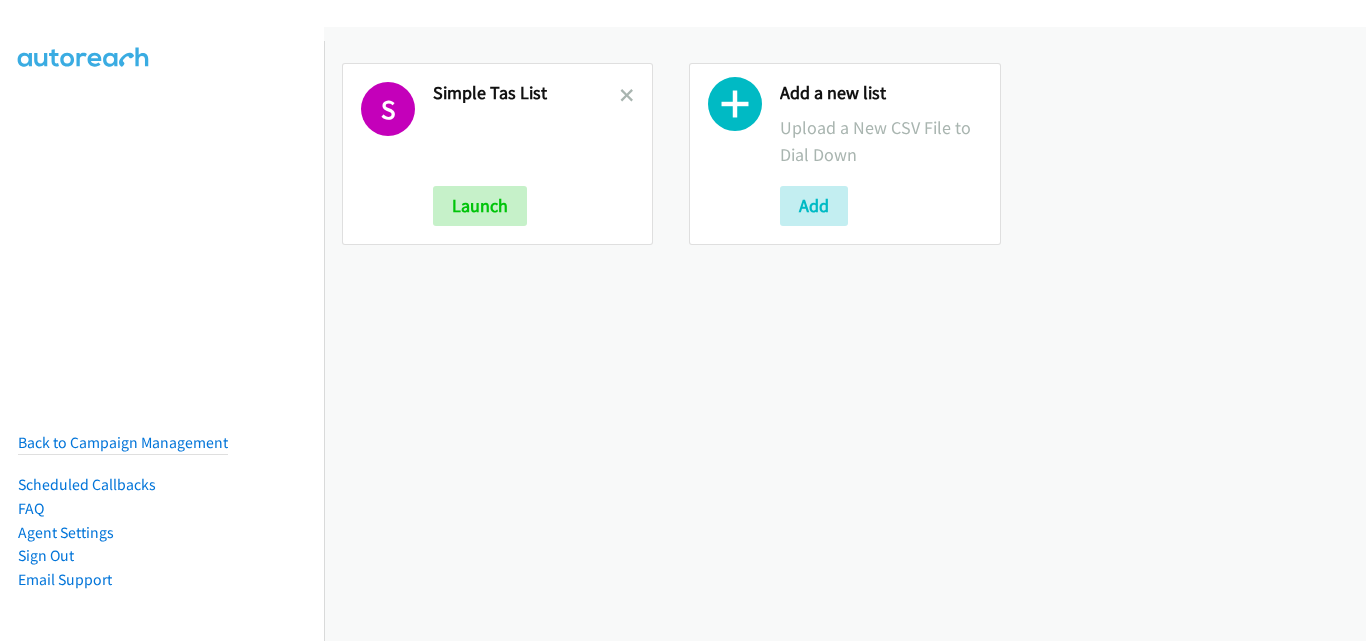 scroll, scrollTop: 0, scrollLeft: 0, axis: both 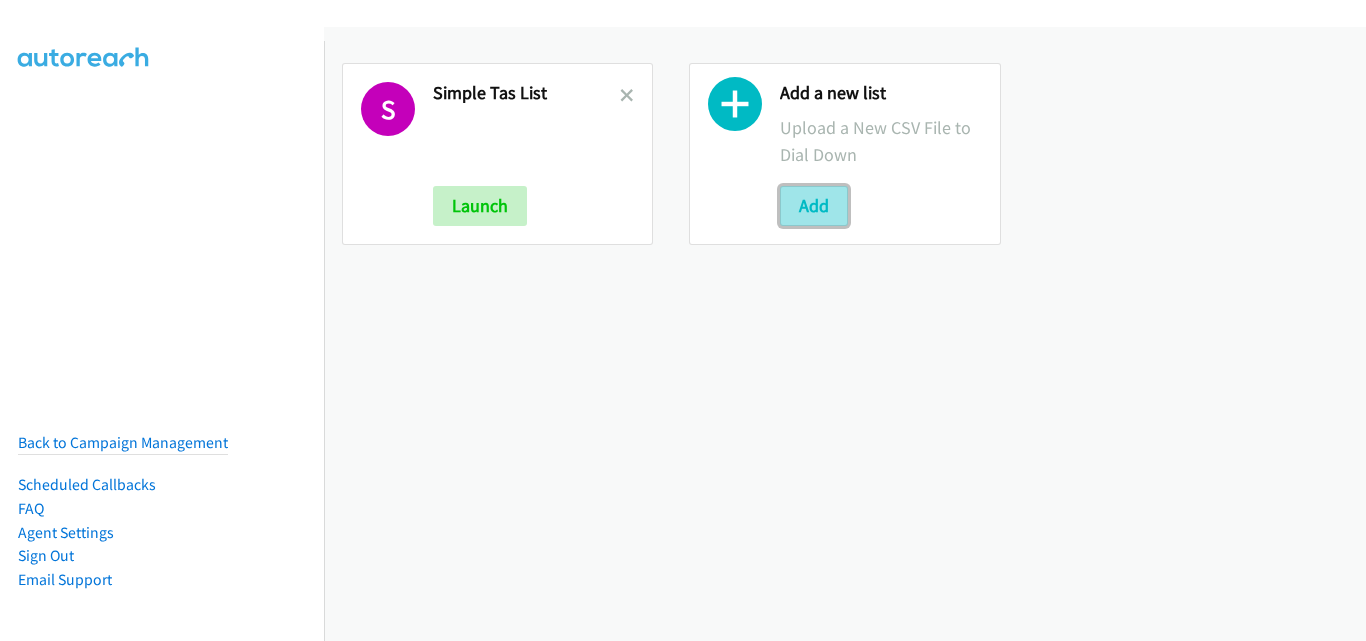 click on "Add" at bounding box center (814, 206) 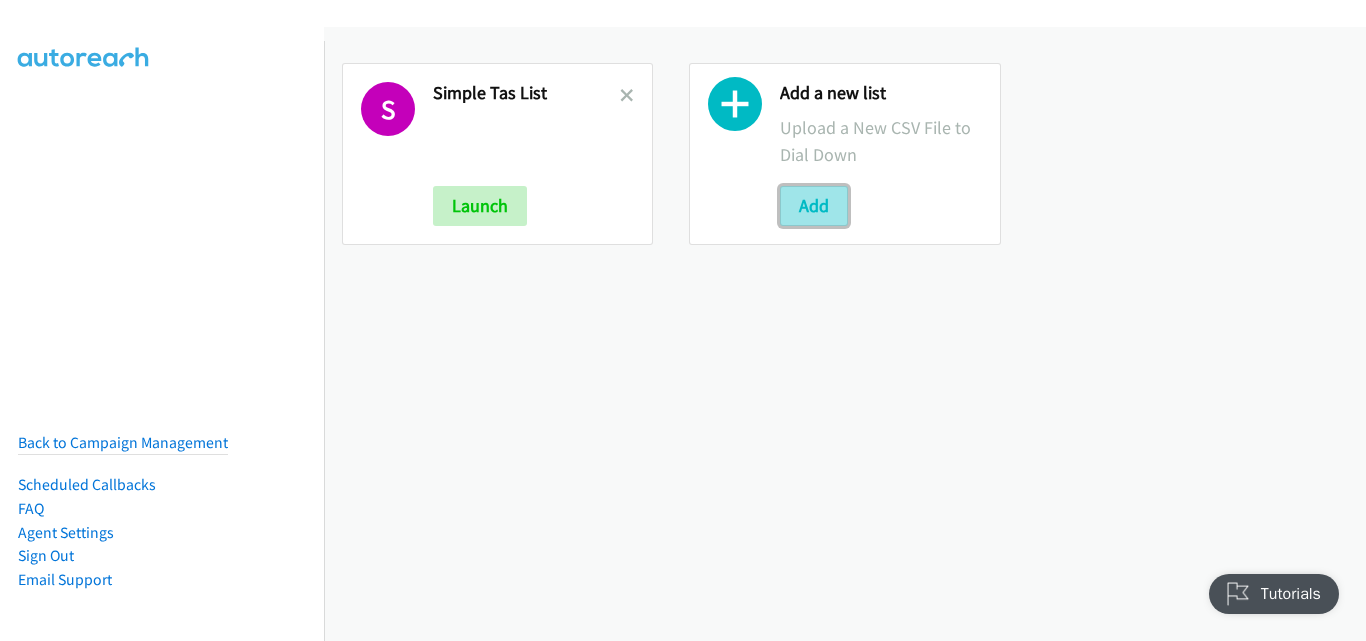 scroll, scrollTop: 0, scrollLeft: 0, axis: both 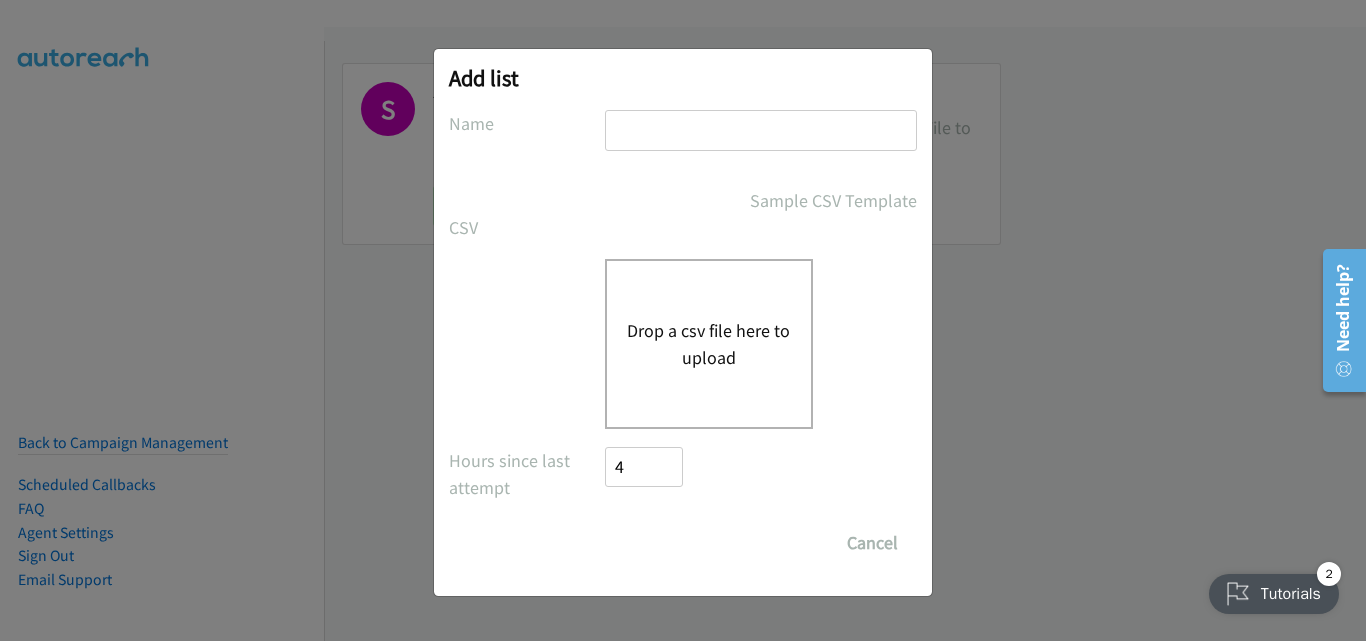 click at bounding box center [761, 130] 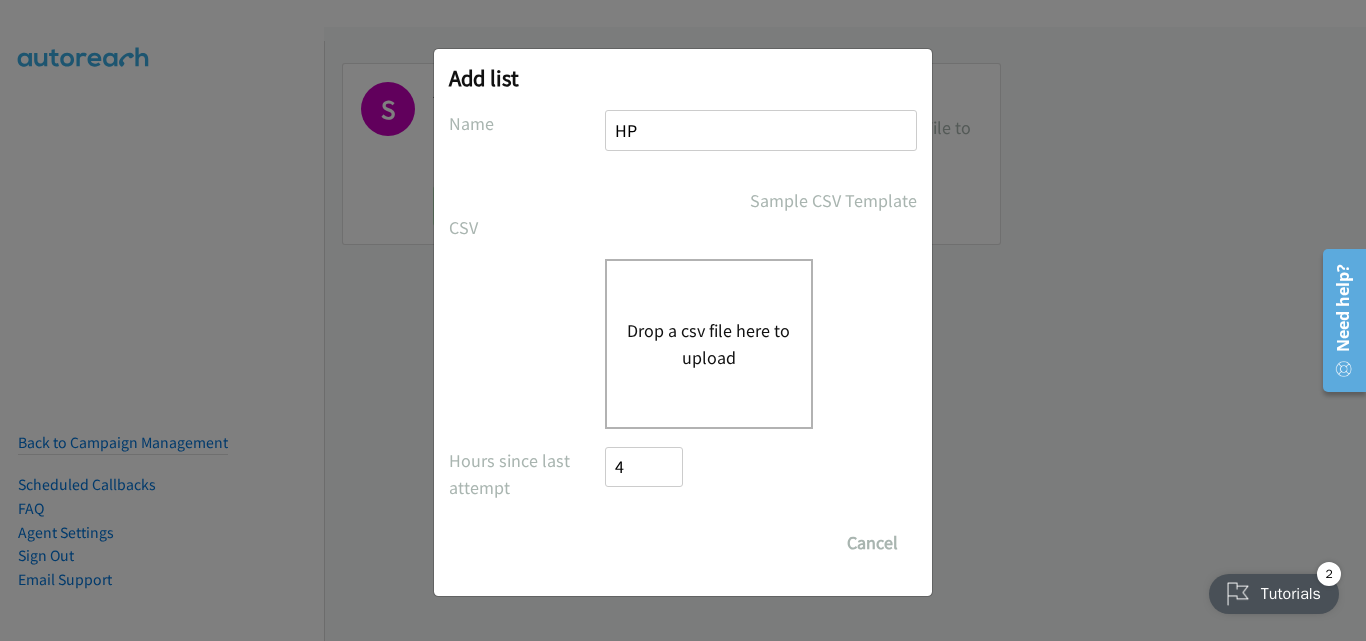 type on "HP" 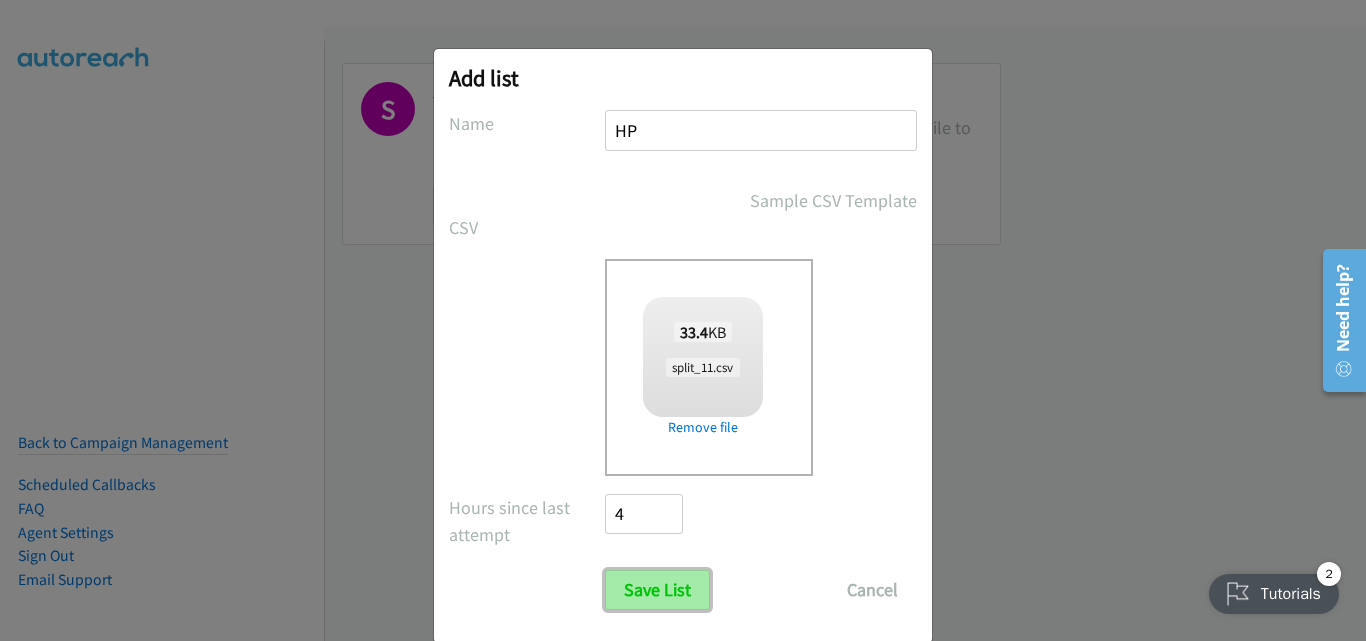 click on "Save List" at bounding box center [657, 590] 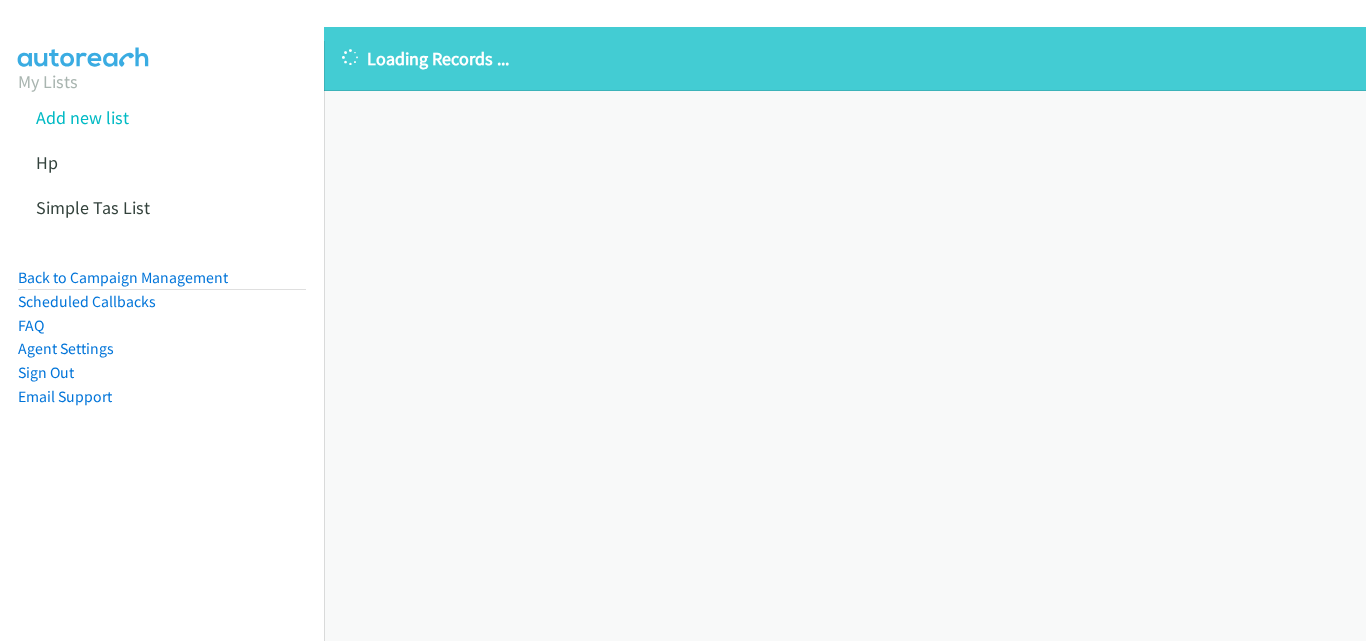 scroll, scrollTop: 0, scrollLeft: 0, axis: both 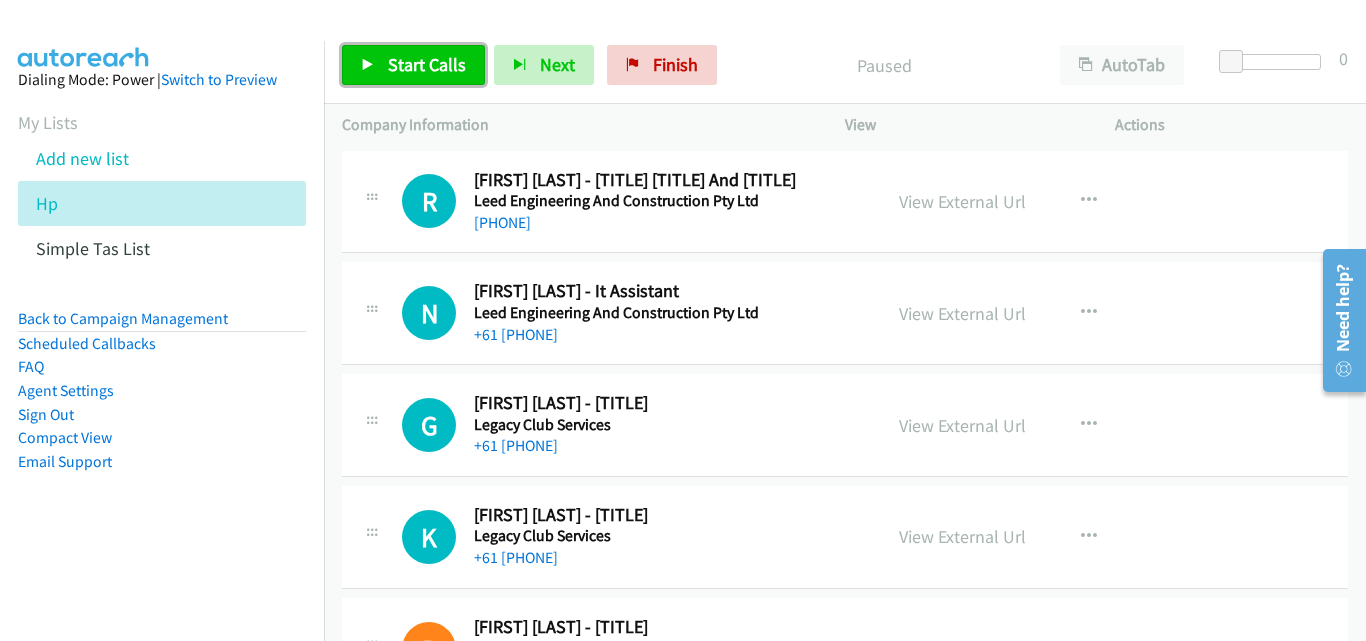 click on "Start Calls" at bounding box center [427, 64] 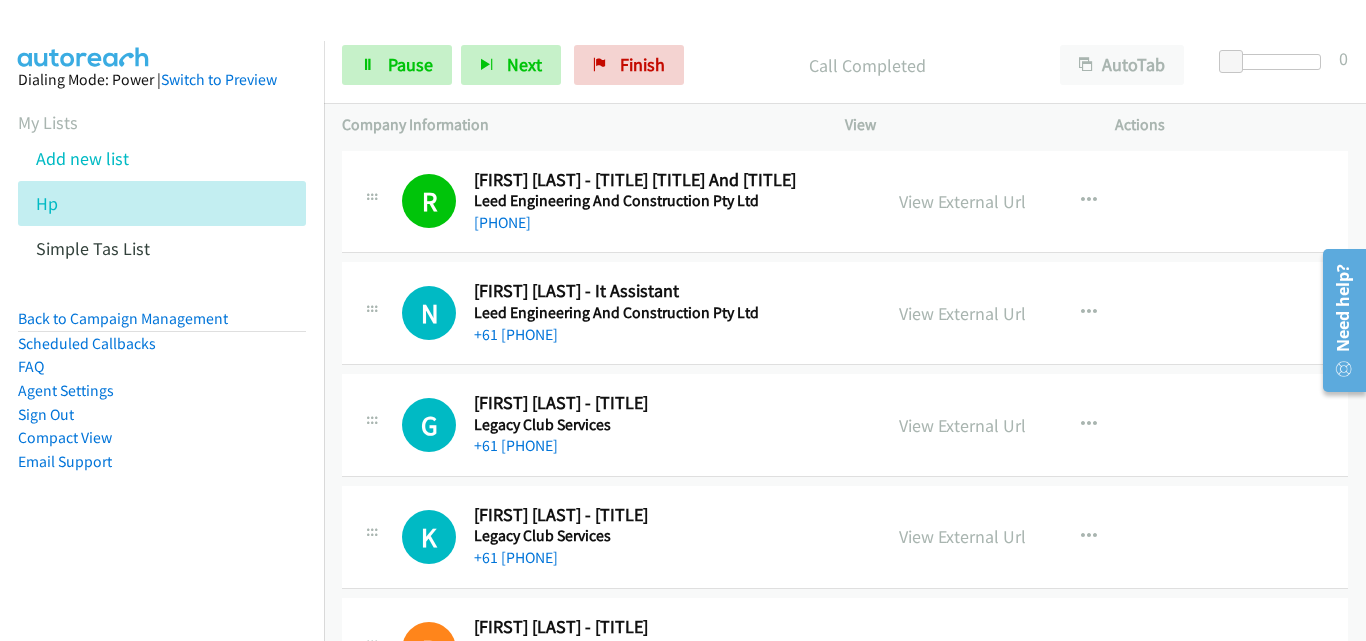 scroll, scrollTop: 100, scrollLeft: 0, axis: vertical 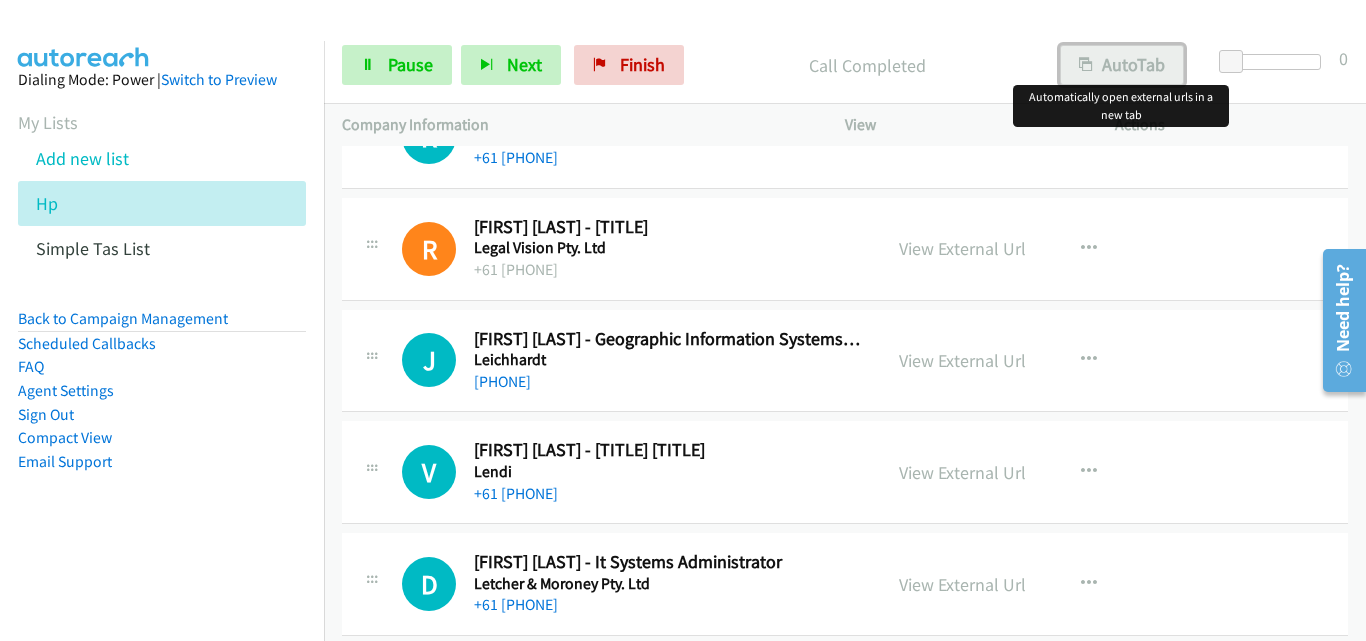 click on "AutoTab" at bounding box center (1122, 65) 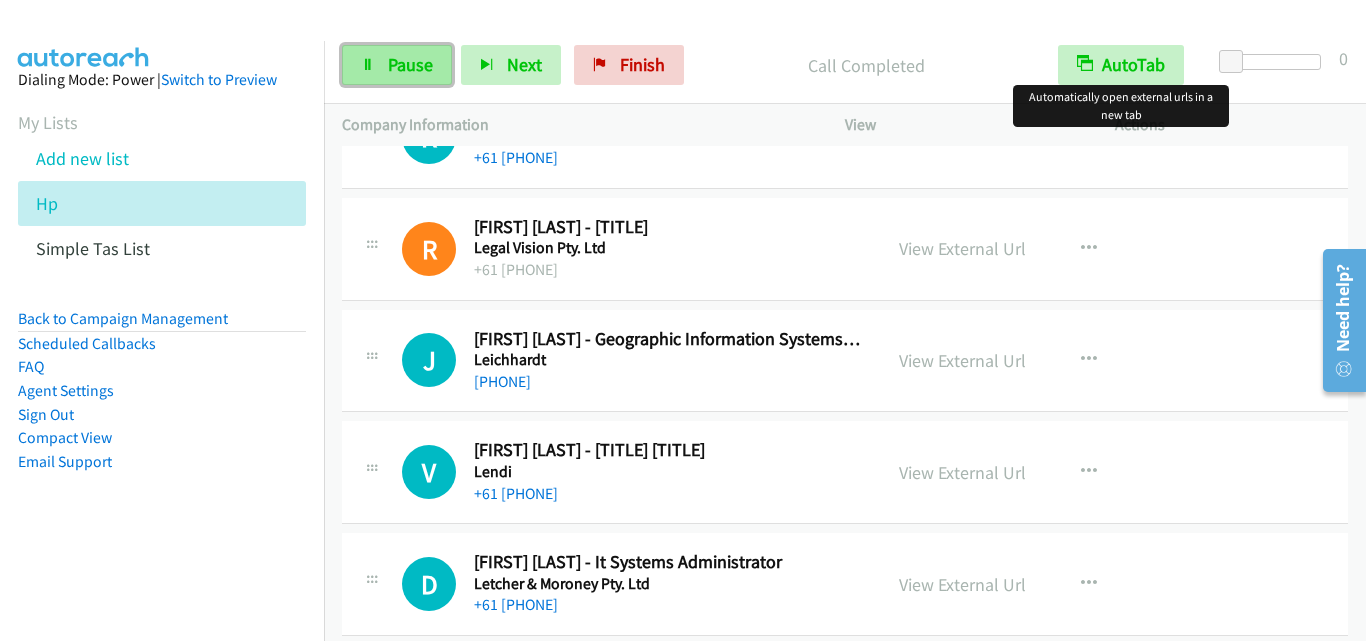 click on "Pause" at bounding box center (397, 65) 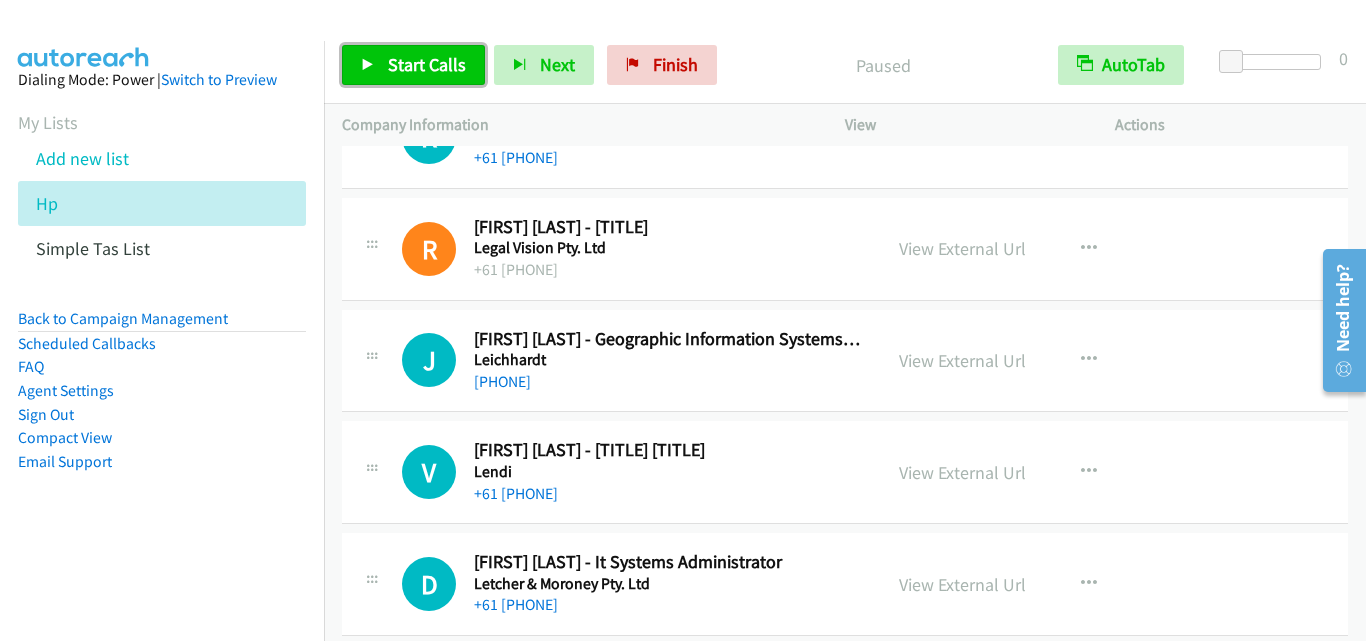 click on "Start Calls" at bounding box center [427, 64] 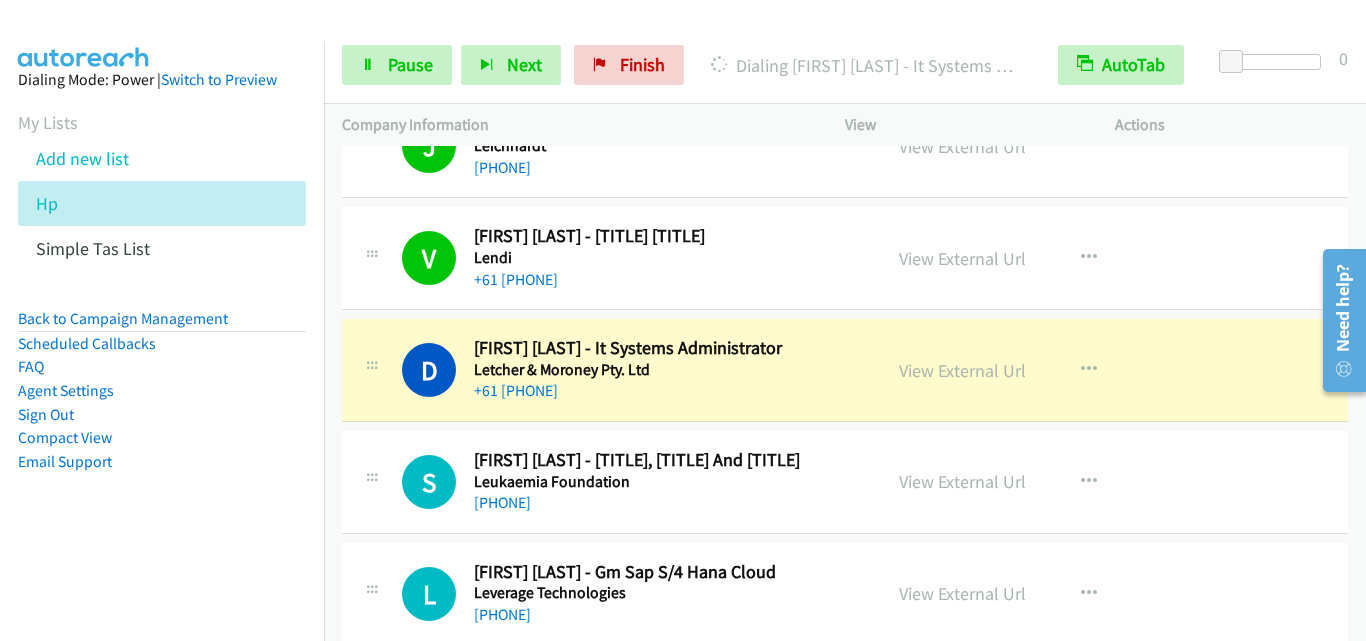 scroll, scrollTop: 700, scrollLeft: 0, axis: vertical 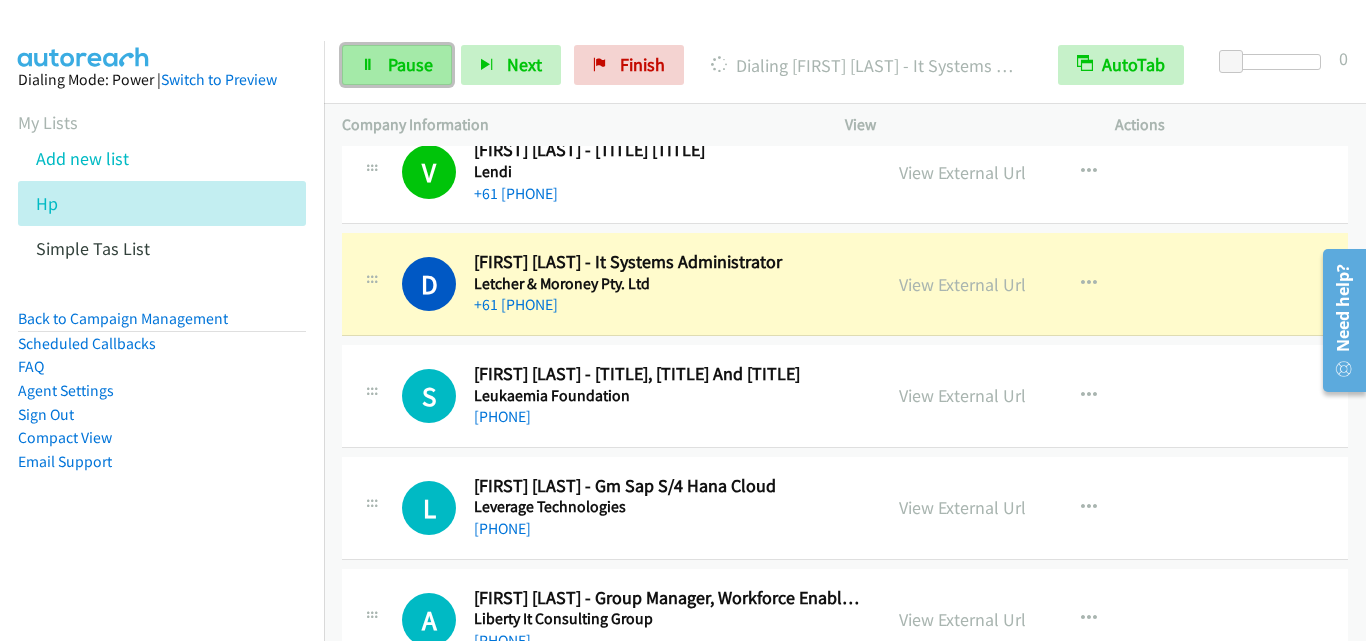 click on "Pause" at bounding box center [397, 65] 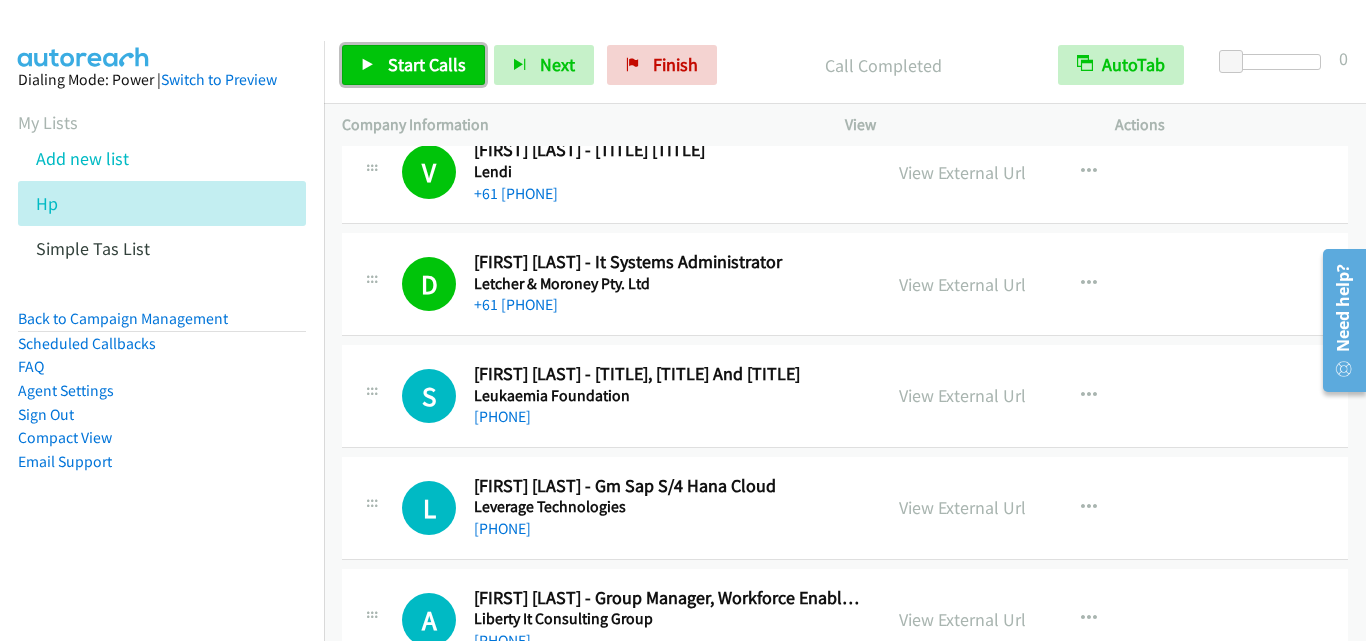 click on "Start Calls" at bounding box center (427, 64) 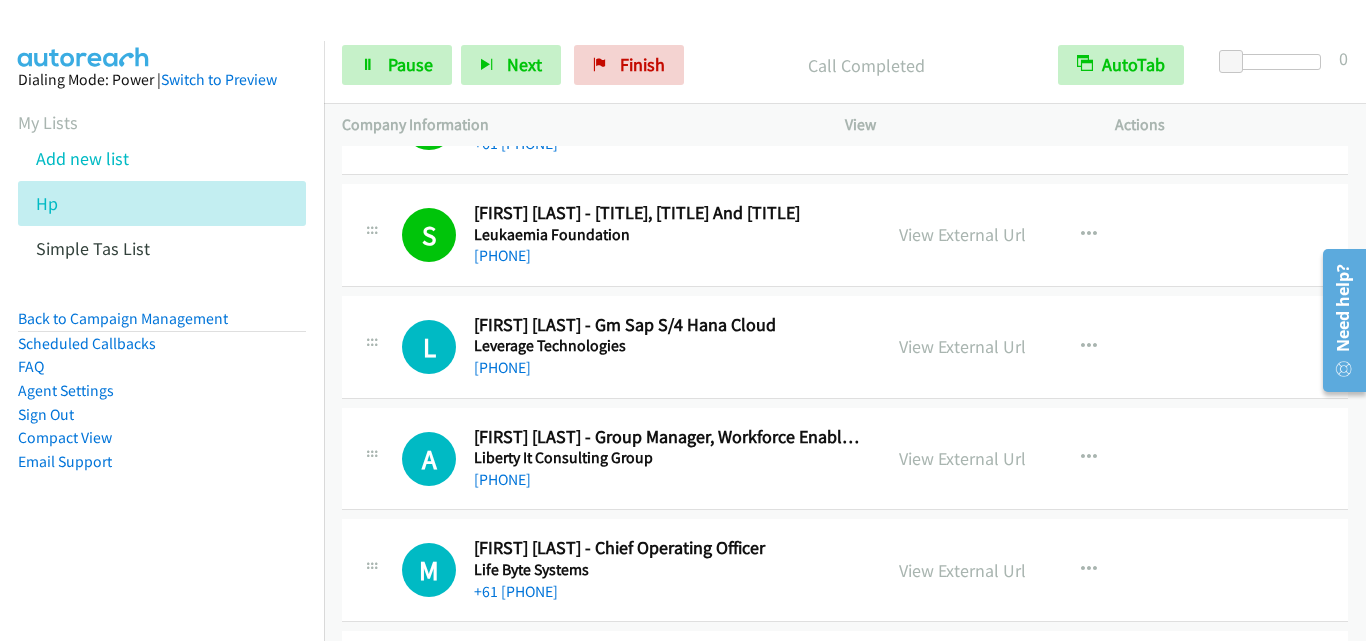 scroll, scrollTop: 900, scrollLeft: 0, axis: vertical 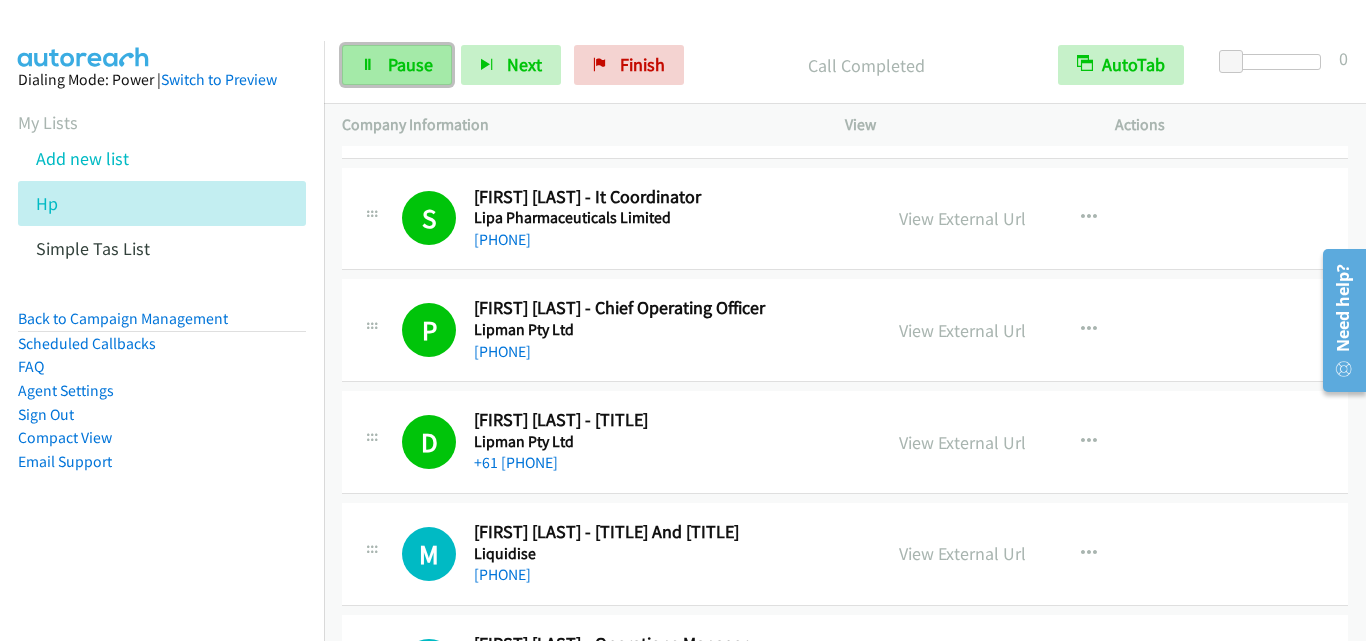 click on "Pause" at bounding box center (410, 64) 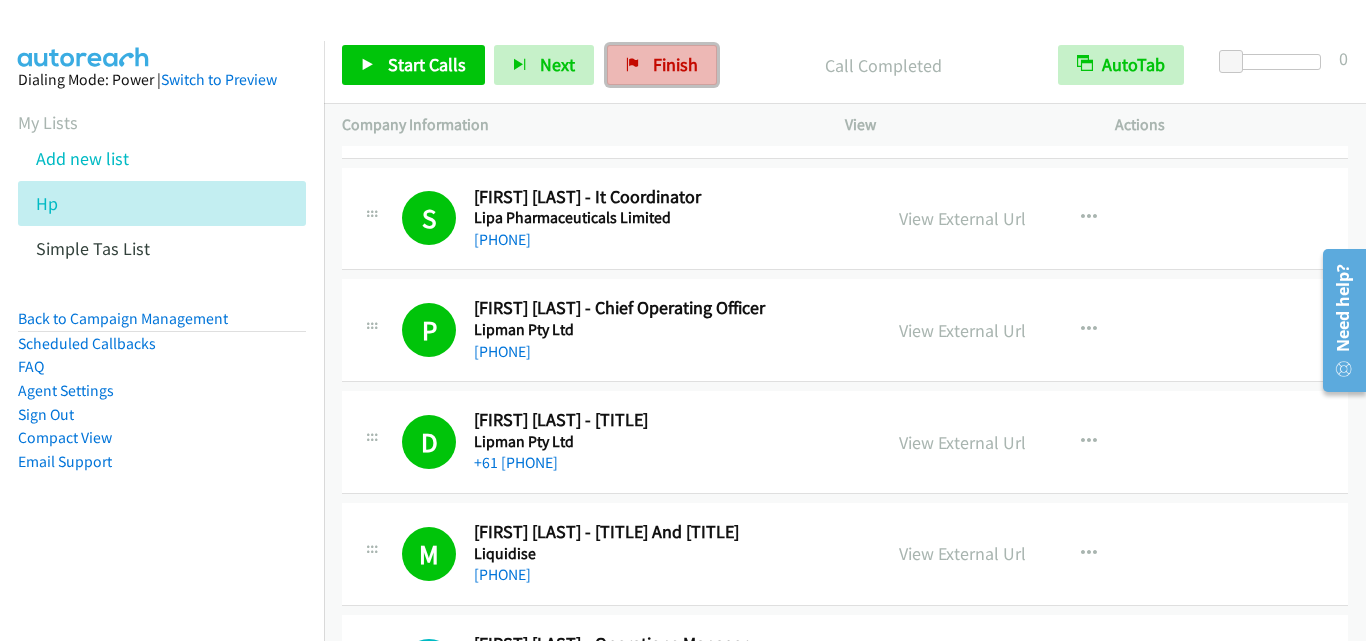 click on "Finish" at bounding box center (675, 64) 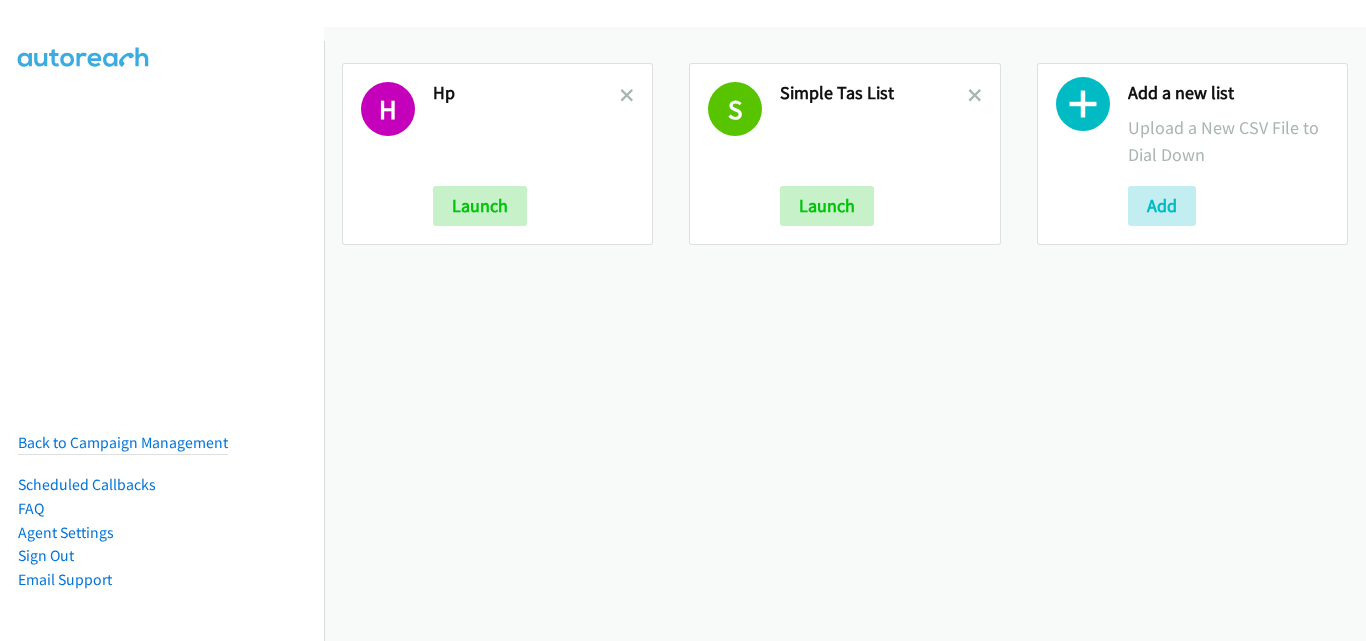 scroll, scrollTop: 0, scrollLeft: 0, axis: both 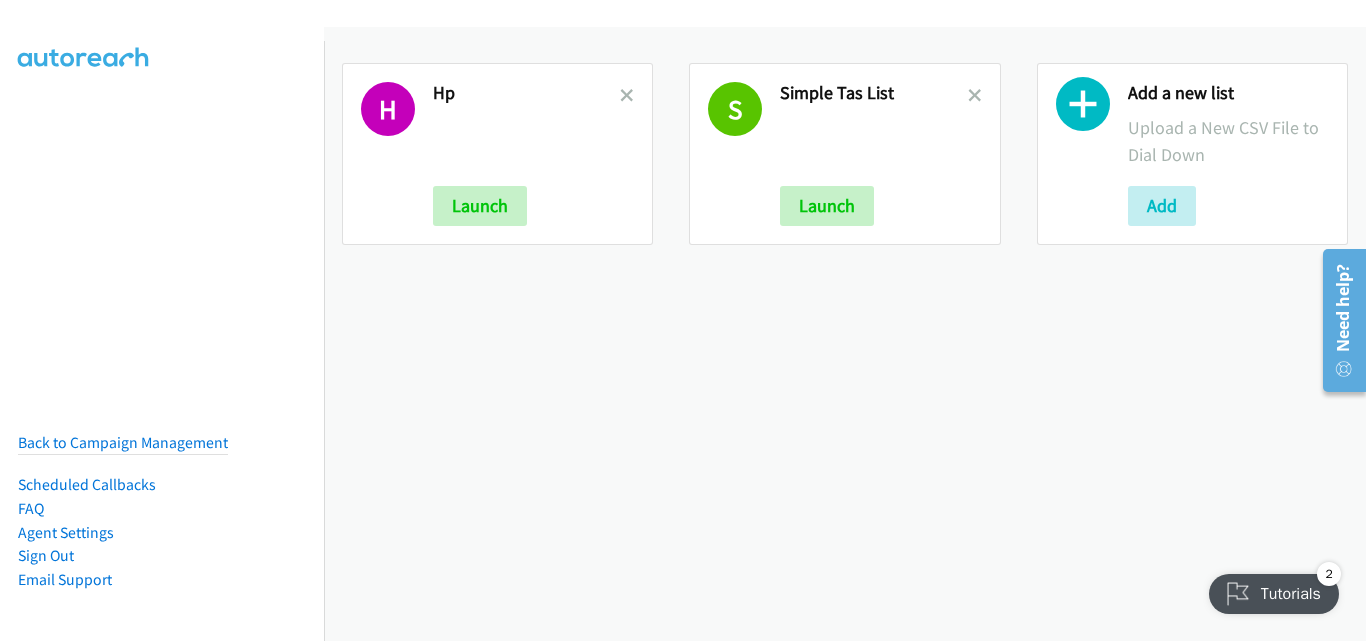 click at bounding box center [1083, 109] 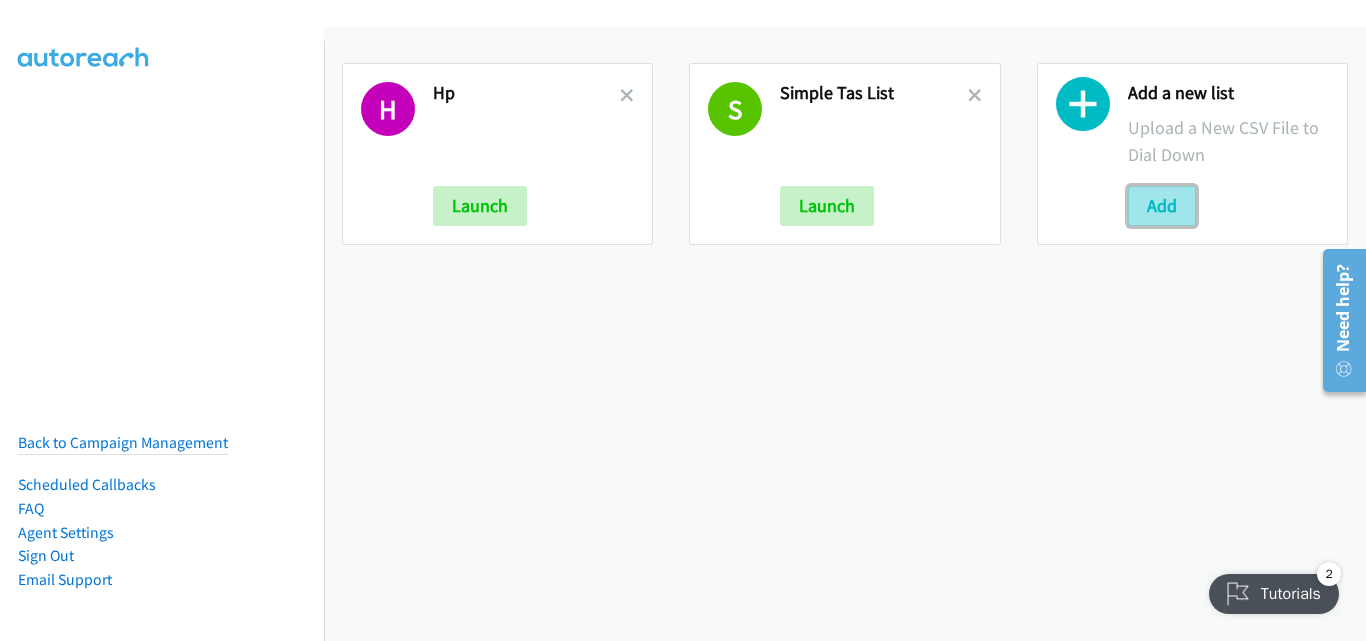click on "Add" at bounding box center (1162, 206) 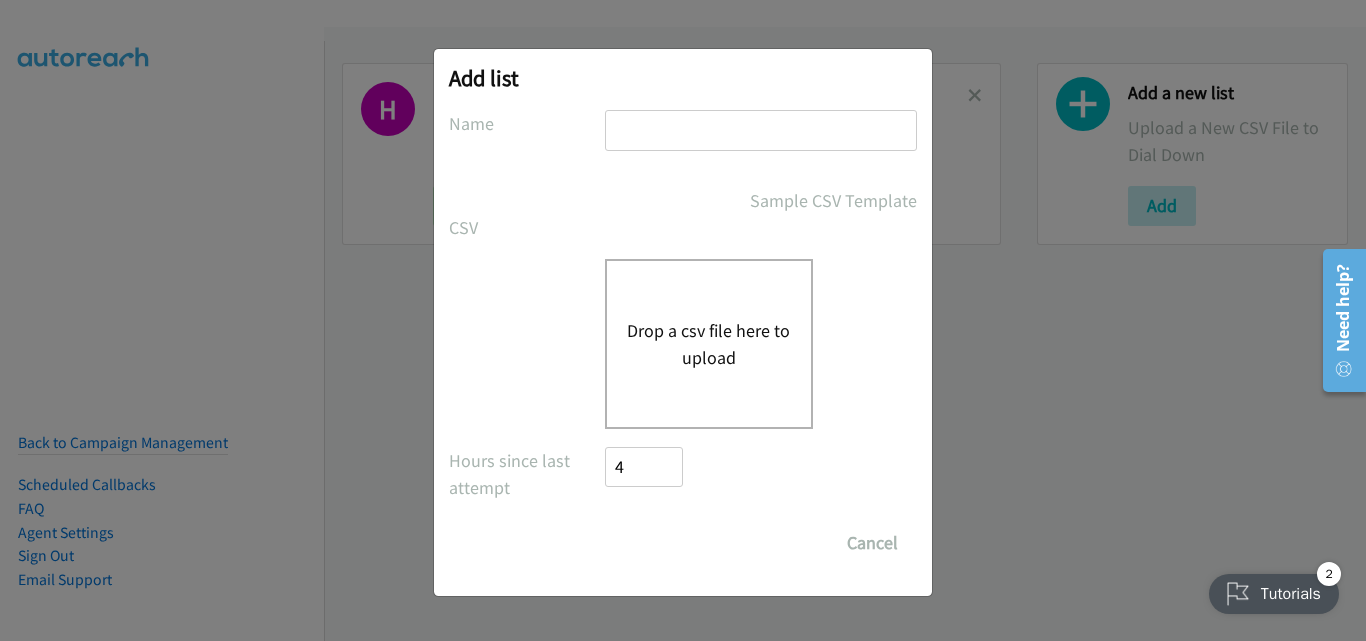 click on "Drop a csv file here to upload" at bounding box center (709, 344) 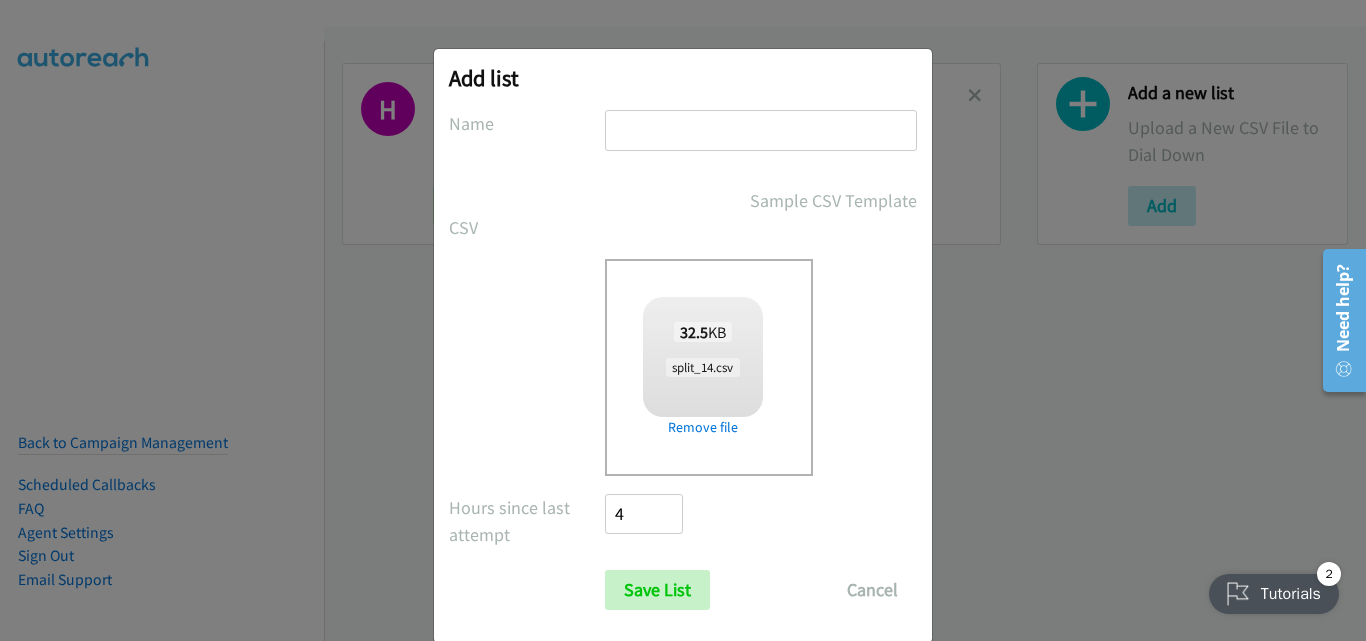click at bounding box center (761, 130) 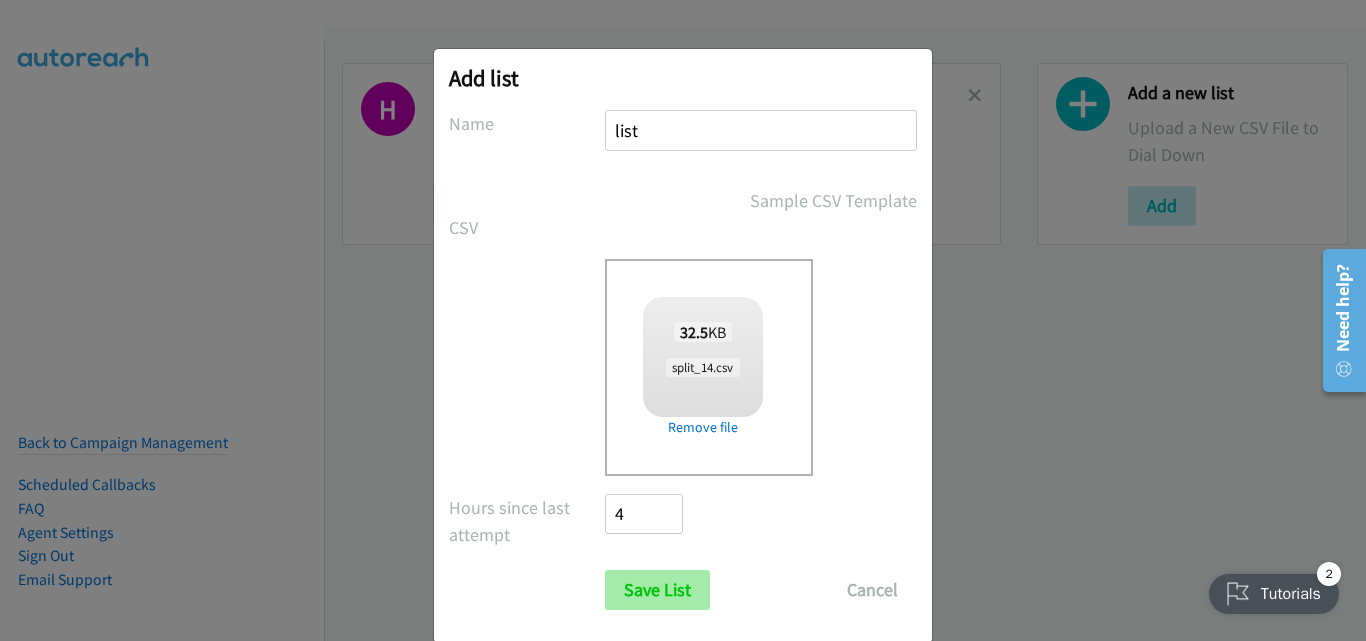 type on "list" 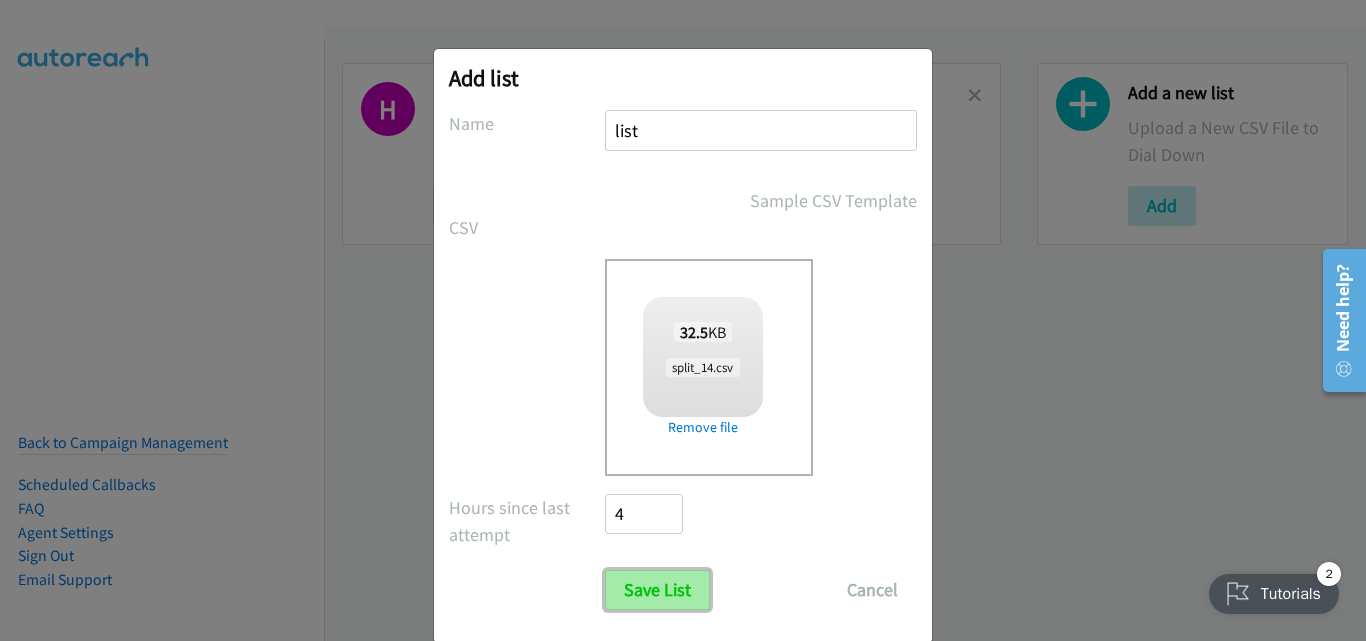 click on "Save List" at bounding box center (657, 590) 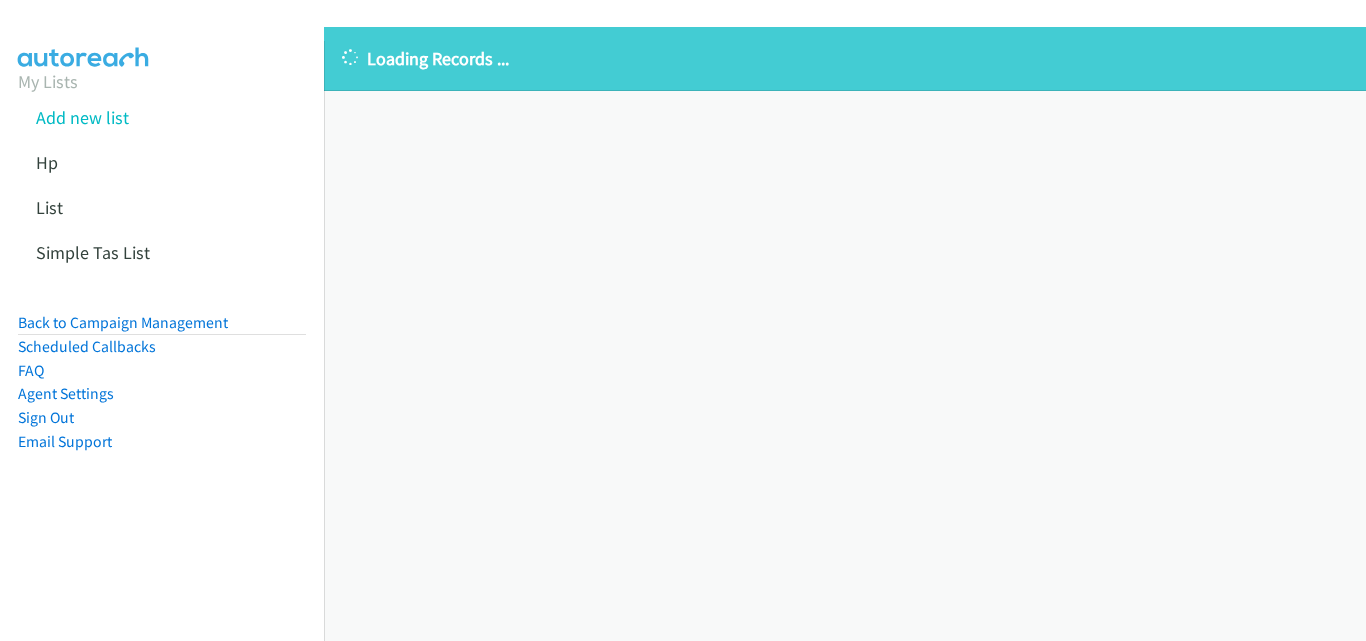 scroll, scrollTop: 0, scrollLeft: 0, axis: both 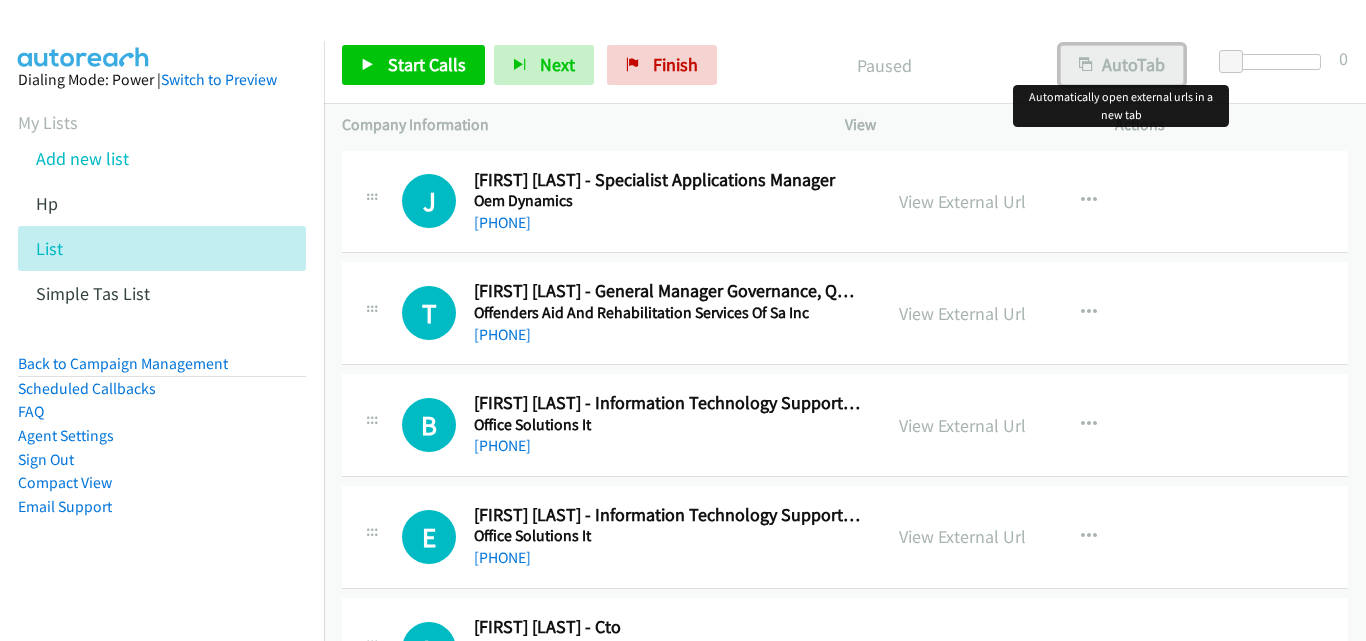 click on "AutoTab" at bounding box center (1122, 65) 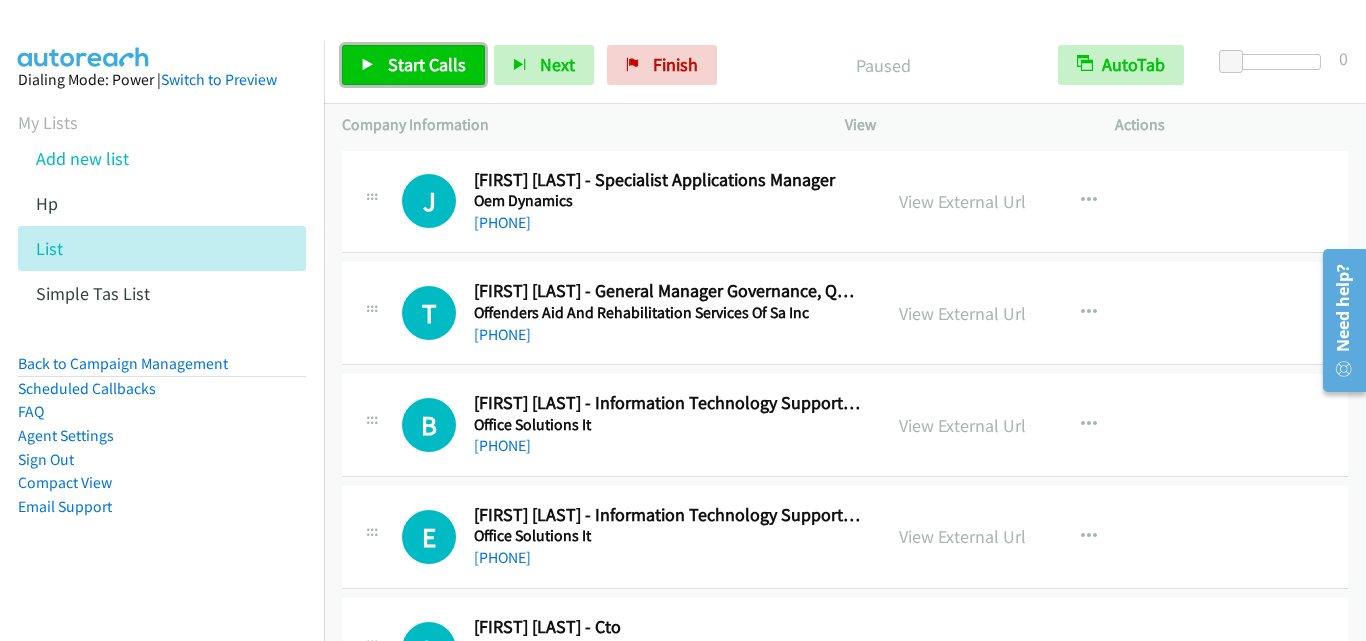 click on "Start Calls" at bounding box center (427, 64) 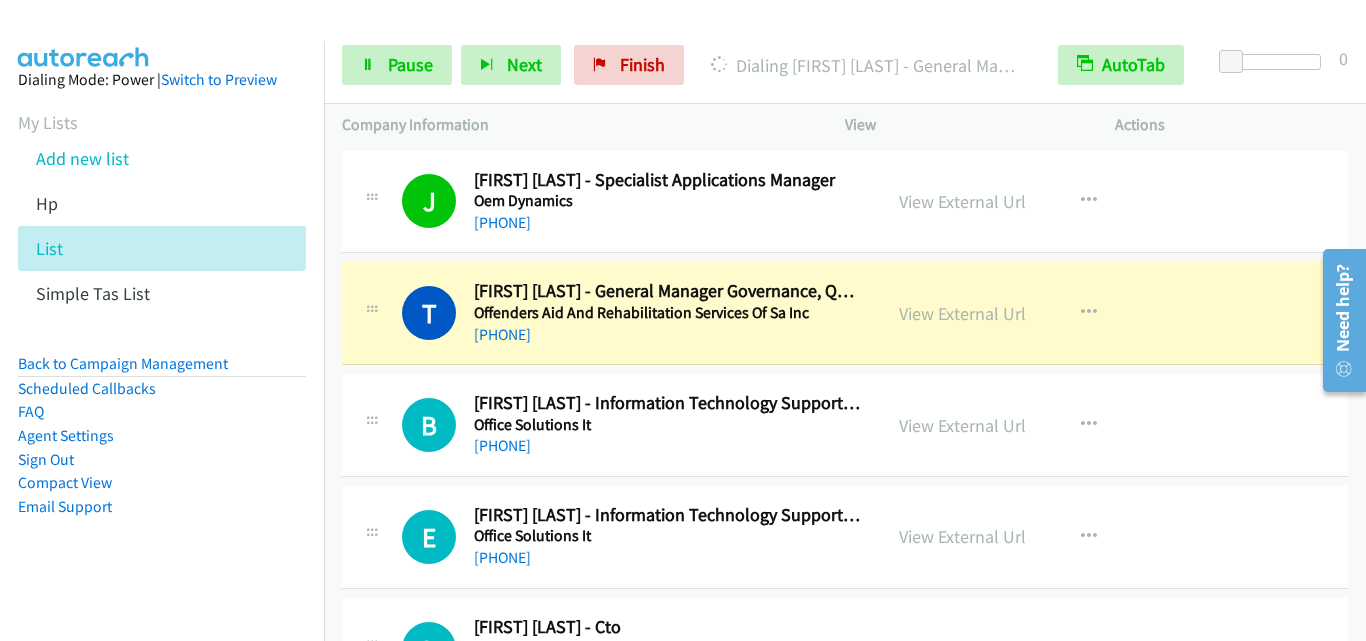 scroll, scrollTop: 100, scrollLeft: 0, axis: vertical 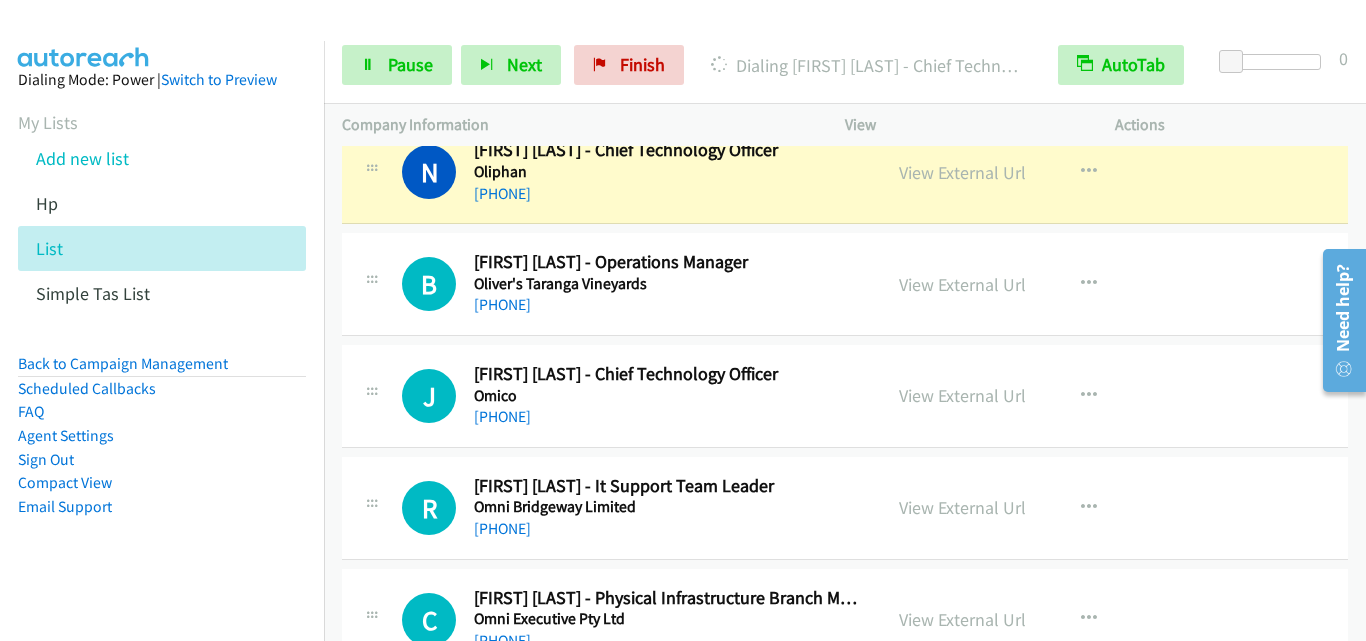 click on "B
Callback Scheduled
Brioni Oliver - Operations Manager
Oliver's Taranga Vineyards
Australia/Sydney
+61 403 319 637
View External Url
View External Url
Schedule/Manage Callback
Start Calls Here
Remove from list
Add to do not call list
Reset Call Status" at bounding box center [845, 284] 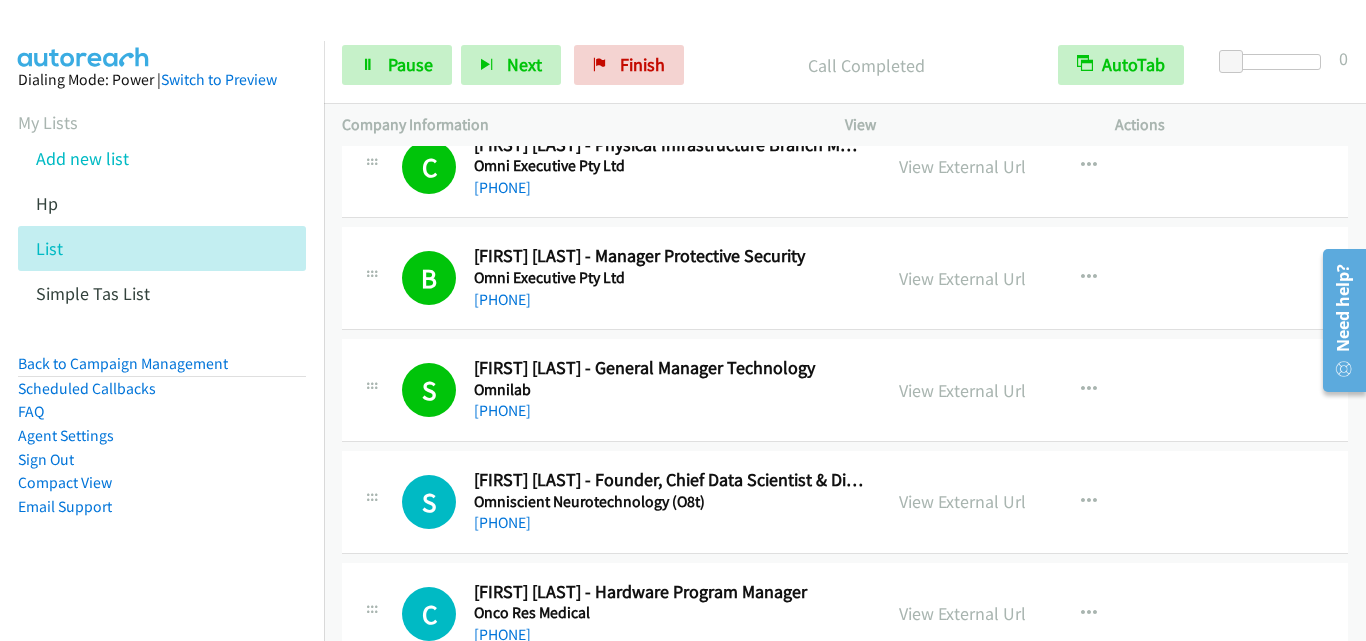 scroll, scrollTop: 1200, scrollLeft: 0, axis: vertical 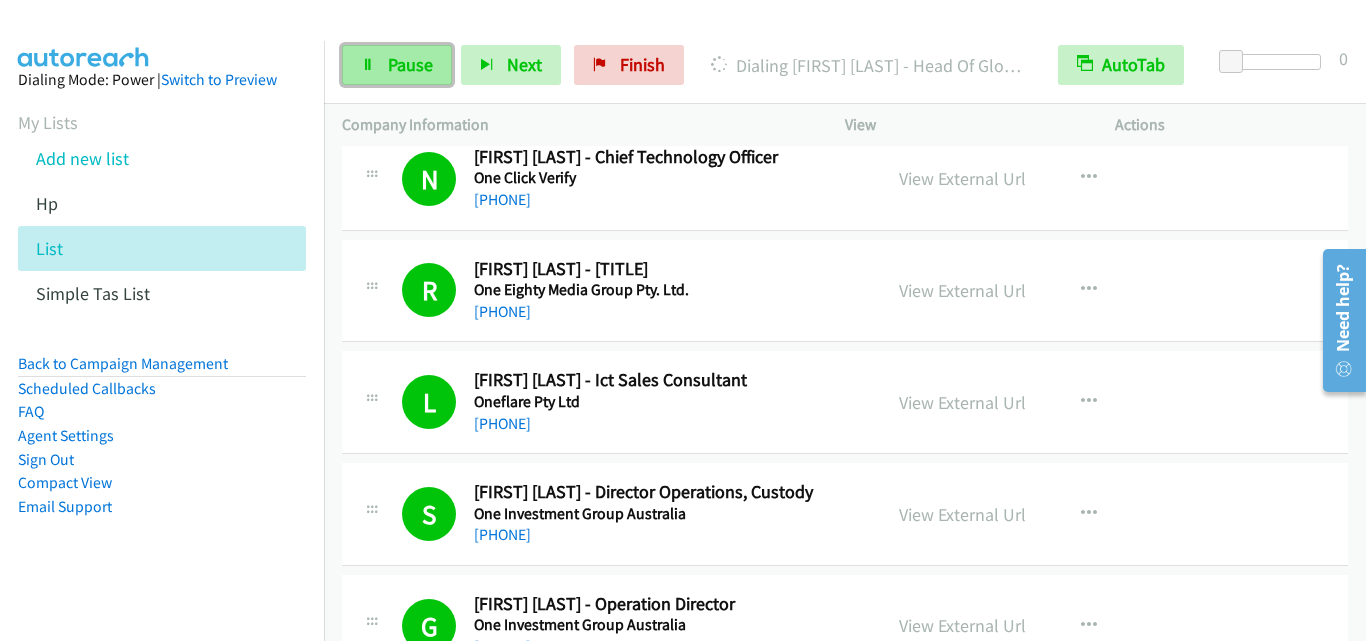 click on "Pause" at bounding box center [410, 64] 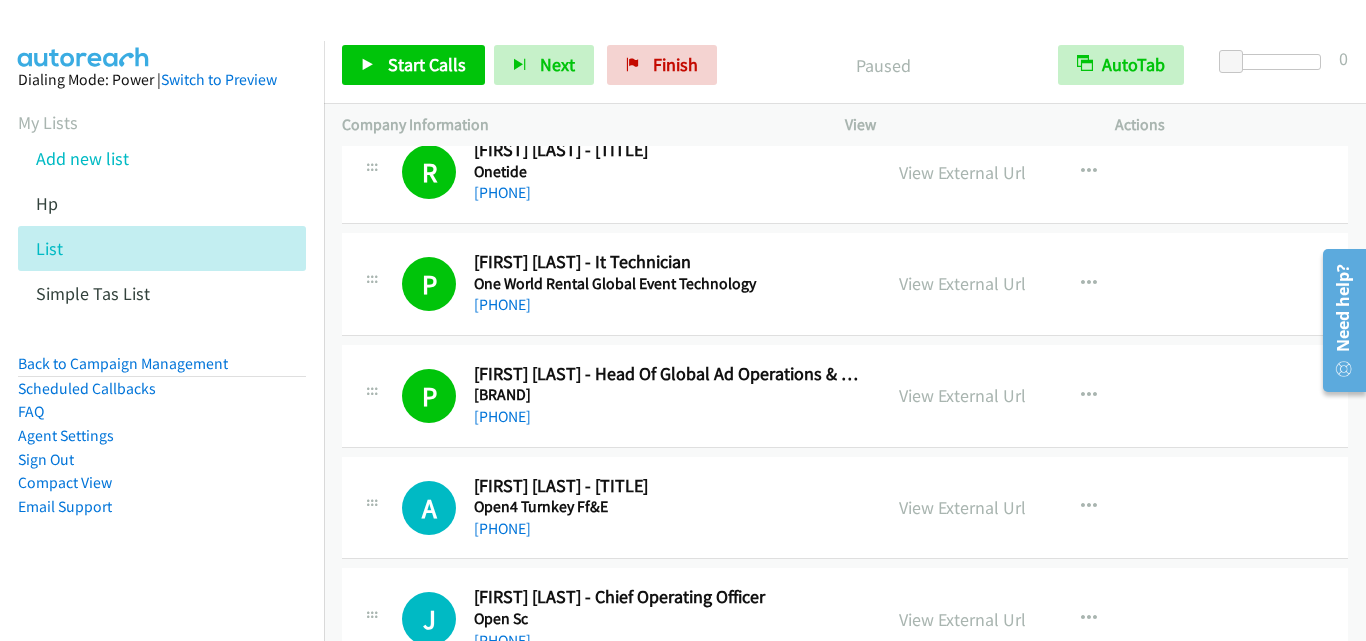 scroll, scrollTop: 2800, scrollLeft: 0, axis: vertical 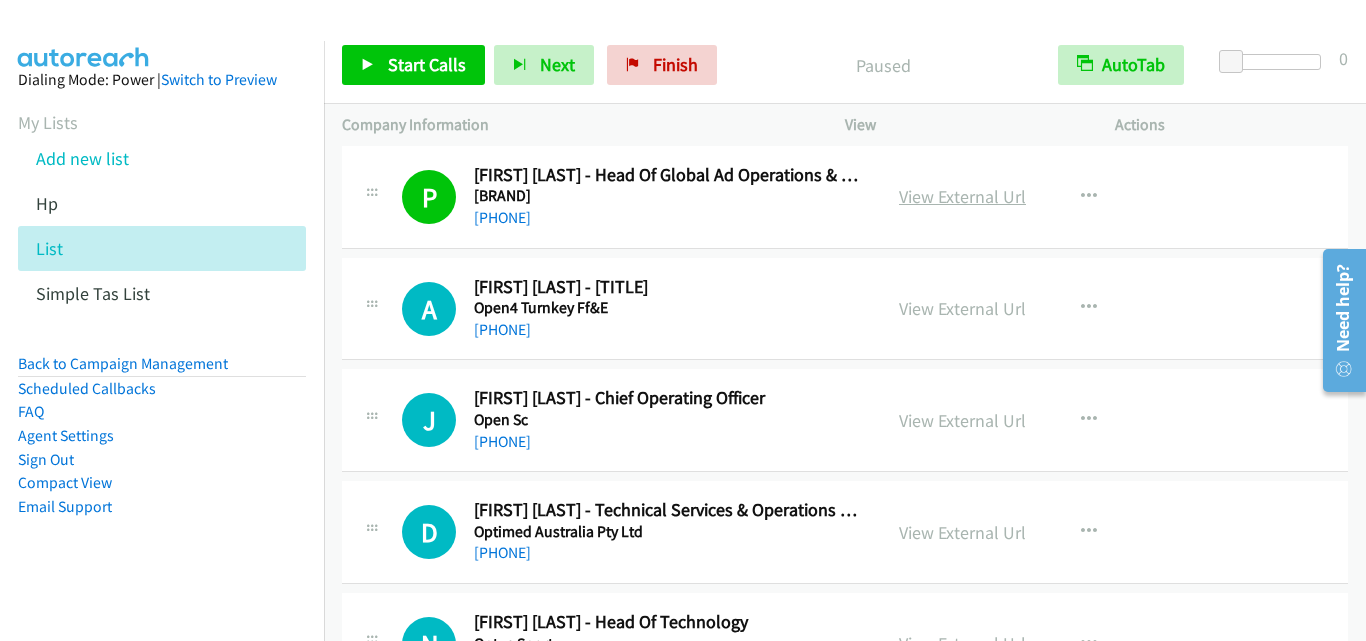 click on "View External Url" at bounding box center [962, 196] 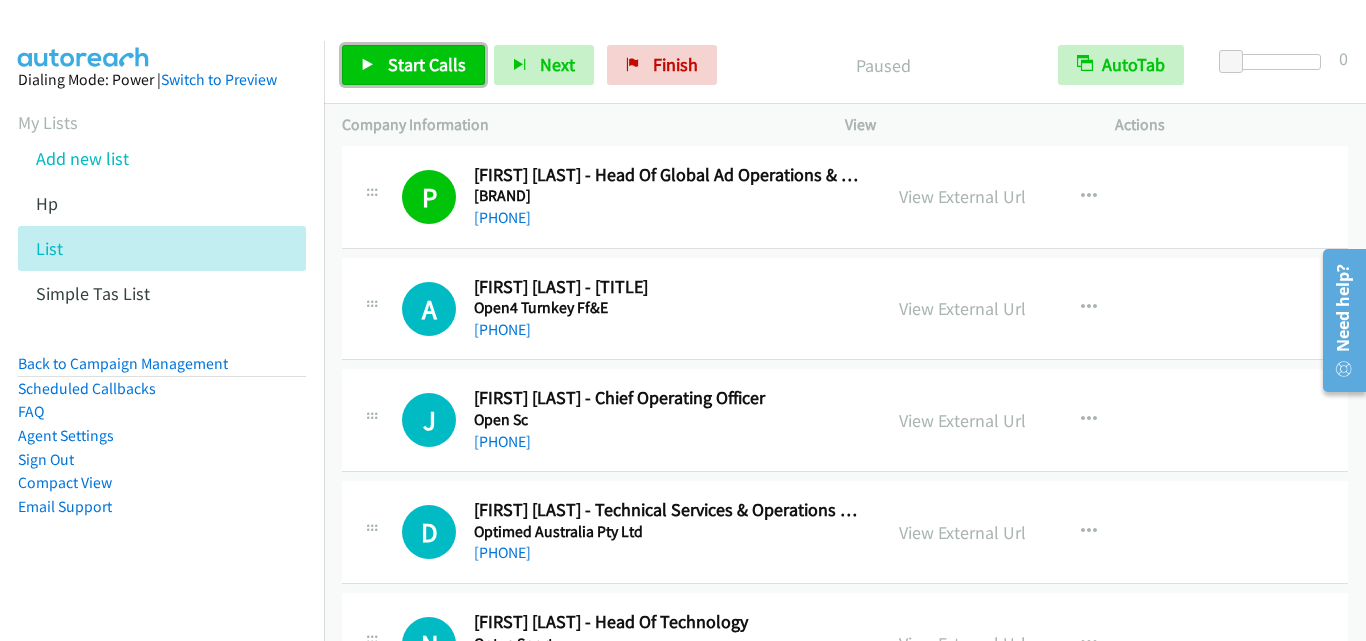 click on "Start Calls" at bounding box center (427, 64) 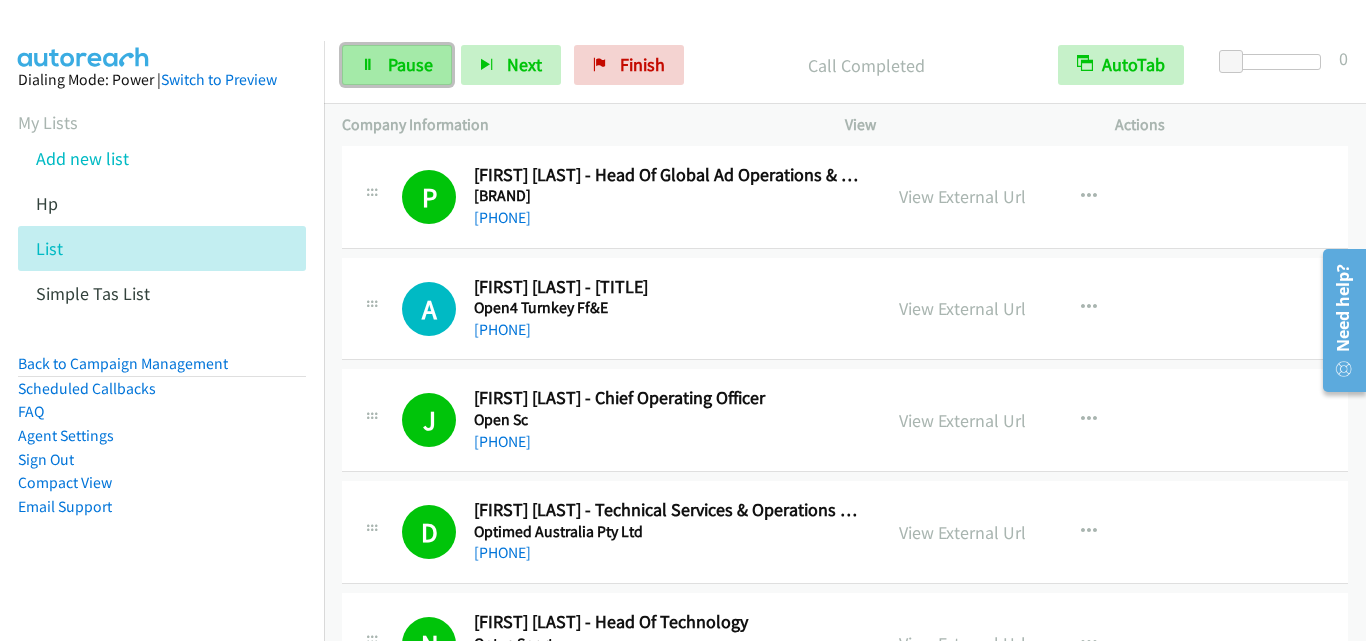 click on "Pause" at bounding box center [397, 65] 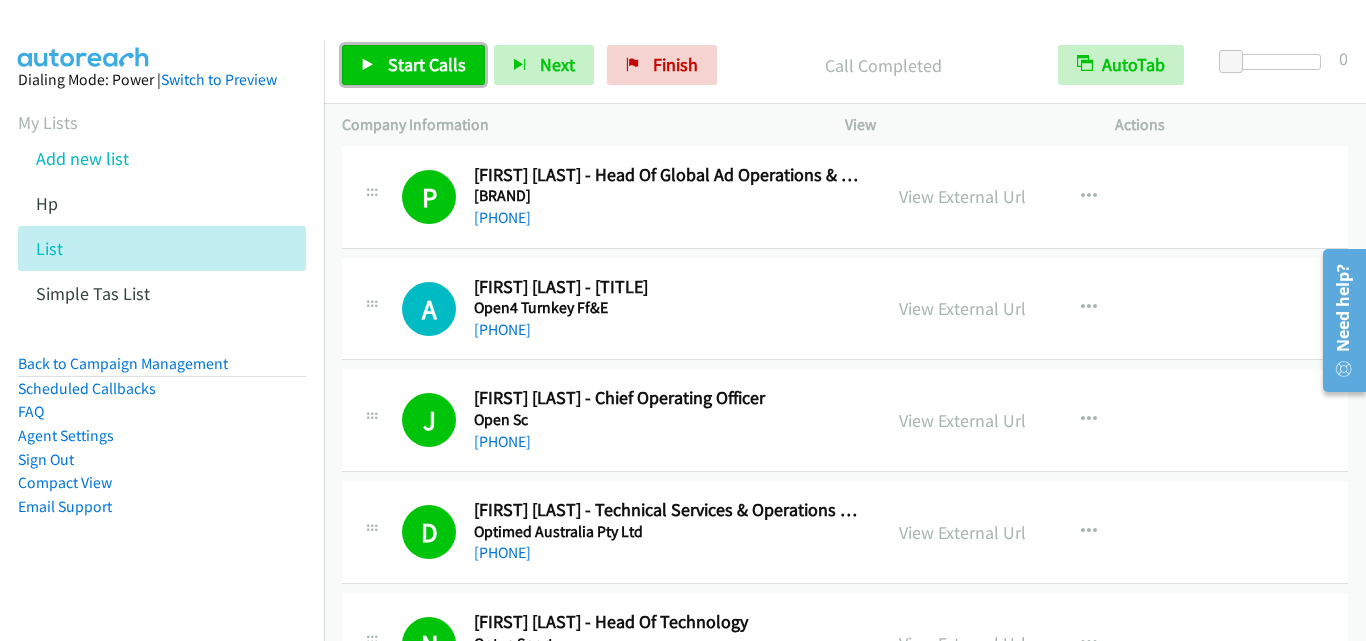 click on "Start Calls" at bounding box center [427, 64] 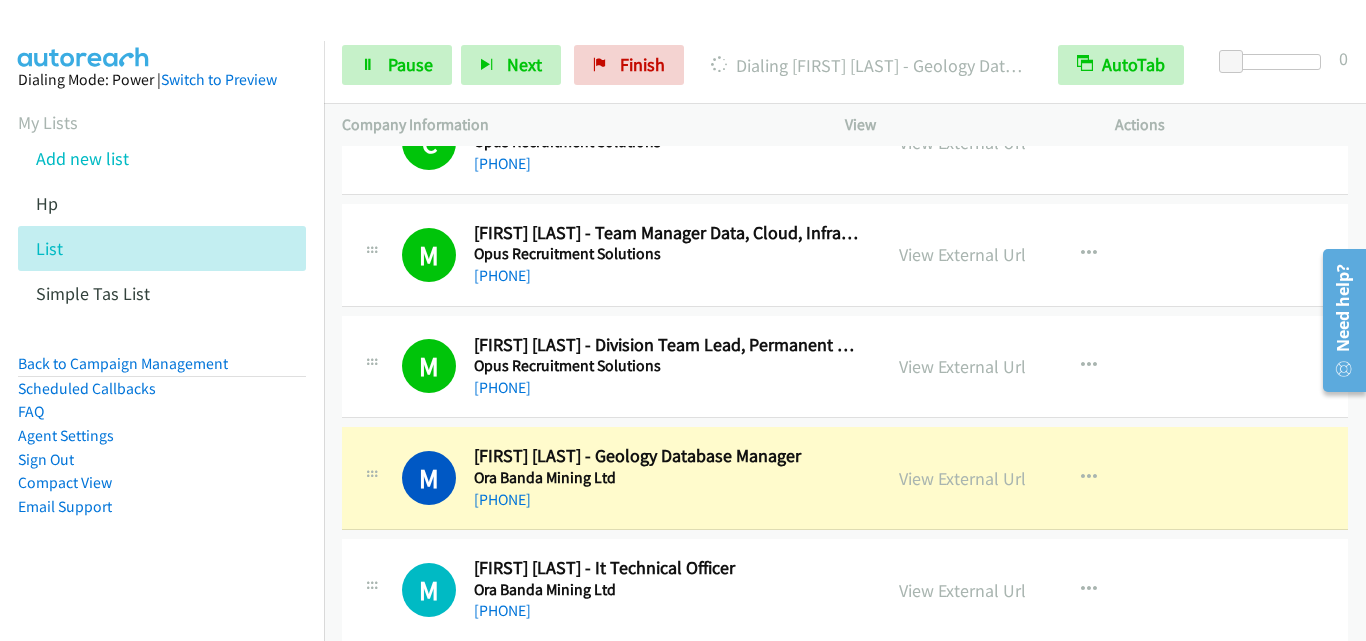 scroll, scrollTop: 3500, scrollLeft: 0, axis: vertical 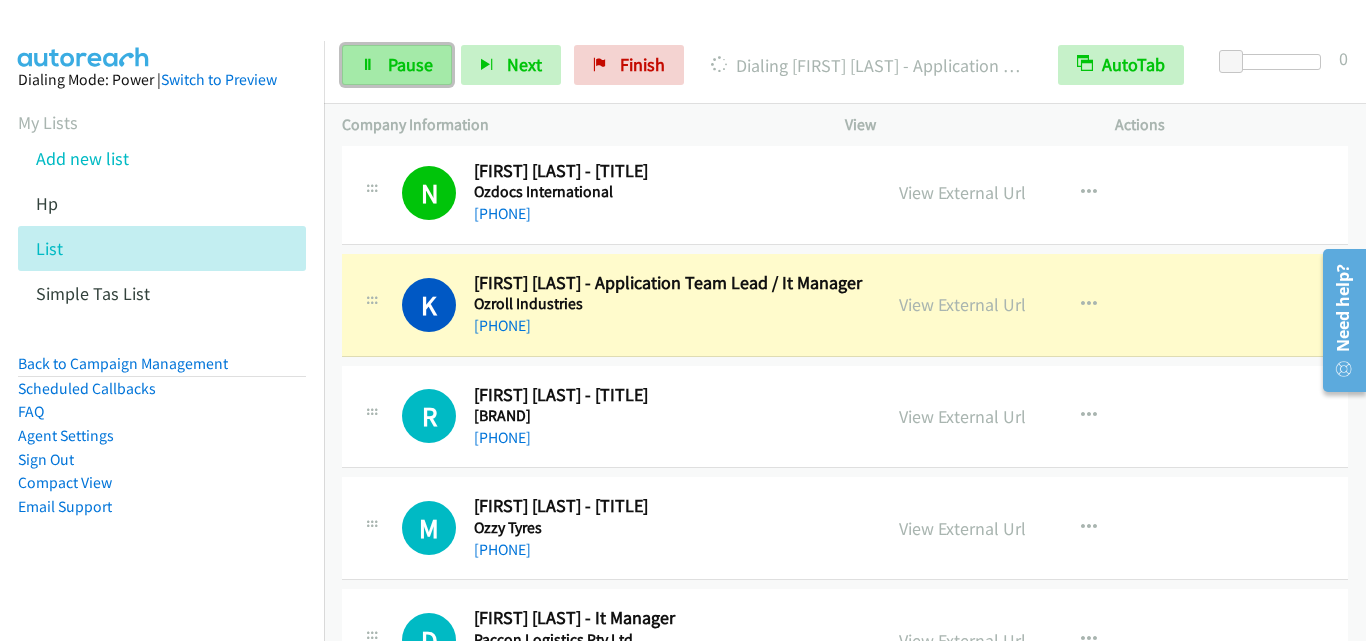 click on "Pause" at bounding box center (397, 65) 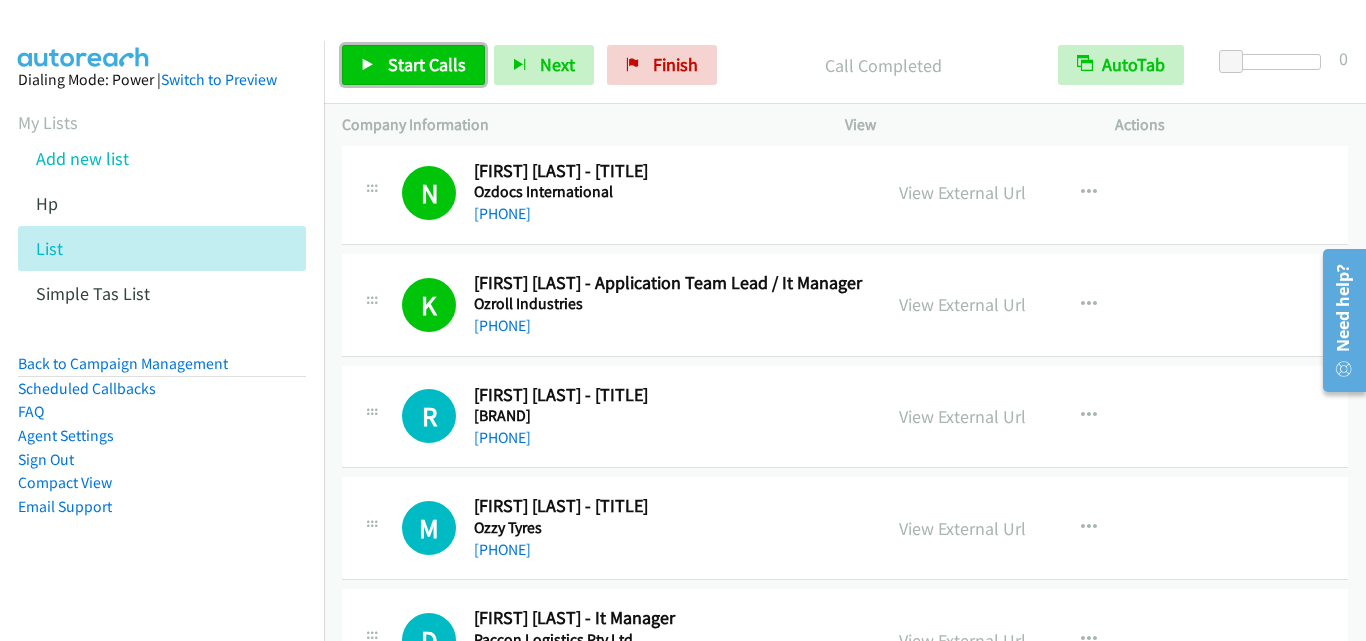 click on "Start Calls" at bounding box center [427, 64] 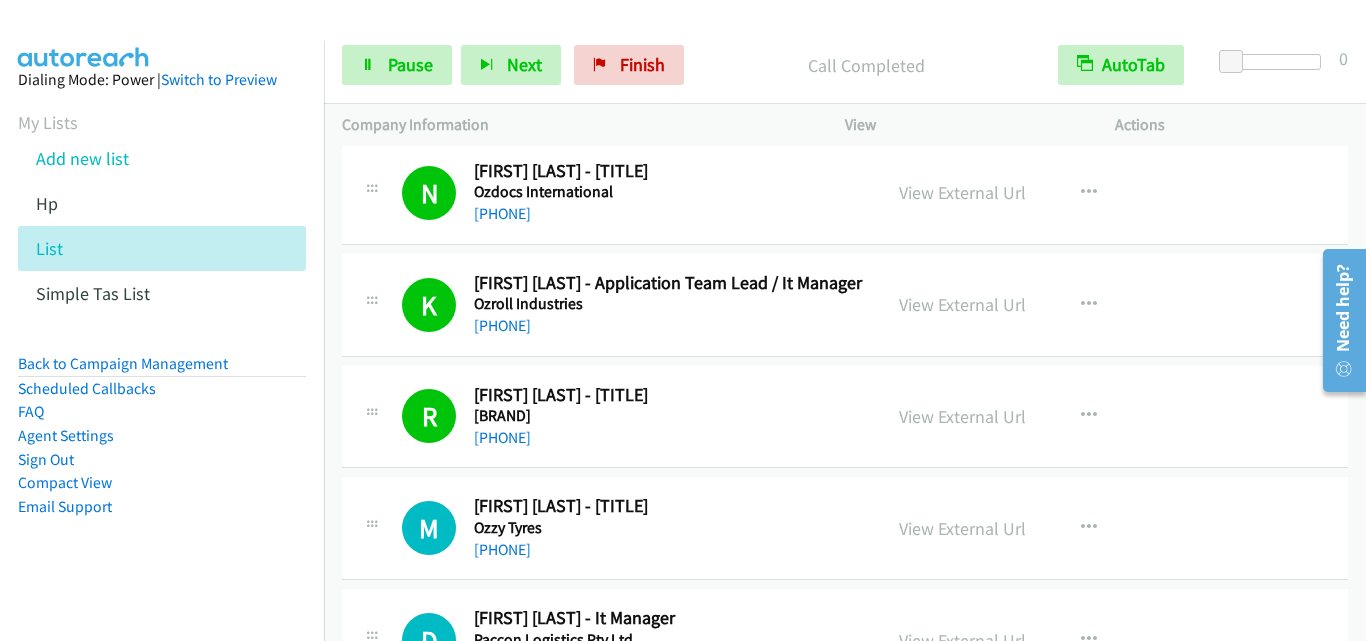 scroll, scrollTop: 7800, scrollLeft: 0, axis: vertical 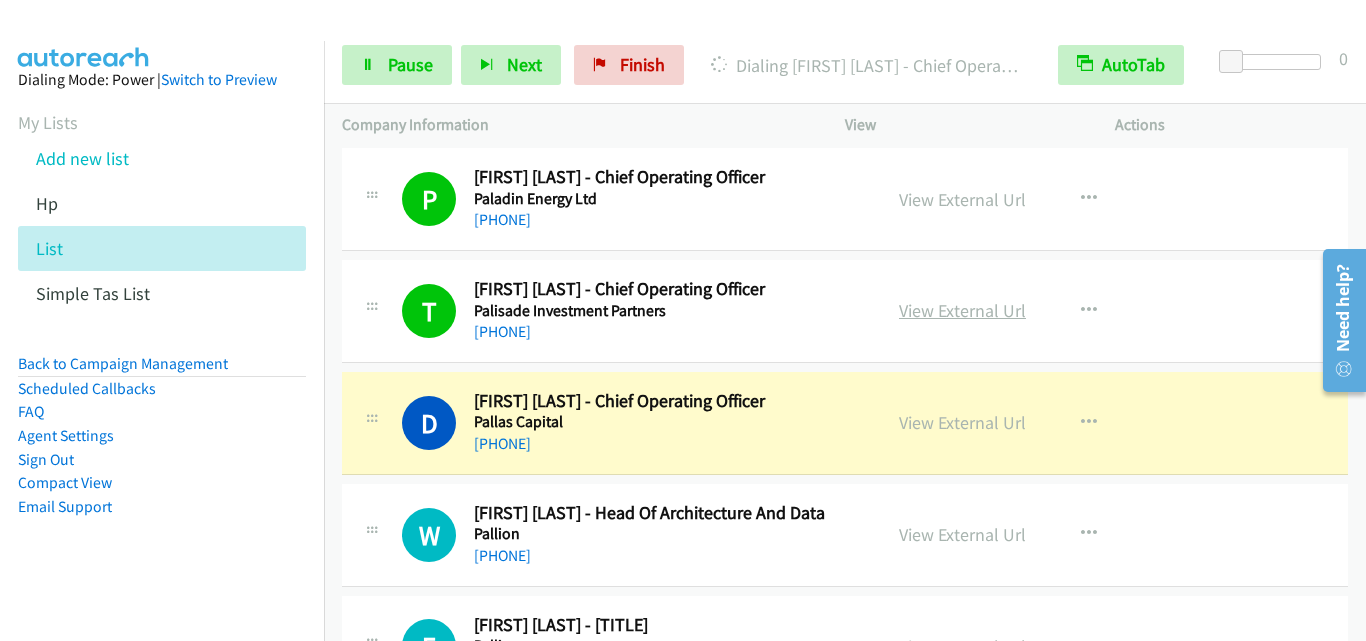 click on "View External Url" at bounding box center (962, 310) 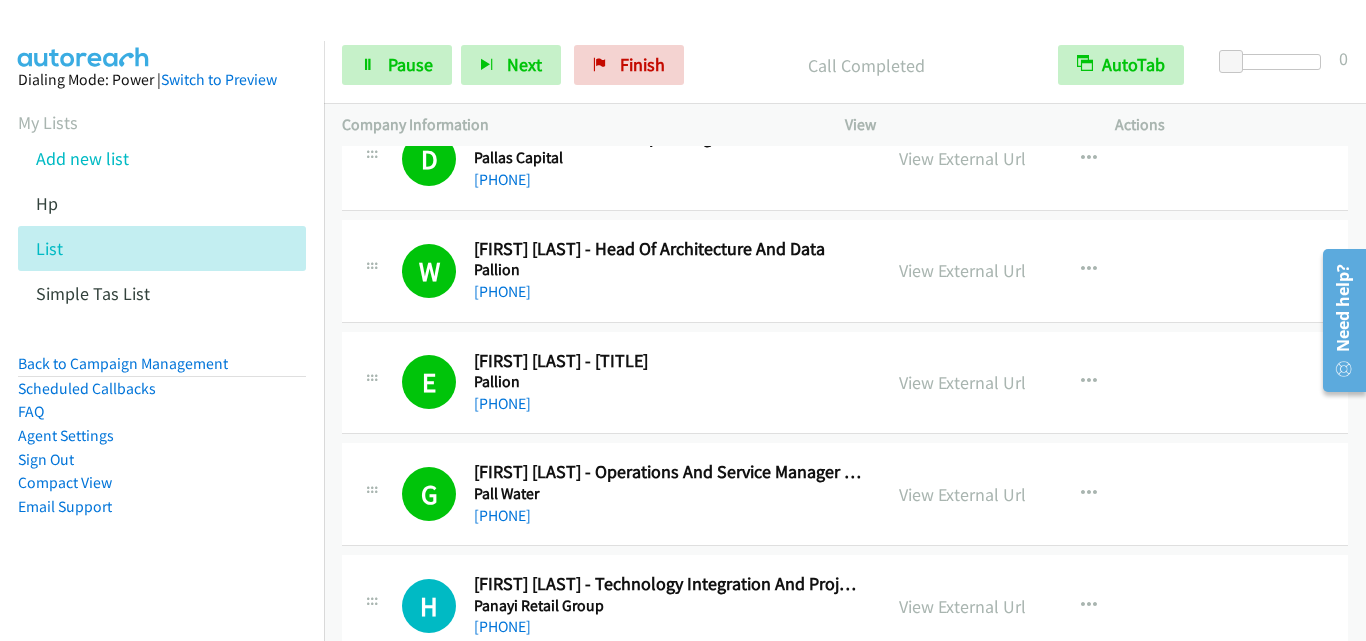 scroll, scrollTop: 8800, scrollLeft: 0, axis: vertical 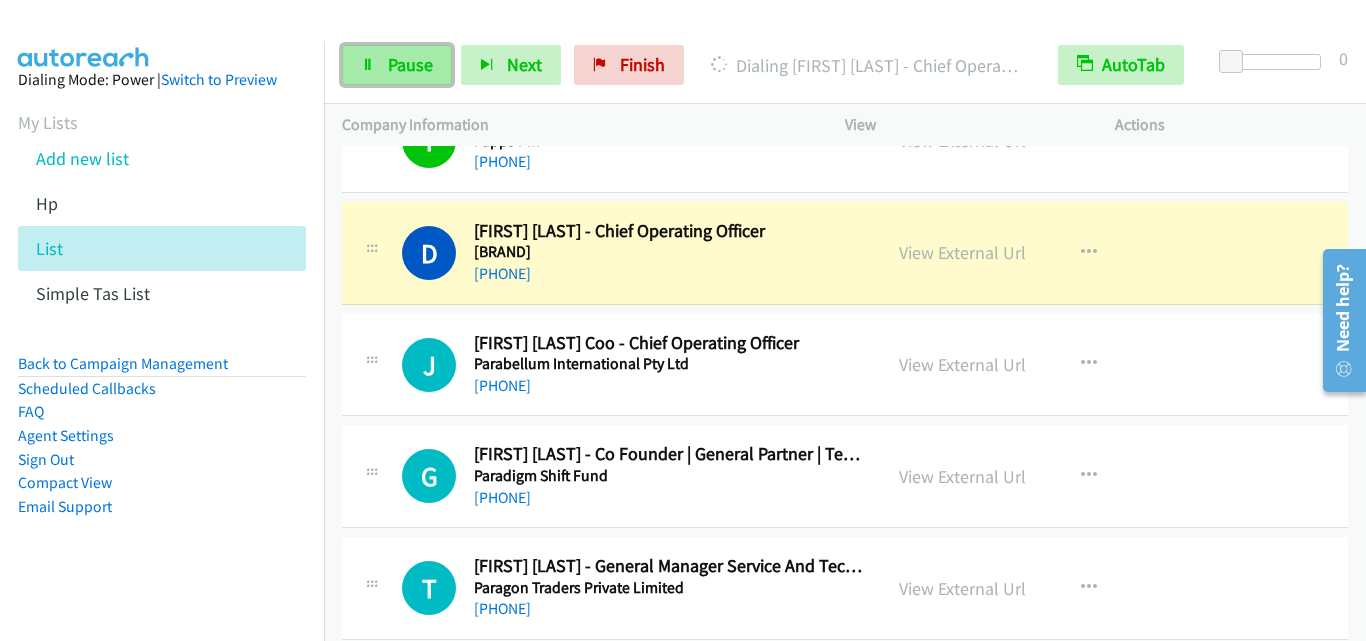 click on "Pause" at bounding box center (410, 64) 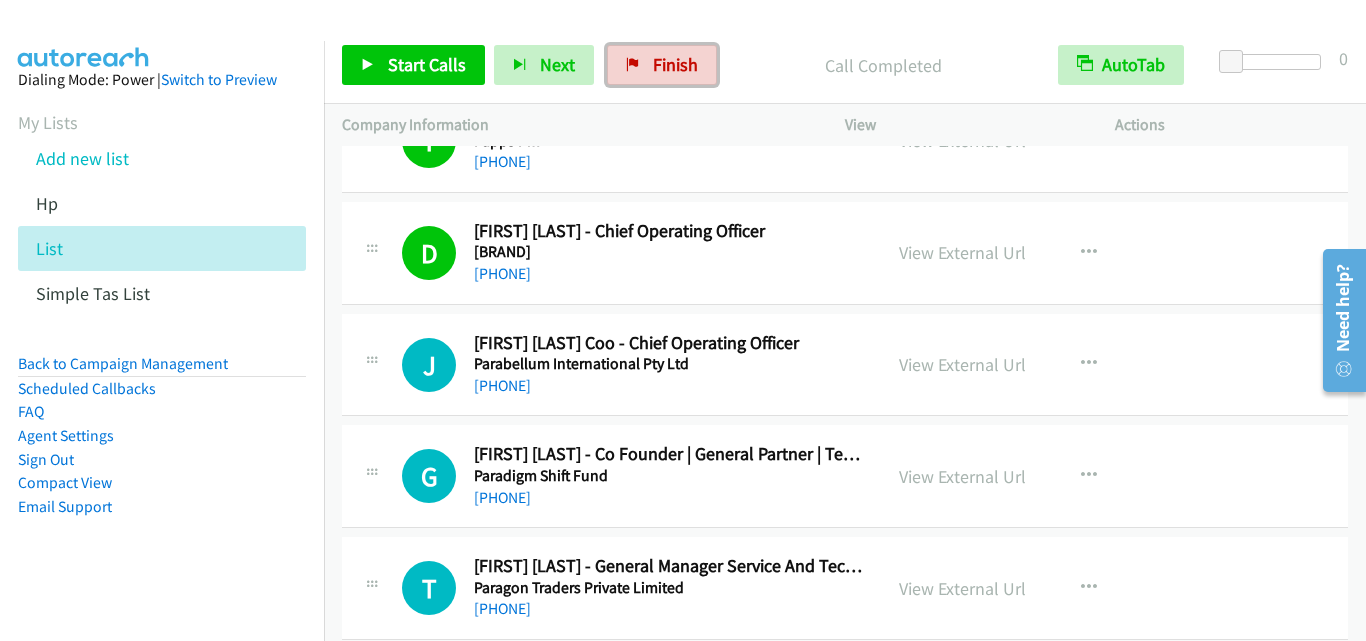 click on "Finish" at bounding box center [662, 65] 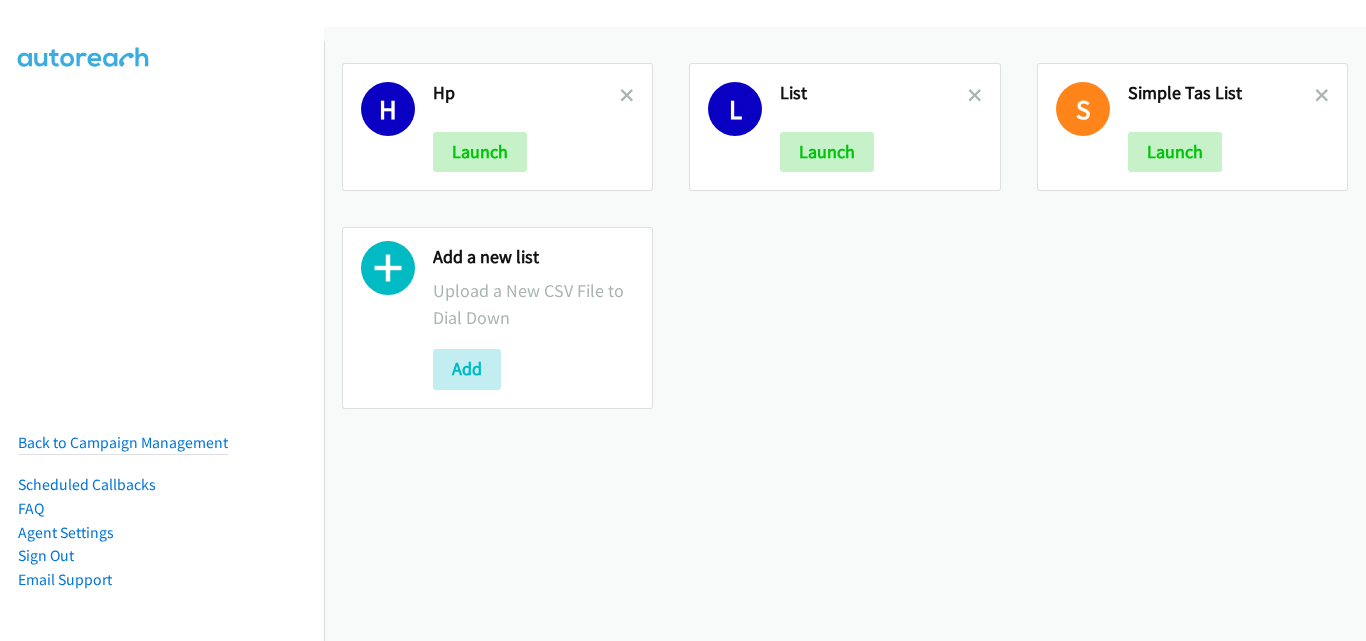 scroll, scrollTop: 0, scrollLeft: 0, axis: both 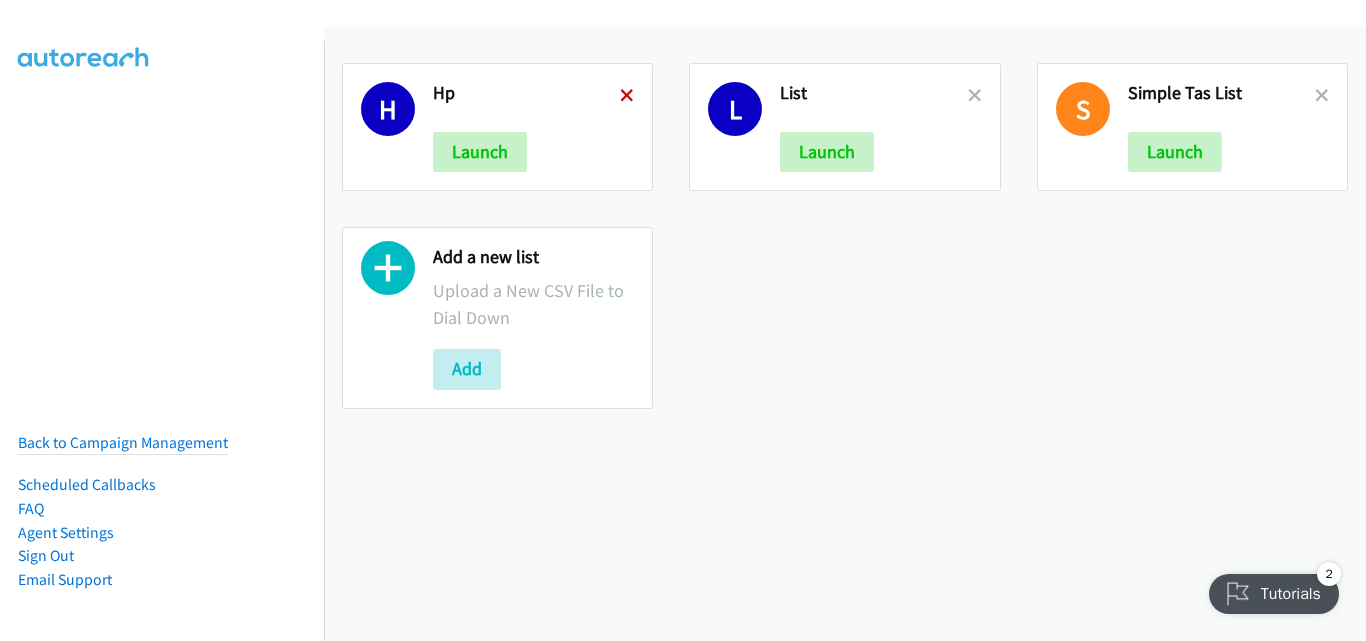 click at bounding box center [627, 97] 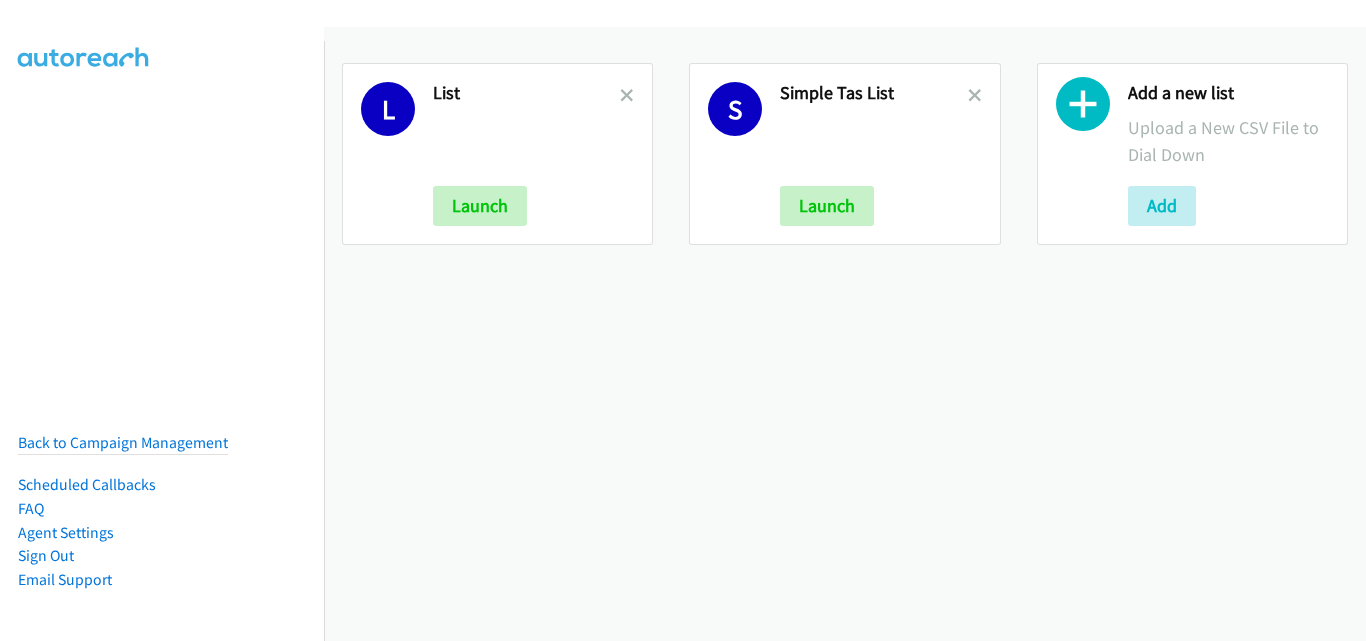 scroll, scrollTop: 0, scrollLeft: 0, axis: both 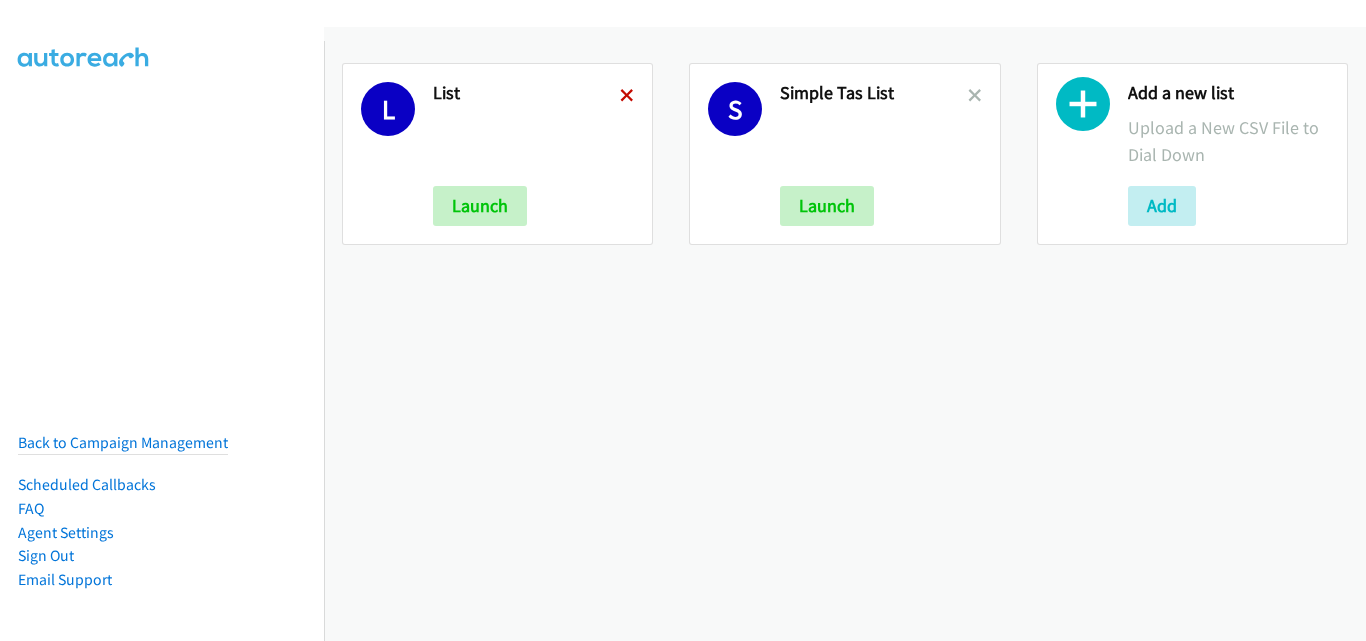 click at bounding box center [627, 97] 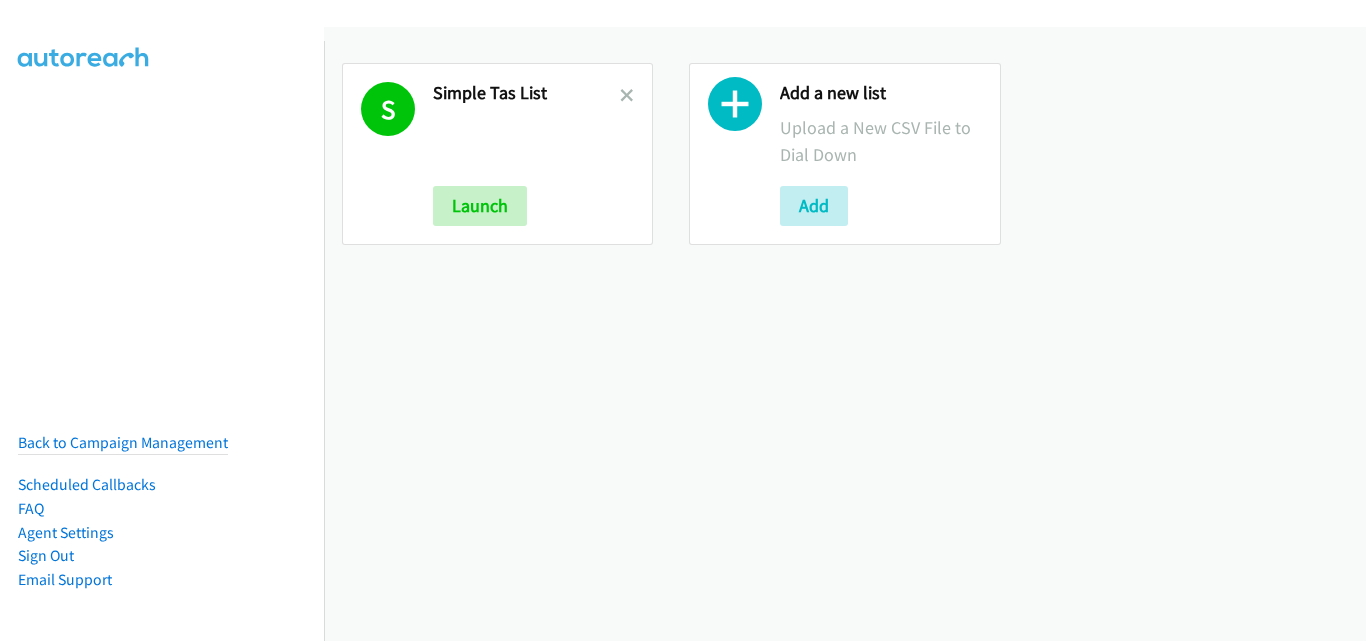 scroll, scrollTop: 0, scrollLeft: 0, axis: both 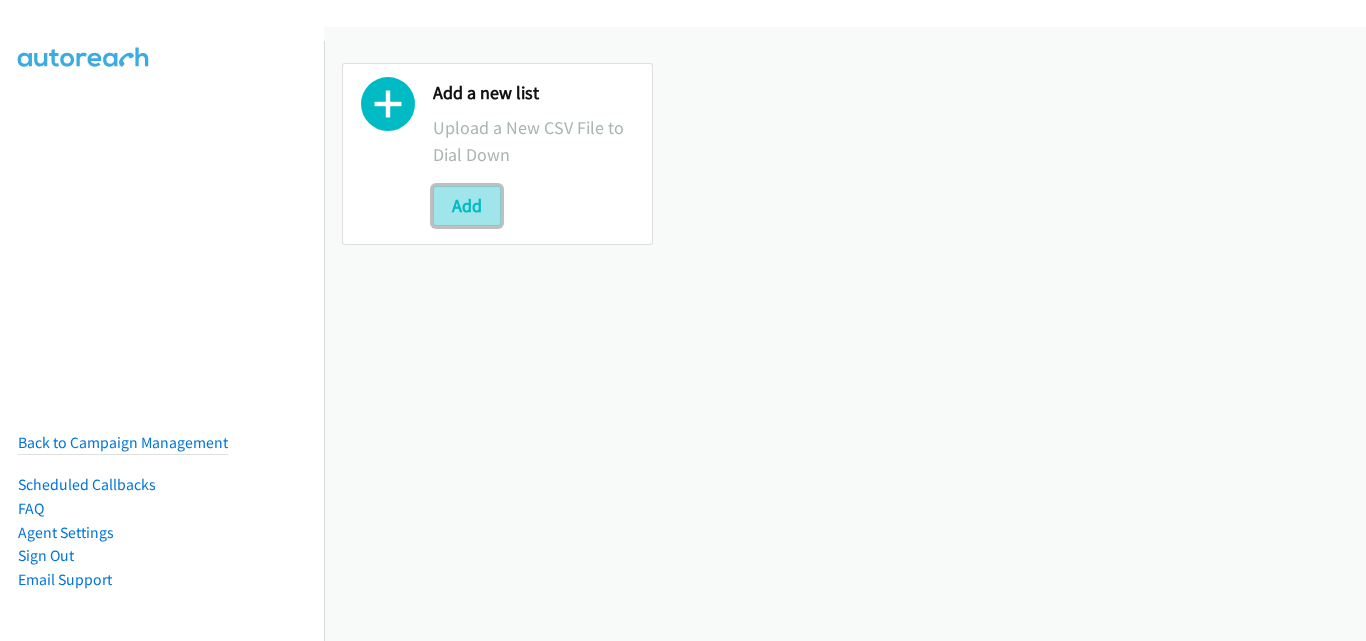 click on "Add" at bounding box center [467, 206] 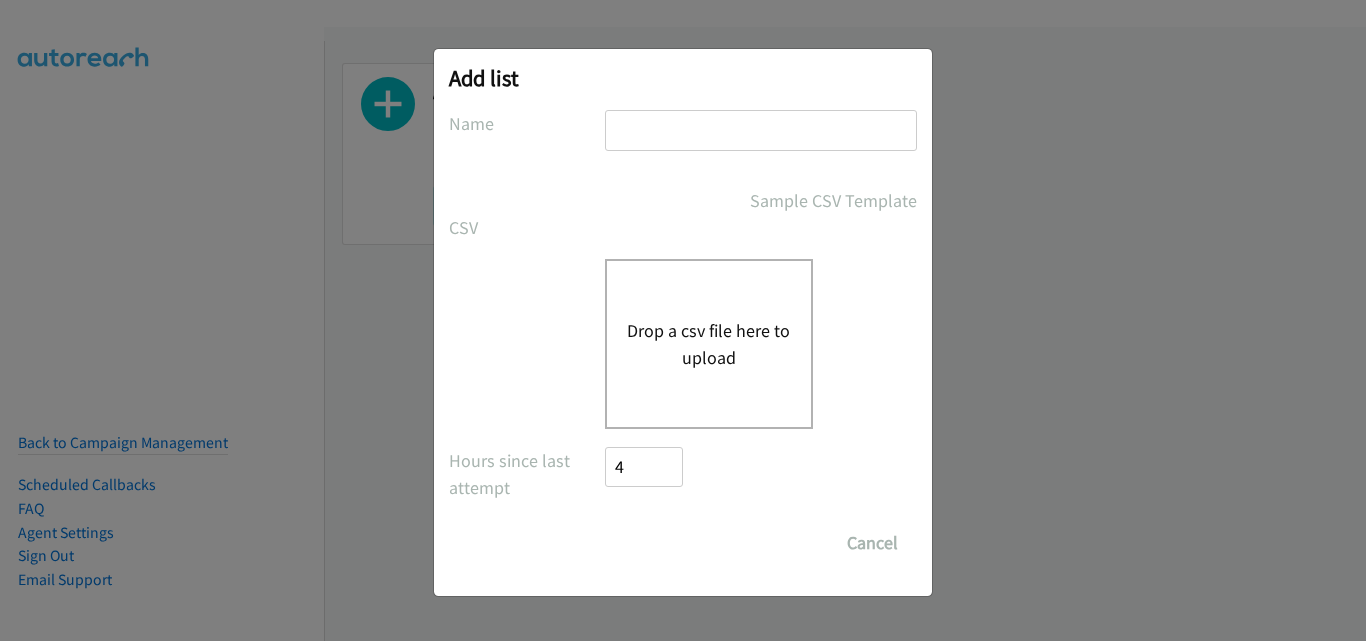 click on "Drop a csv file here to upload" at bounding box center [709, 344] 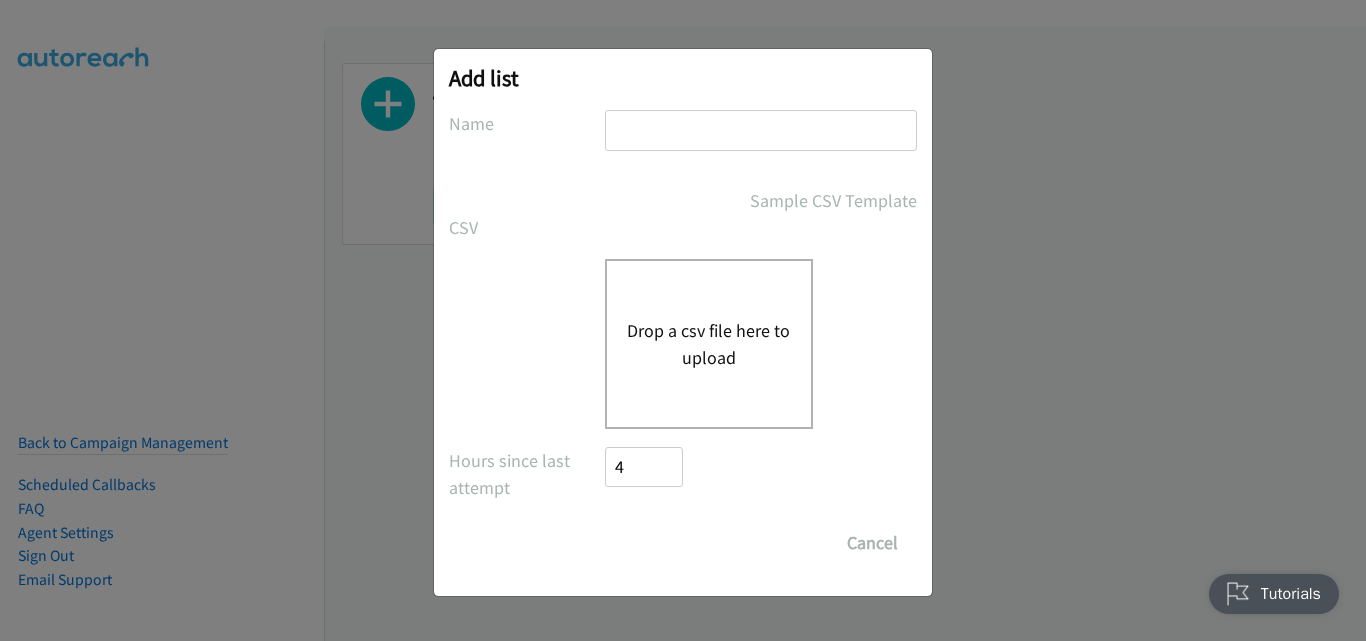 scroll, scrollTop: 0, scrollLeft: 0, axis: both 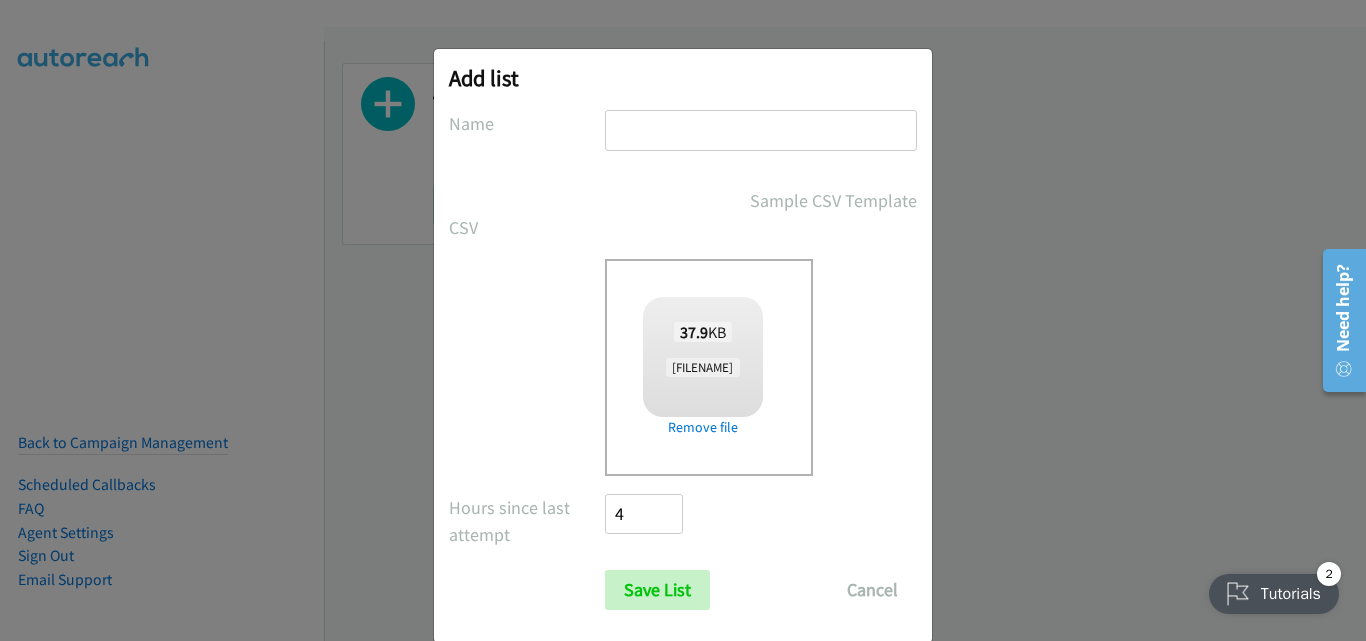 click at bounding box center [761, 130] 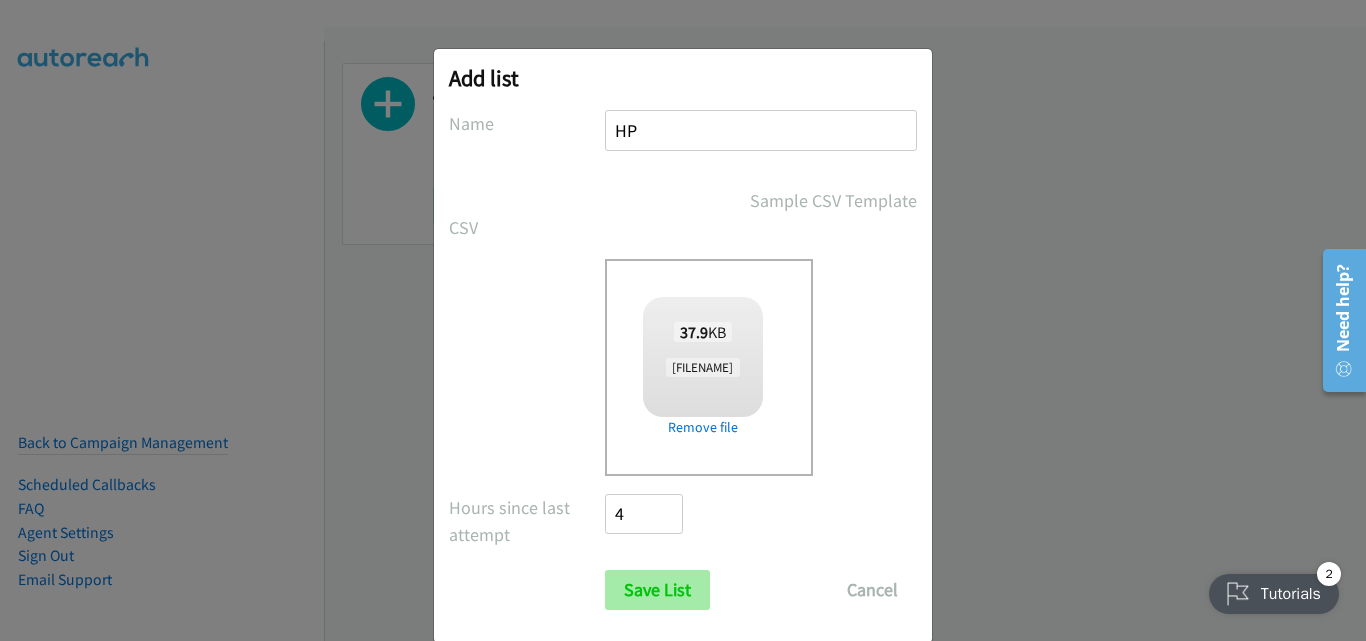 type on "HP" 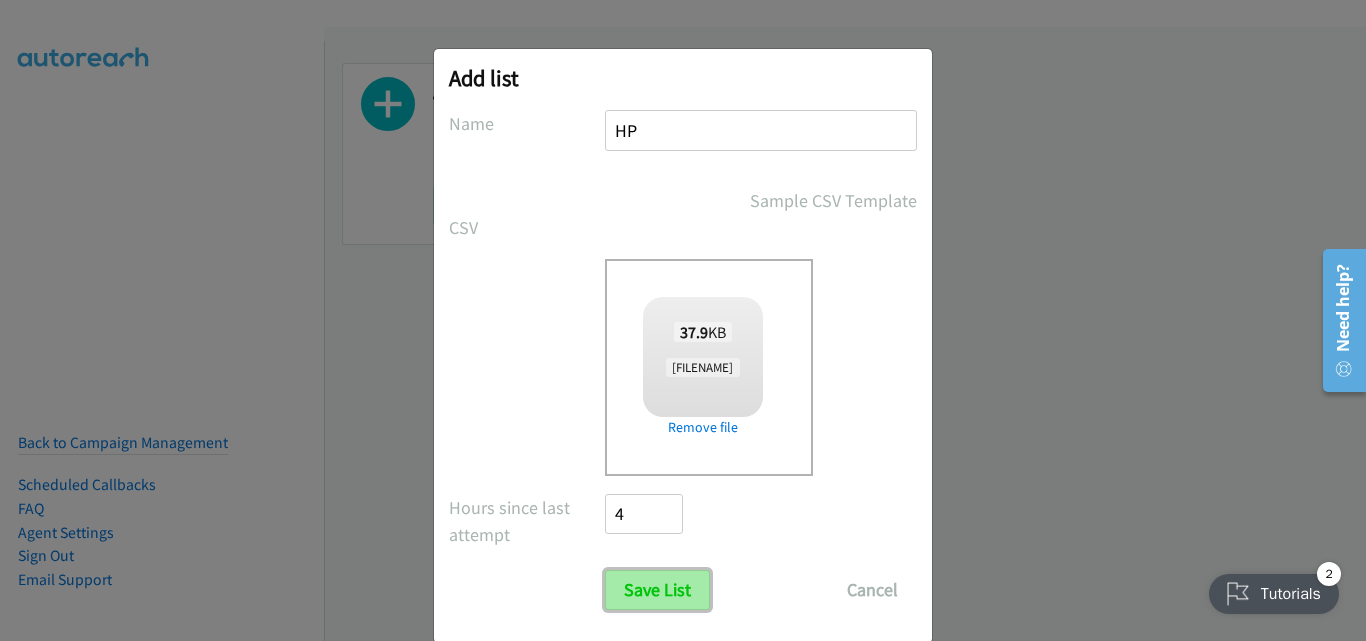 click on "Save List" at bounding box center (657, 590) 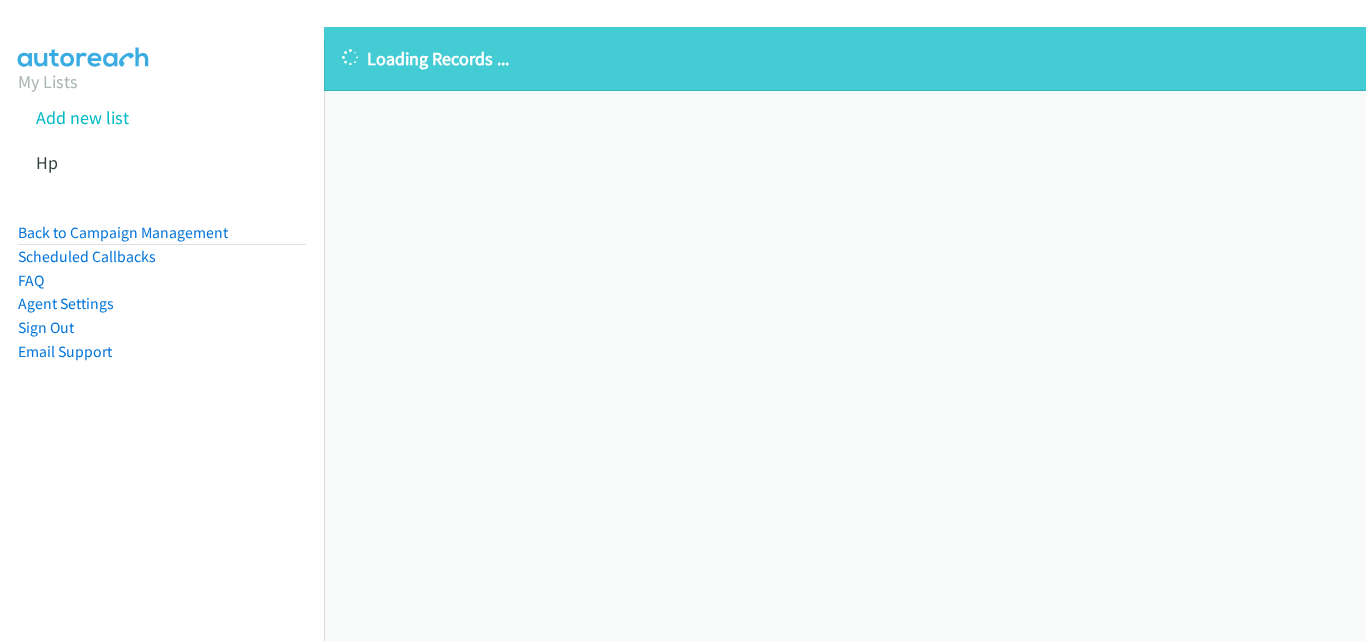 scroll, scrollTop: 0, scrollLeft: 0, axis: both 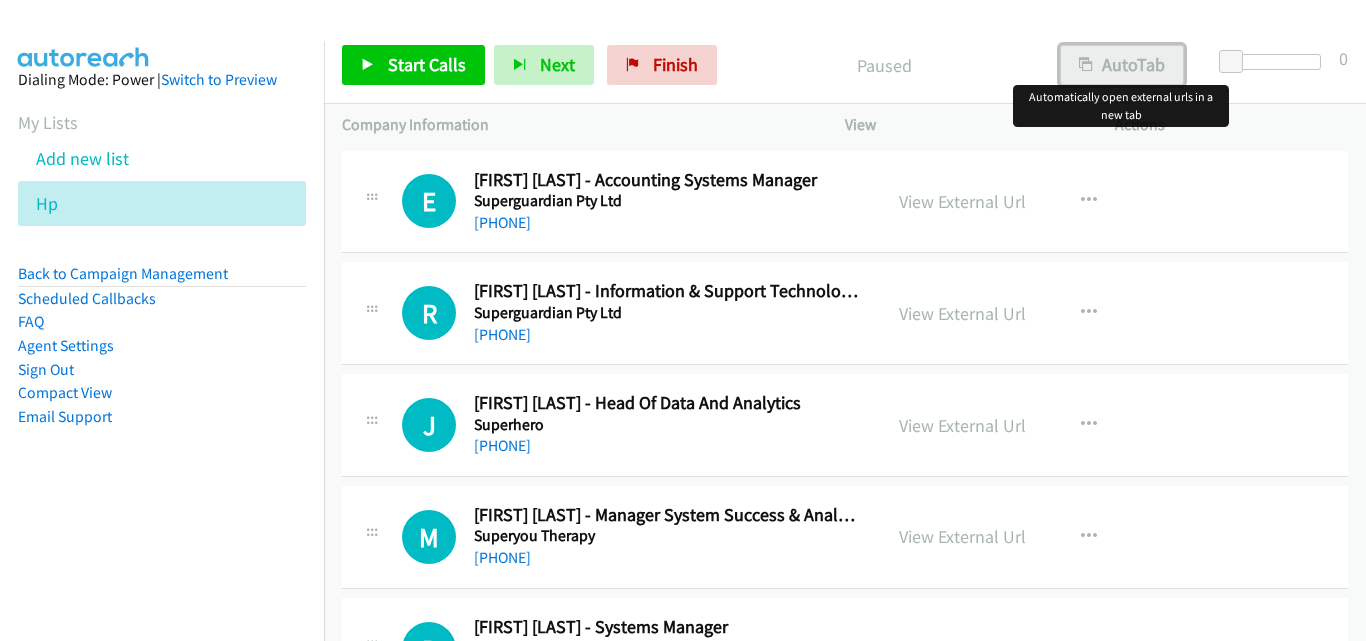 click on "AutoTab" at bounding box center [1122, 65] 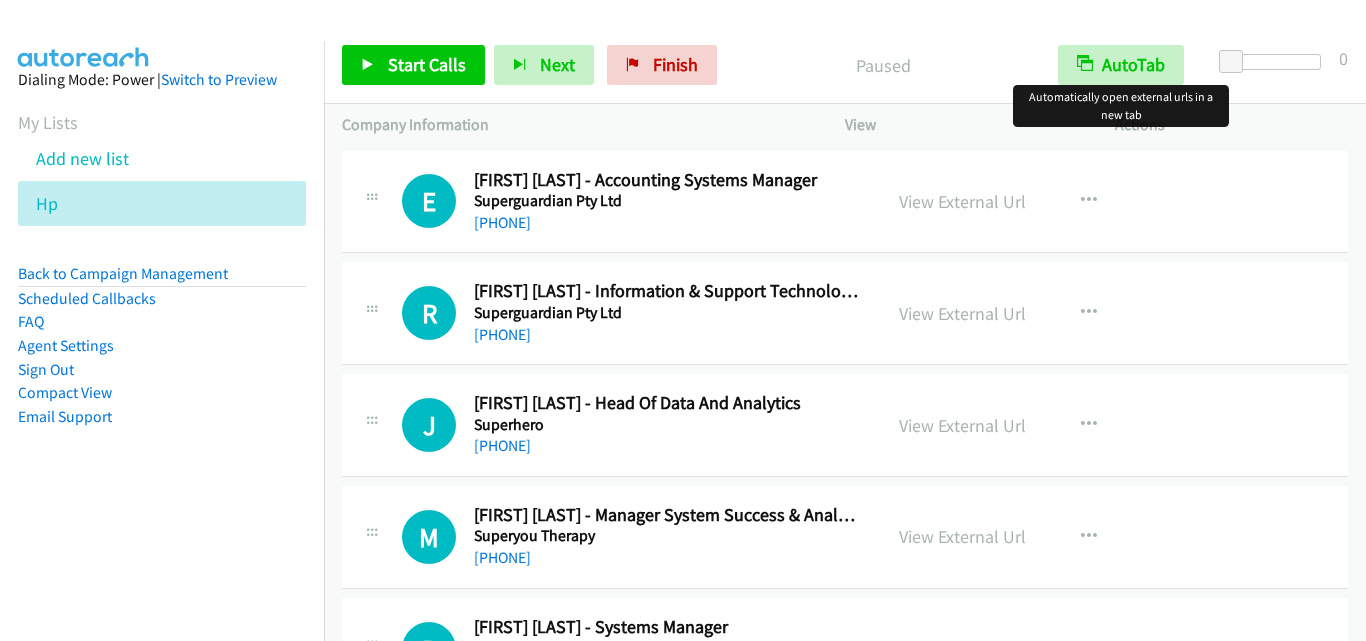 scroll, scrollTop: 0, scrollLeft: 0, axis: both 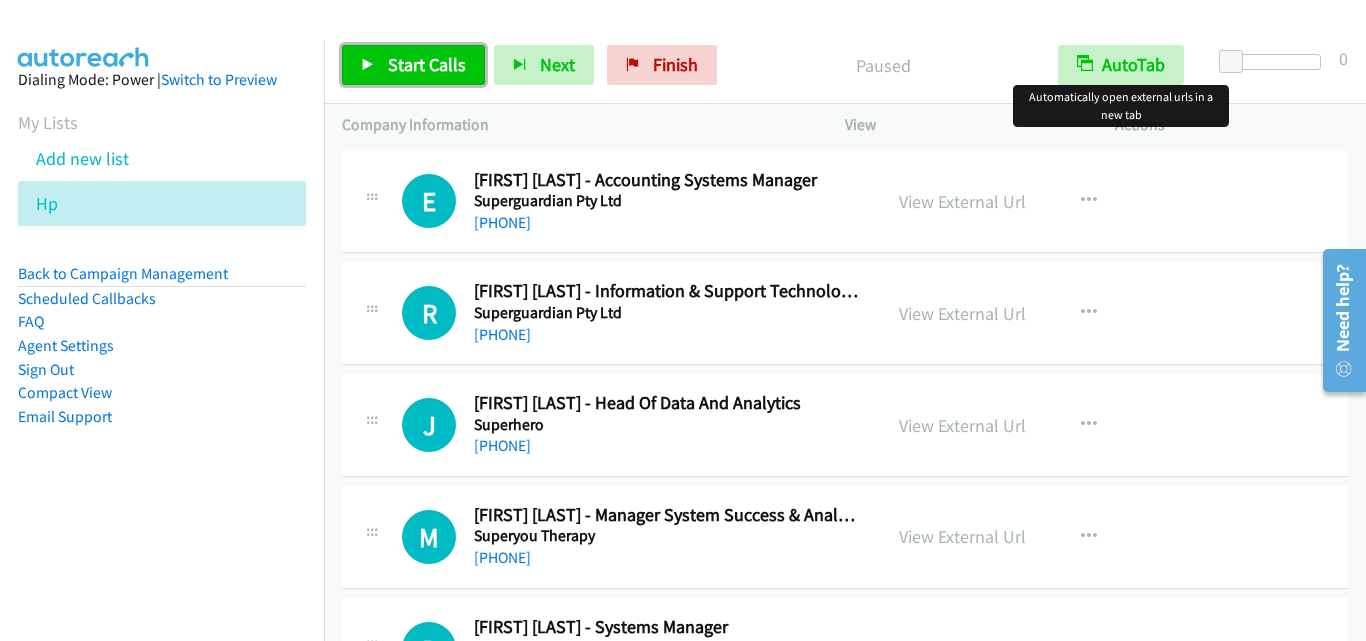 click on "Start Calls" at bounding box center [427, 64] 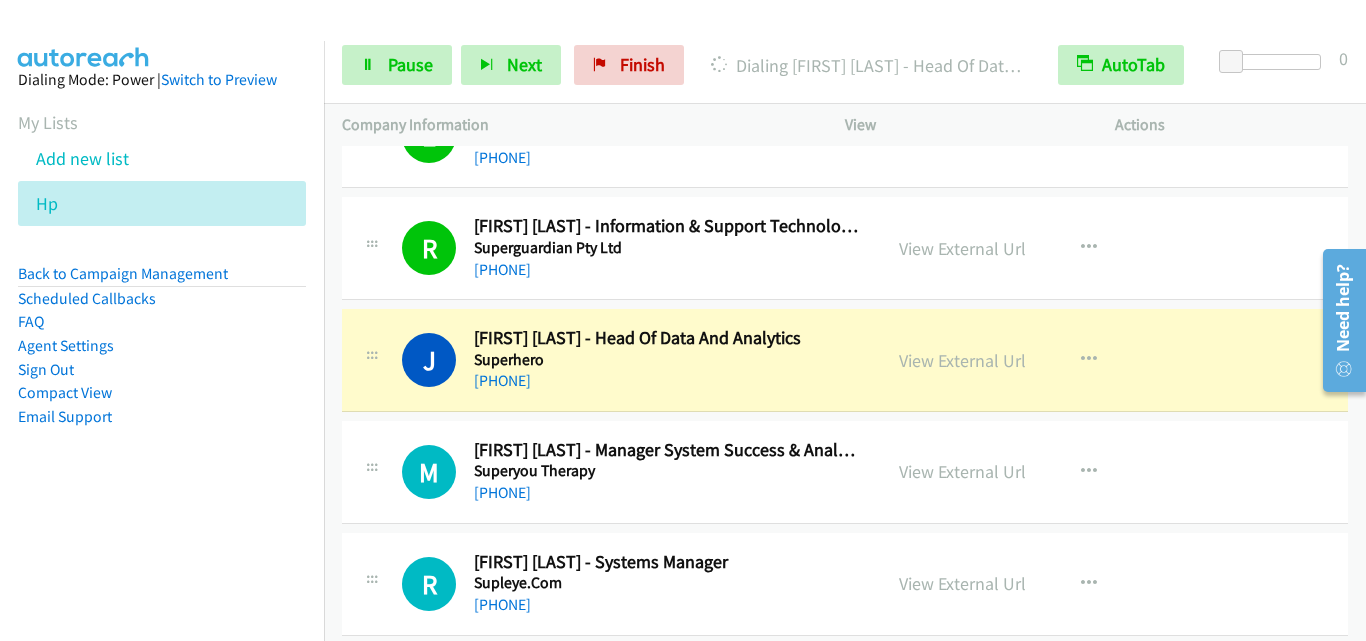 scroll, scrollTop: 100, scrollLeft: 0, axis: vertical 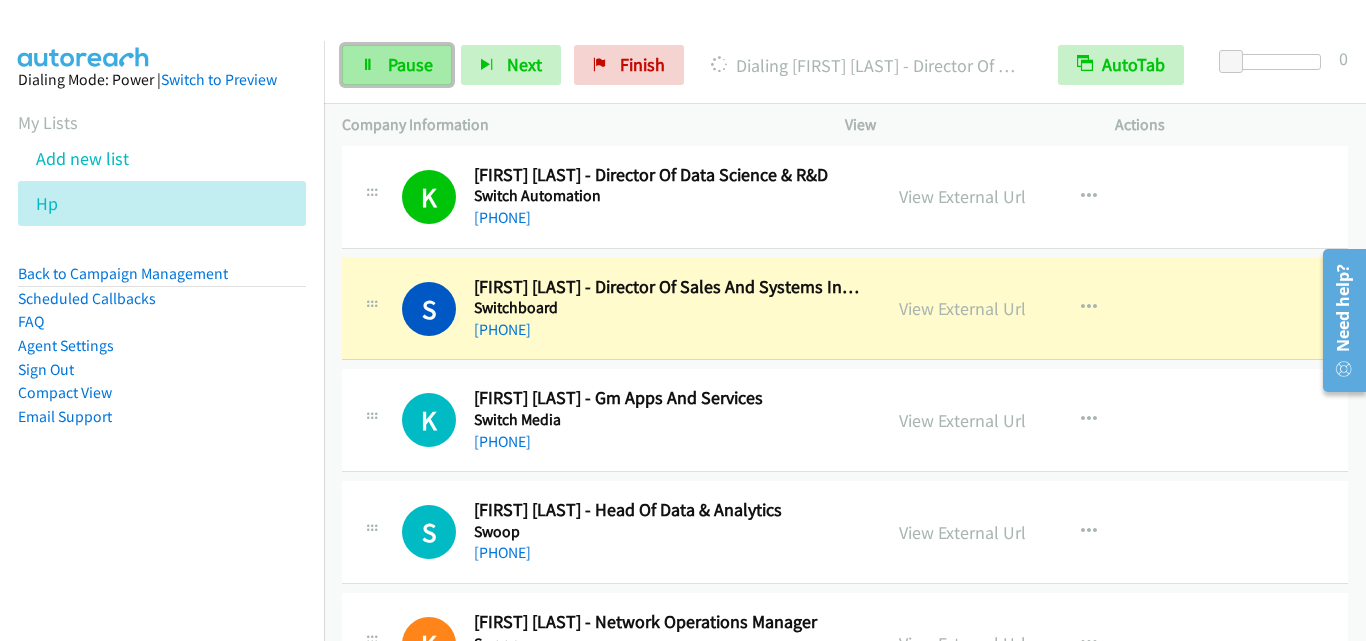 click on "Pause" at bounding box center (410, 64) 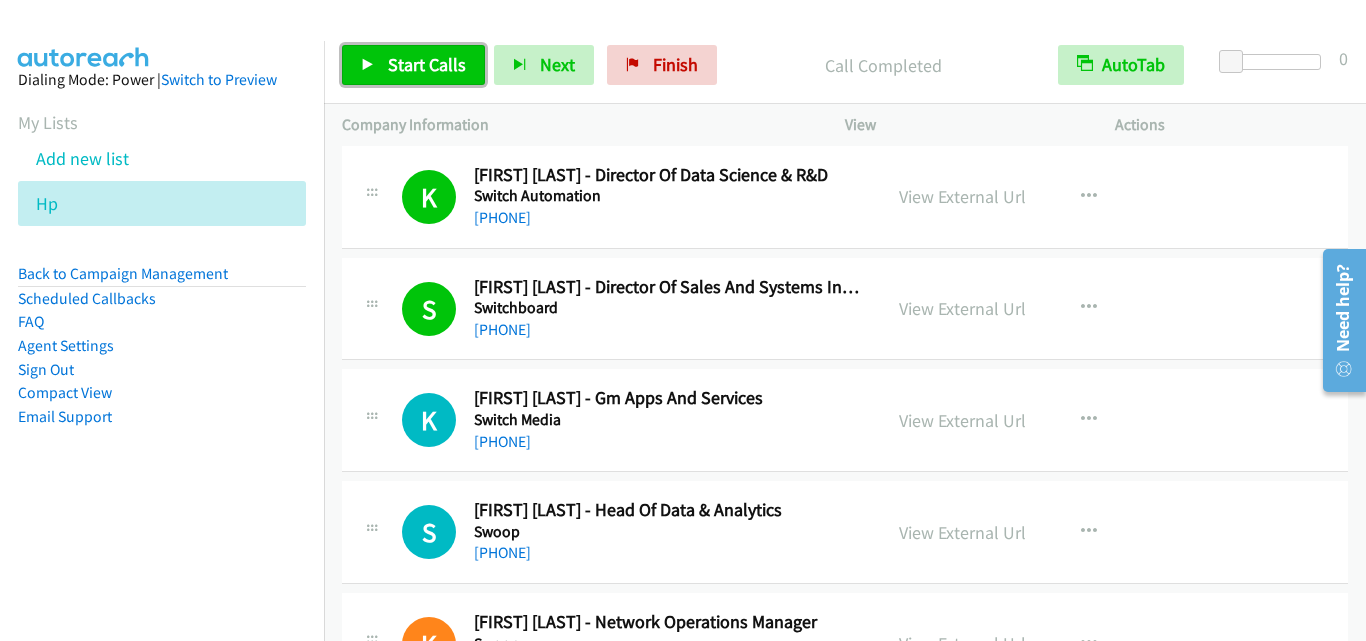 click on "Start Calls" at bounding box center (427, 64) 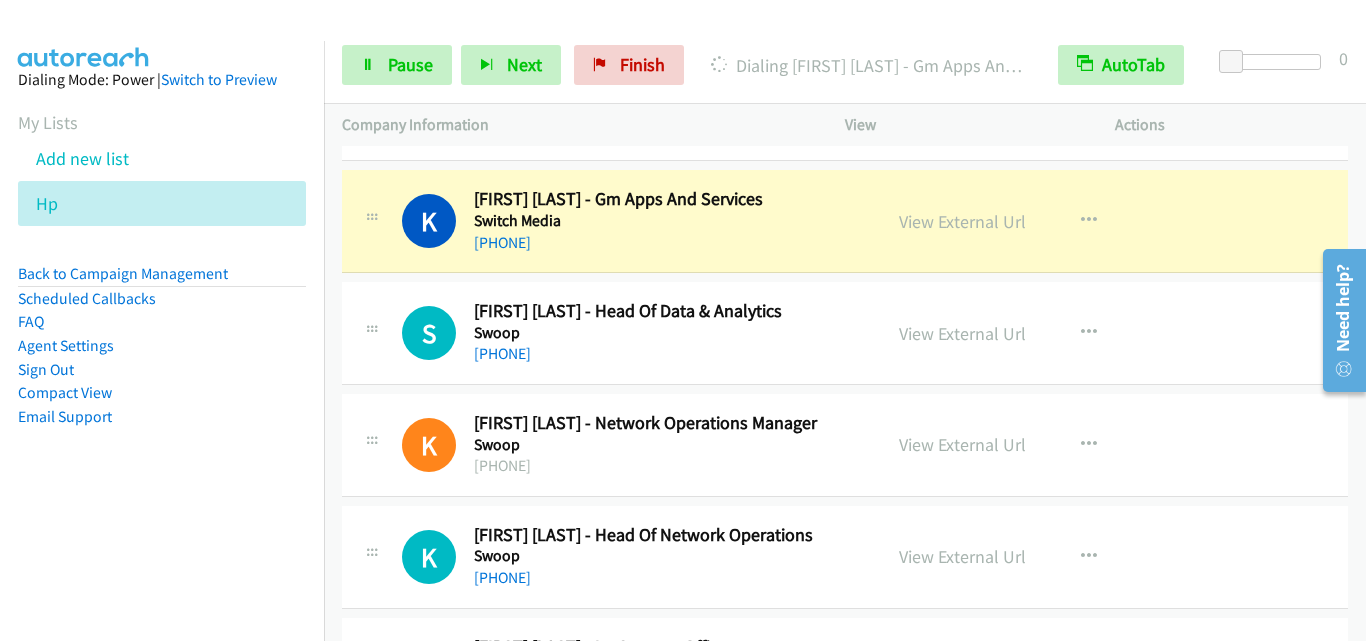 scroll, scrollTop: 3000, scrollLeft: 0, axis: vertical 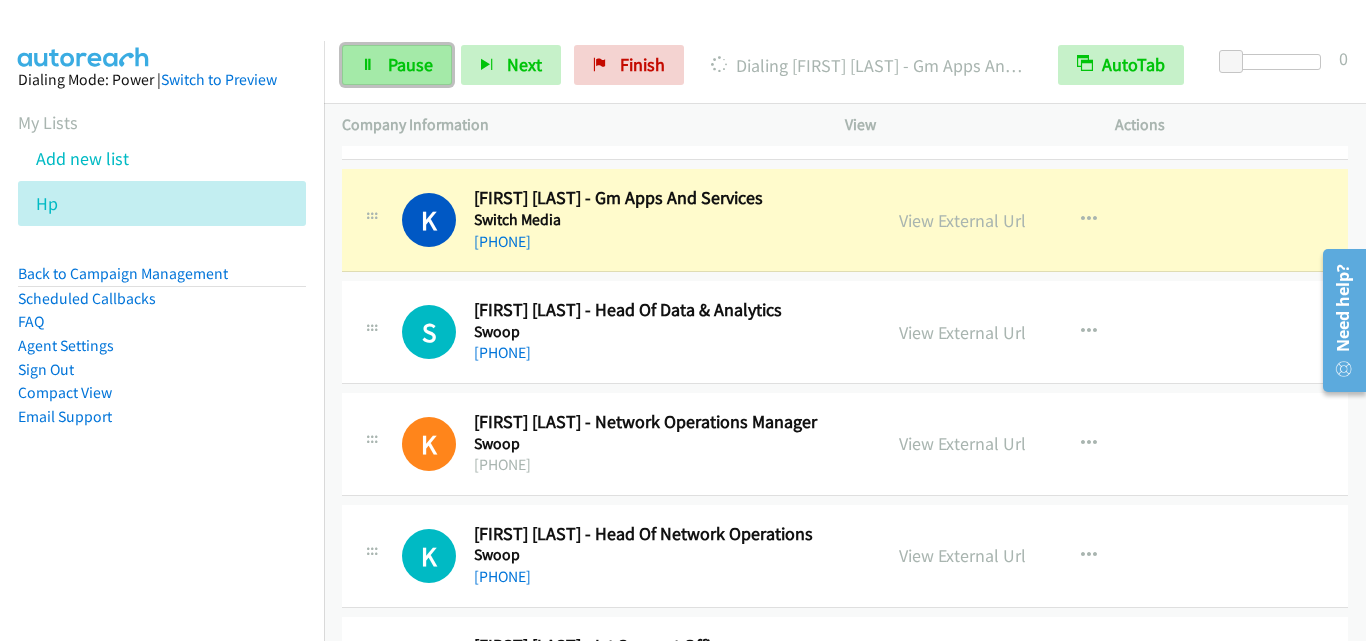 click on "Pause" at bounding box center (397, 65) 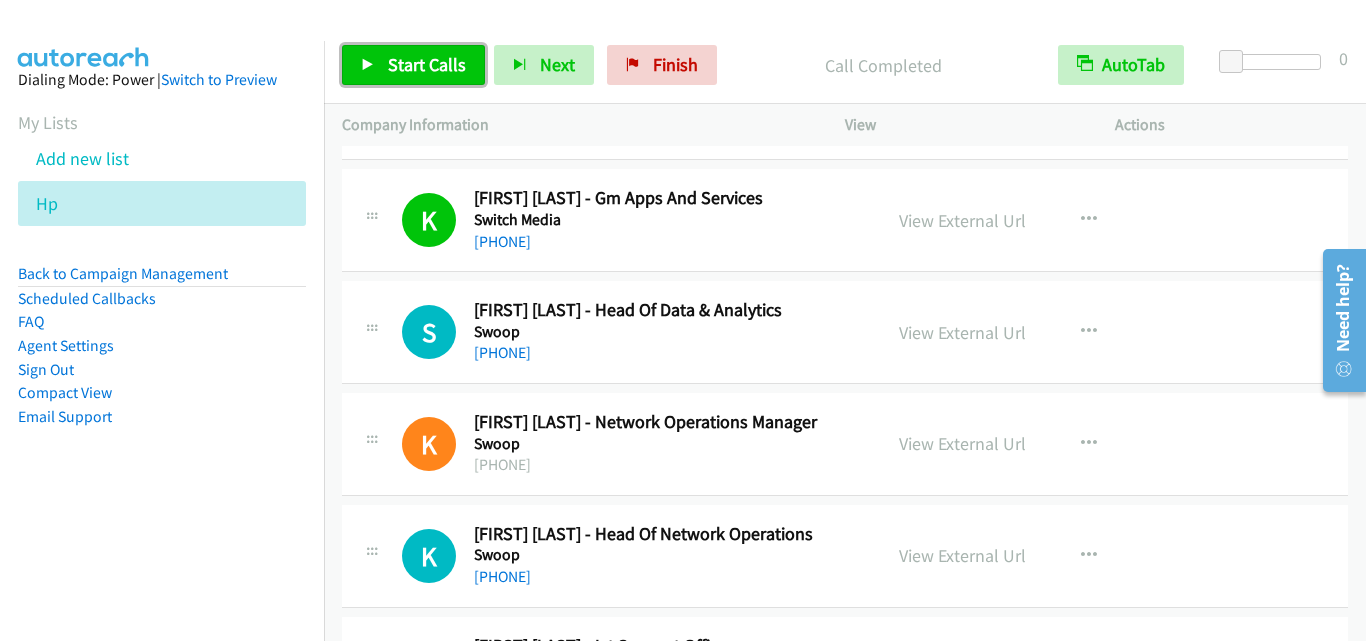 click on "Start Calls" at bounding box center [413, 65] 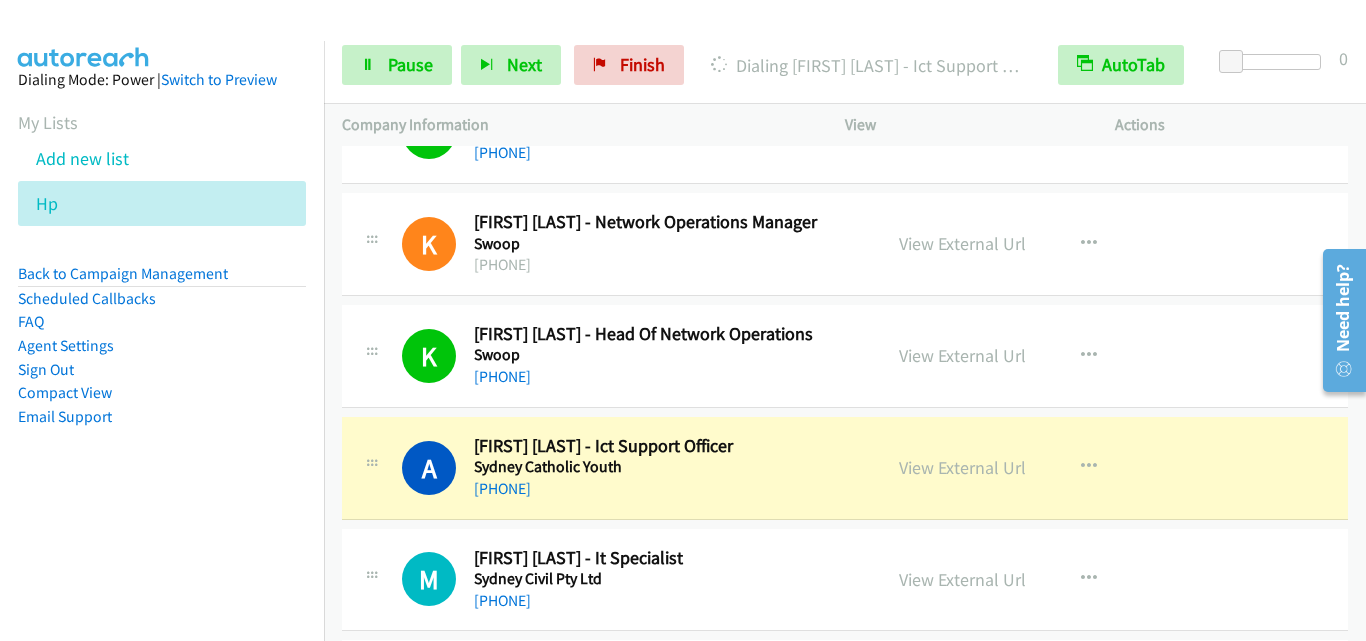 scroll, scrollTop: 3400, scrollLeft: 0, axis: vertical 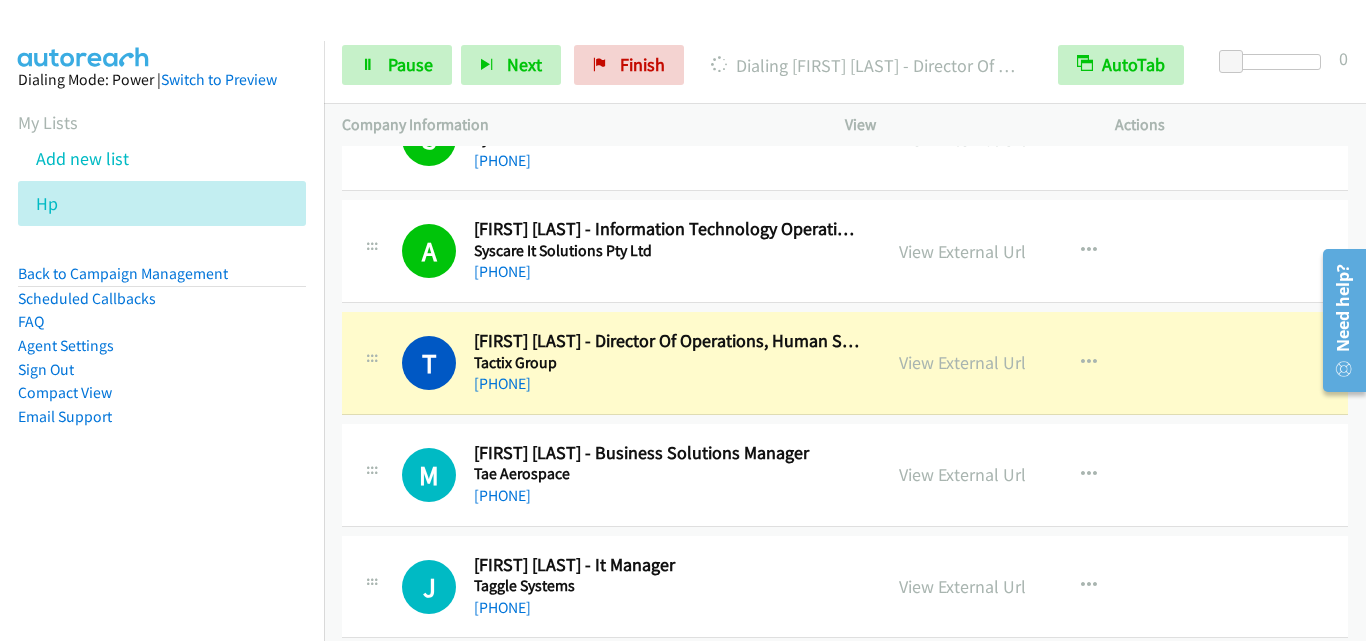 click on "Start Calls
Pause
Next
Finish
Dialing Toby Atkinson - Director Of Operations, Human Systems
AutoTab
AutoTab
0" at bounding box center (845, 65) 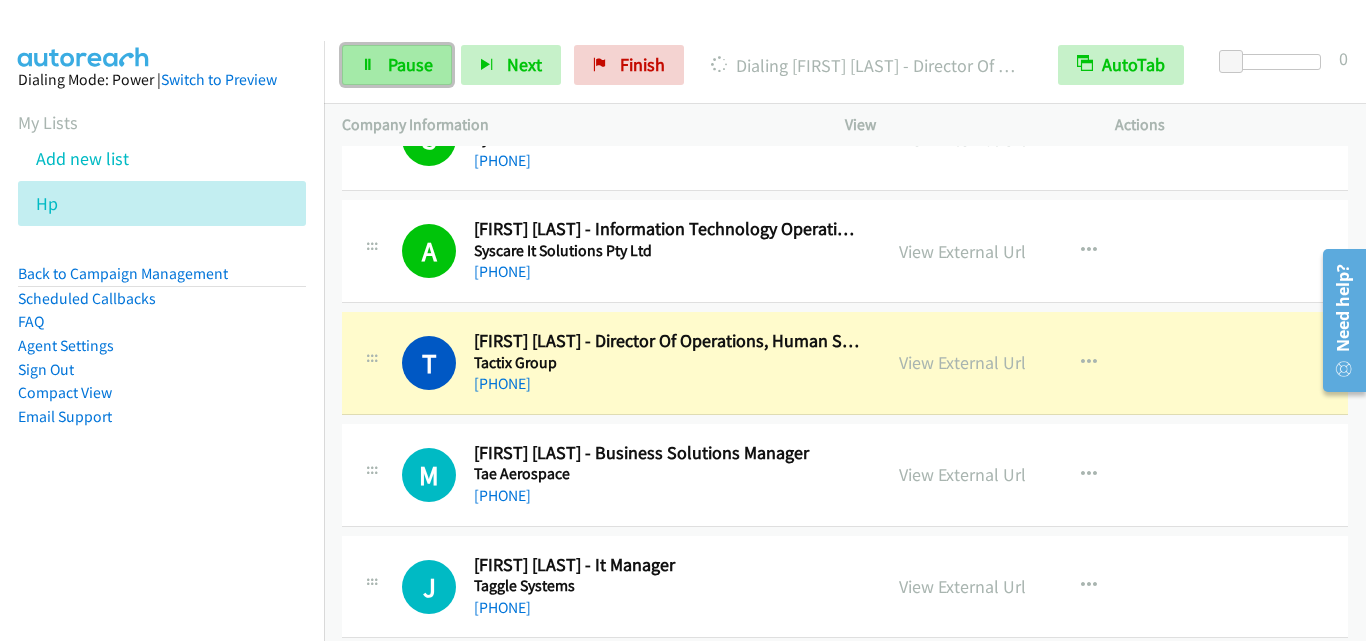 drag, startPoint x: 403, startPoint y: 70, endPoint x: 432, endPoint y: 69, distance: 29.017237 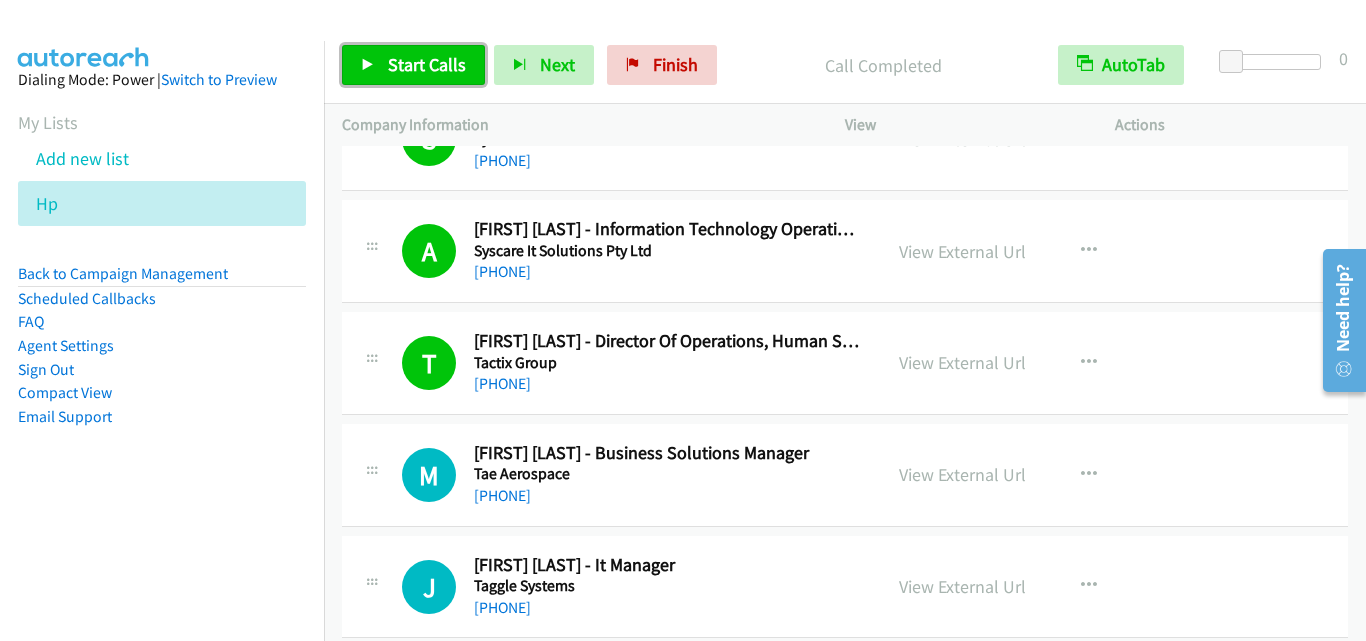 click on "Start Calls" at bounding box center (413, 65) 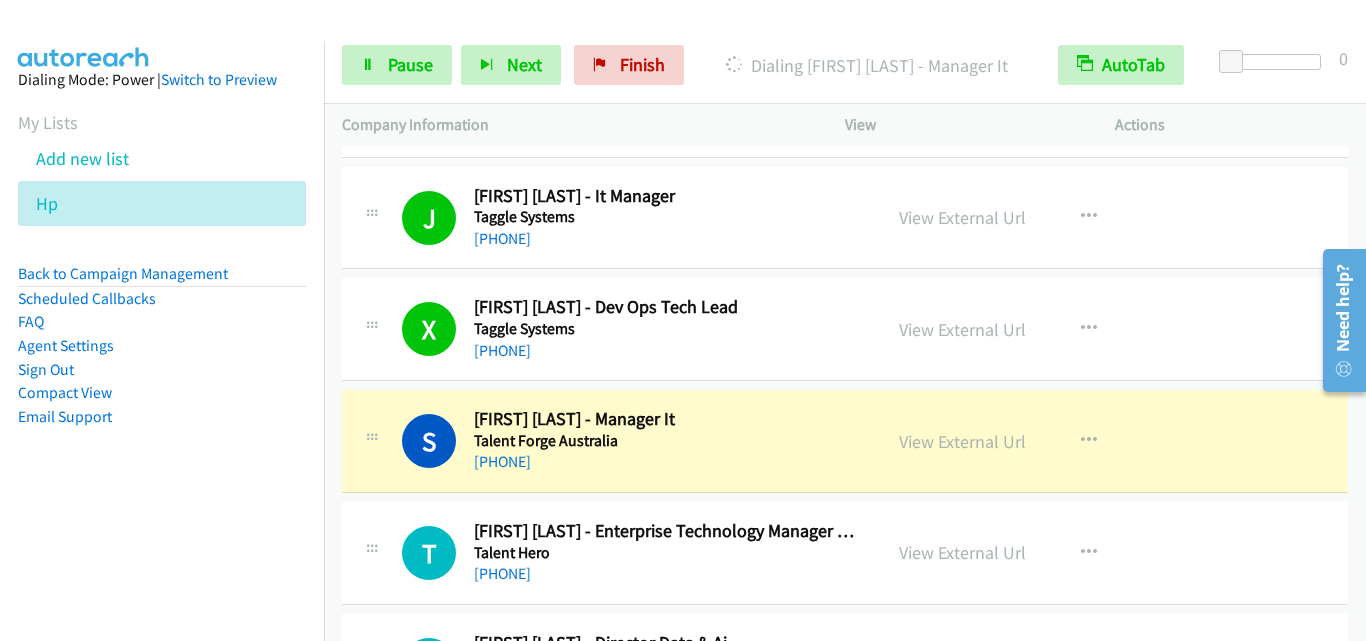 scroll, scrollTop: 6600, scrollLeft: 0, axis: vertical 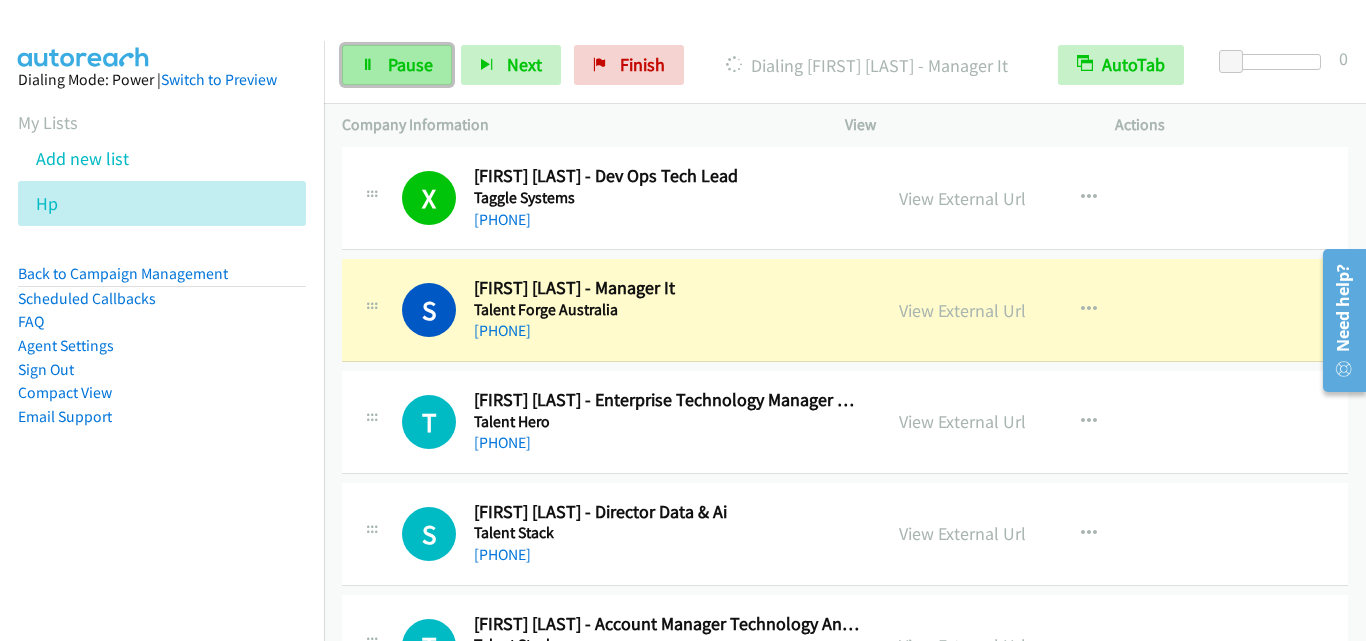 click on "Pause" at bounding box center (397, 65) 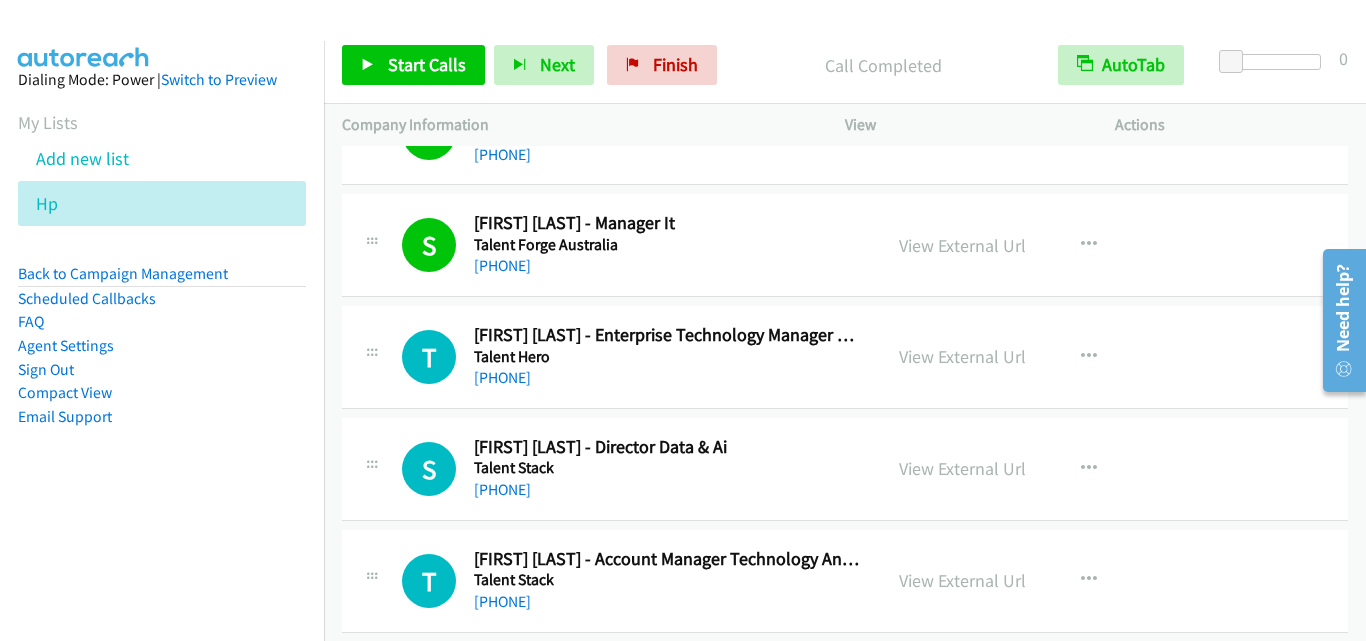 scroll, scrollTop: 6700, scrollLeft: 0, axis: vertical 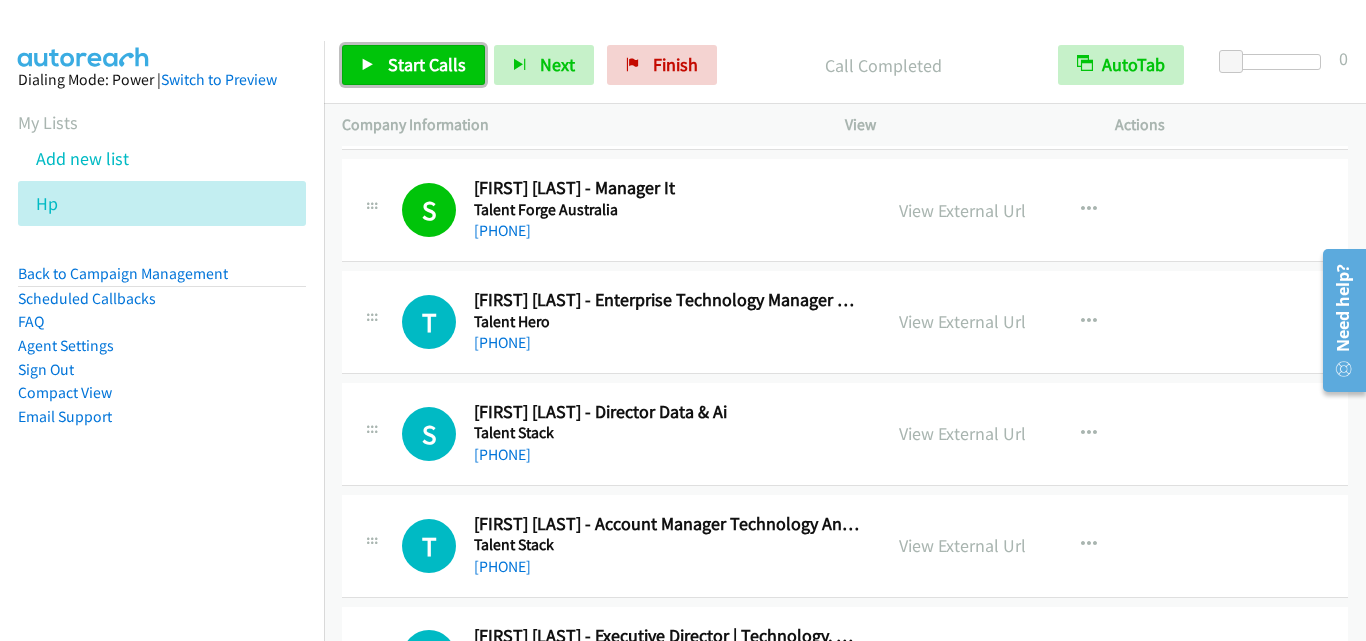 click on "Start Calls" at bounding box center [427, 64] 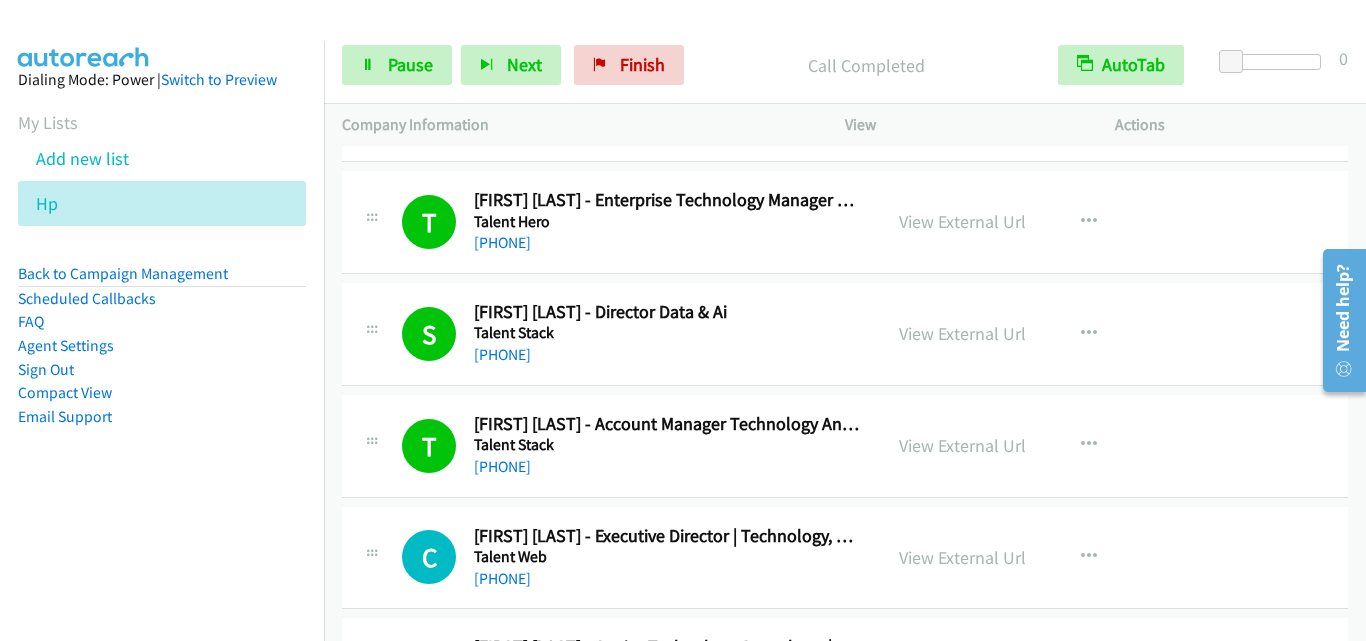 scroll, scrollTop: 7000, scrollLeft: 0, axis: vertical 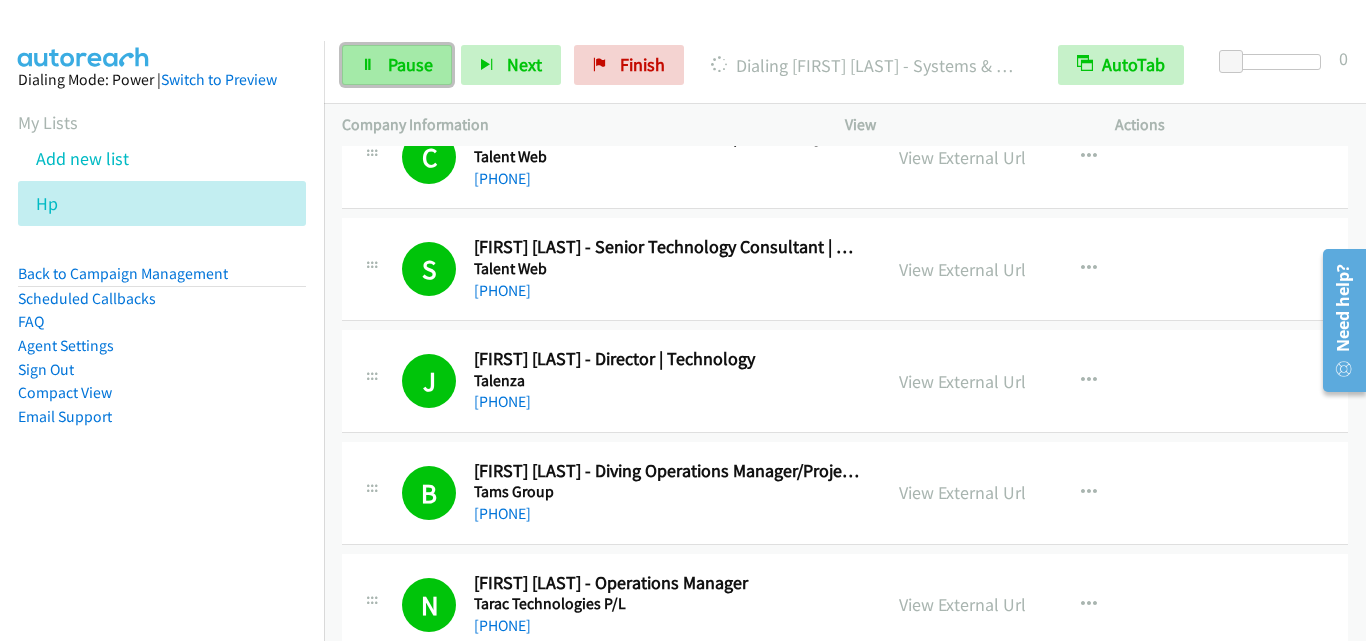 click on "Pause" at bounding box center (410, 64) 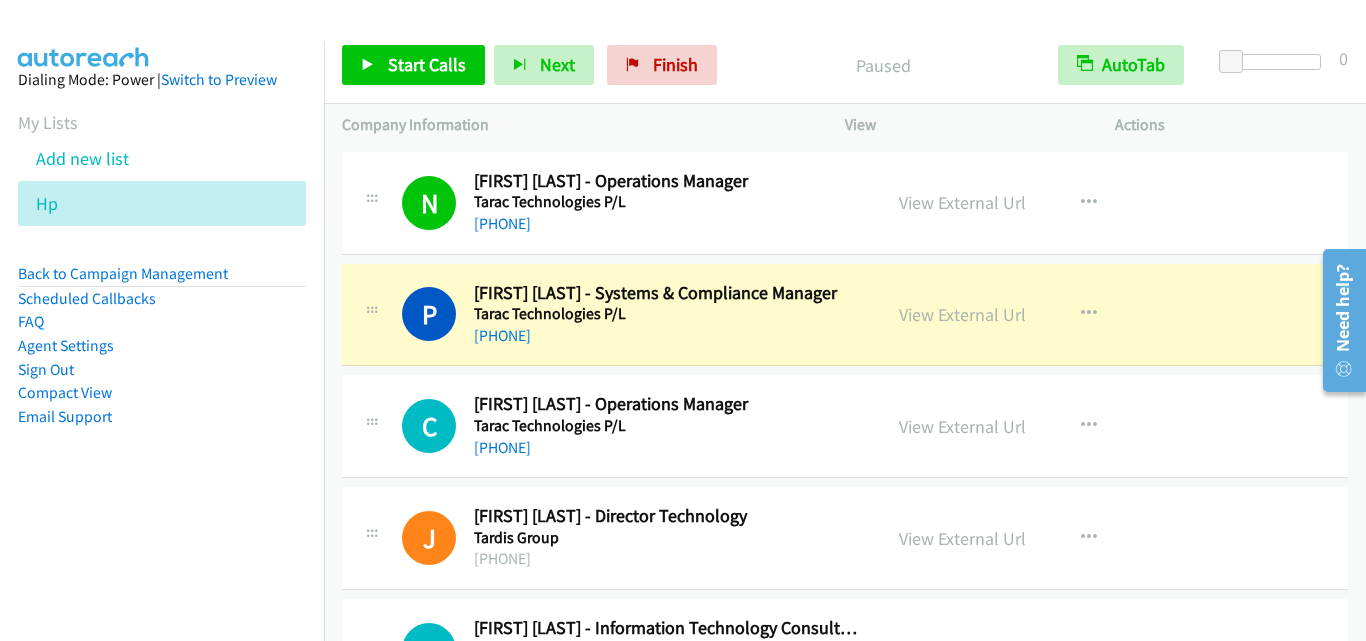 scroll, scrollTop: 7600, scrollLeft: 0, axis: vertical 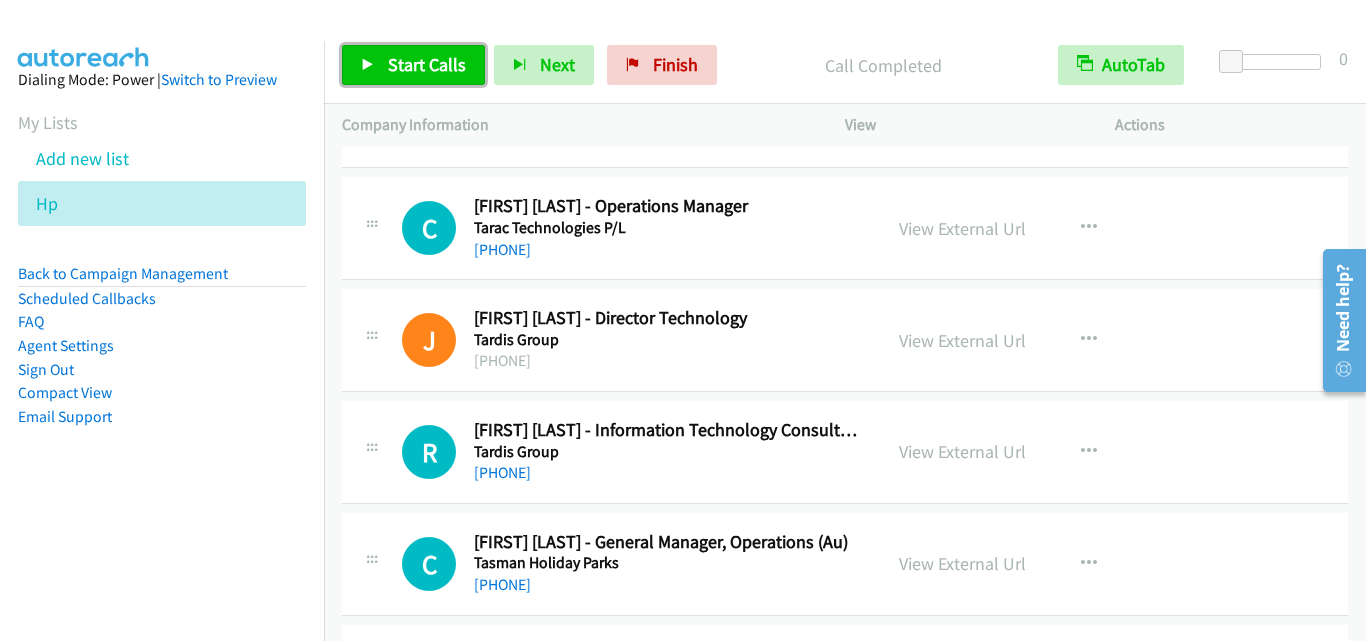 click on "Start Calls" at bounding box center (413, 65) 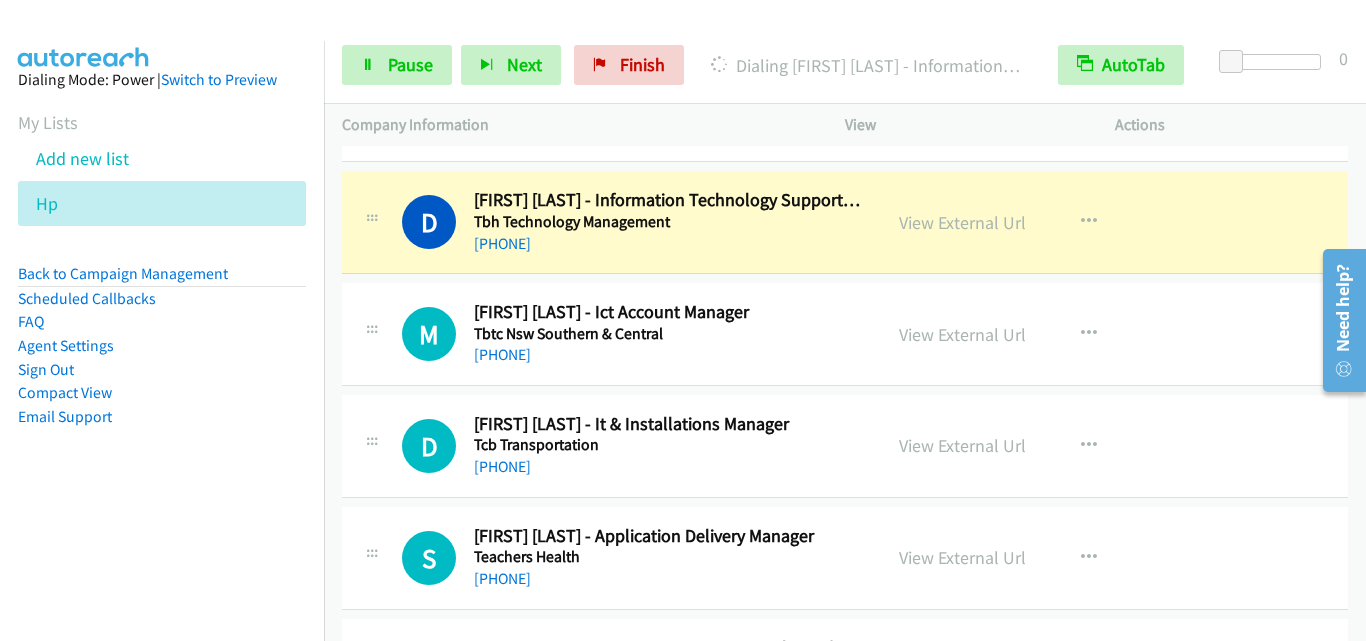 scroll, scrollTop: 9000, scrollLeft: 0, axis: vertical 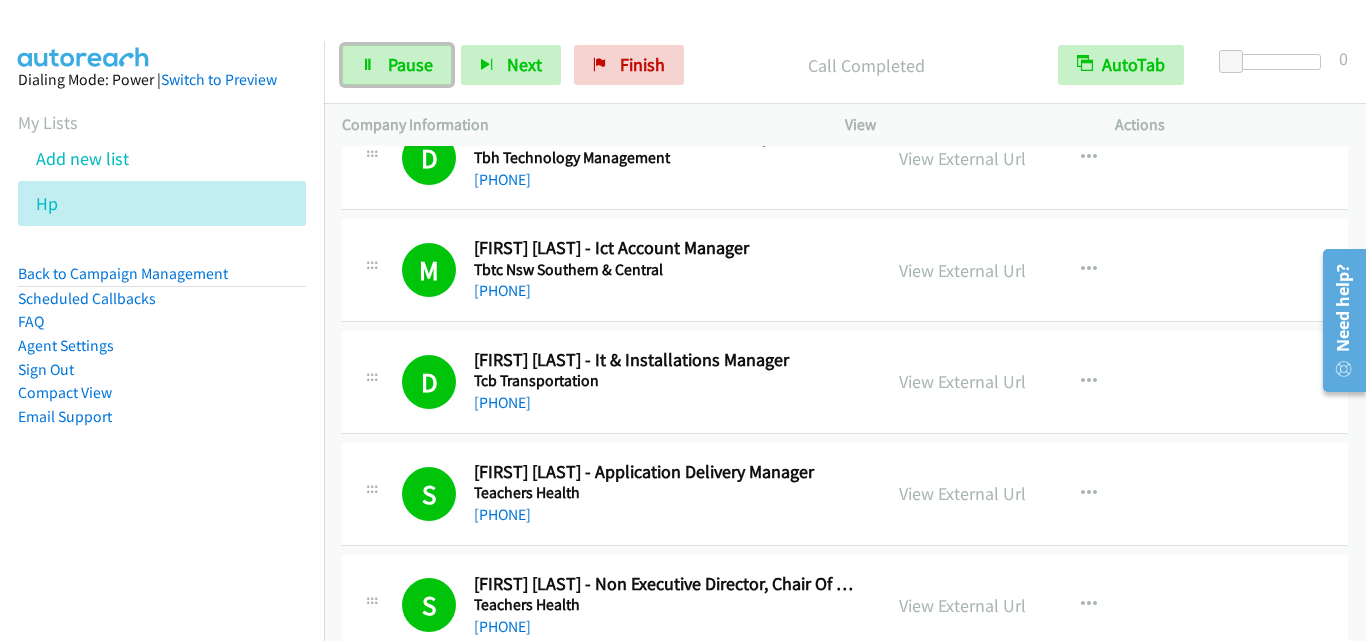click on "Pause" at bounding box center (397, 65) 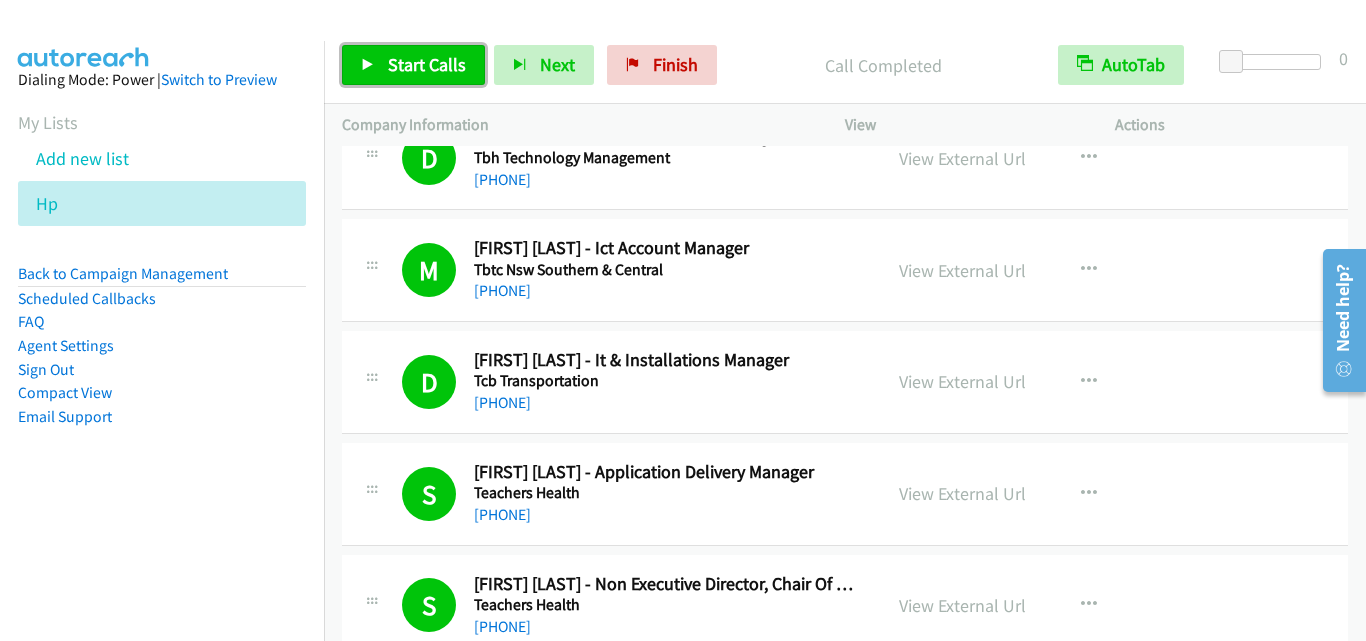 click on "Start Calls" at bounding box center [427, 64] 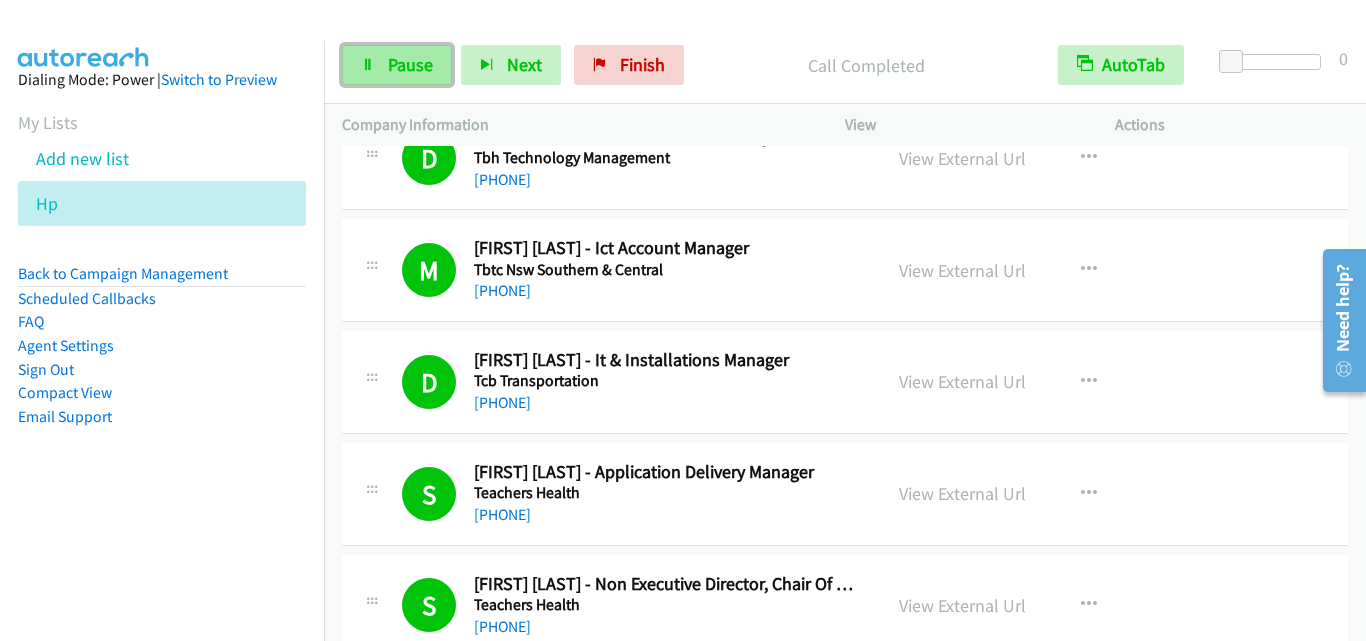 click on "Pause" at bounding box center [410, 64] 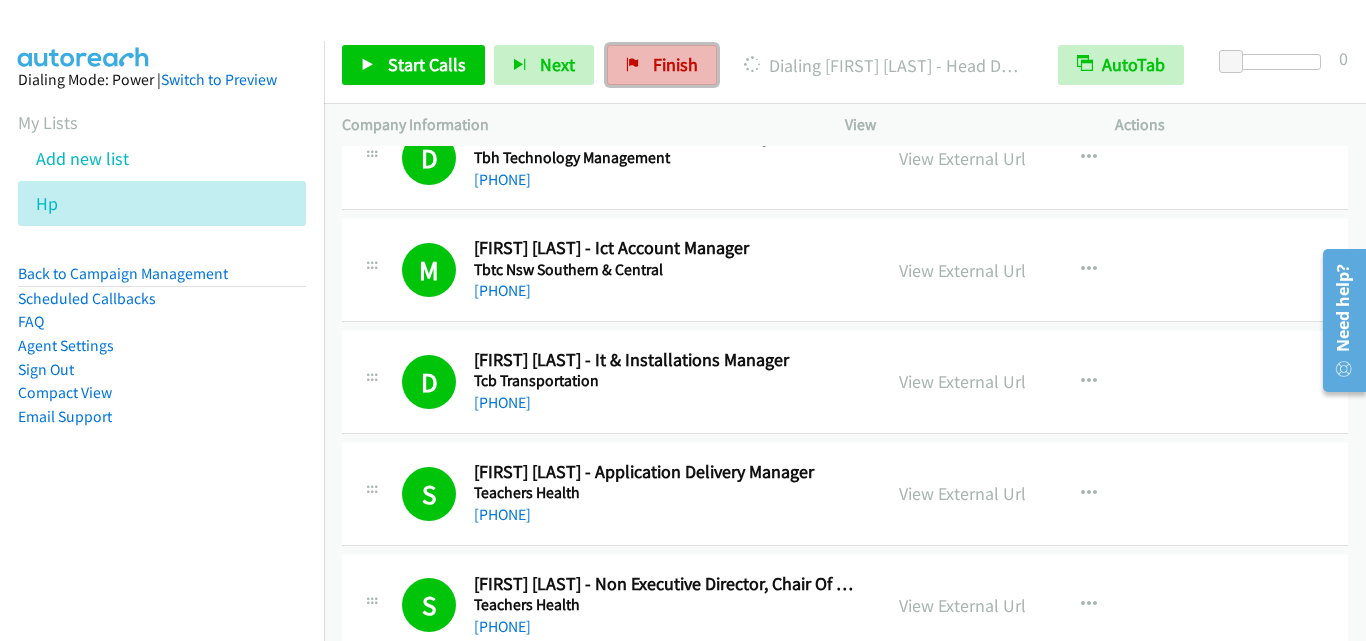 click on "Finish" at bounding box center (662, 65) 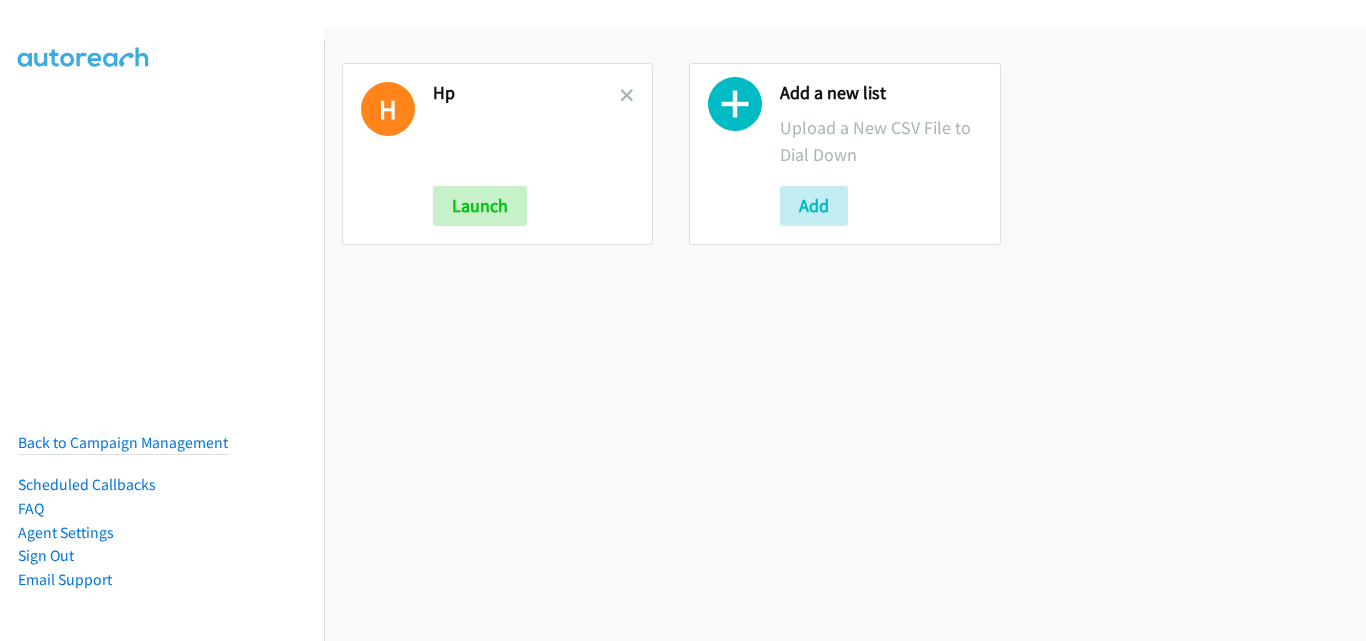 scroll, scrollTop: 0, scrollLeft: 0, axis: both 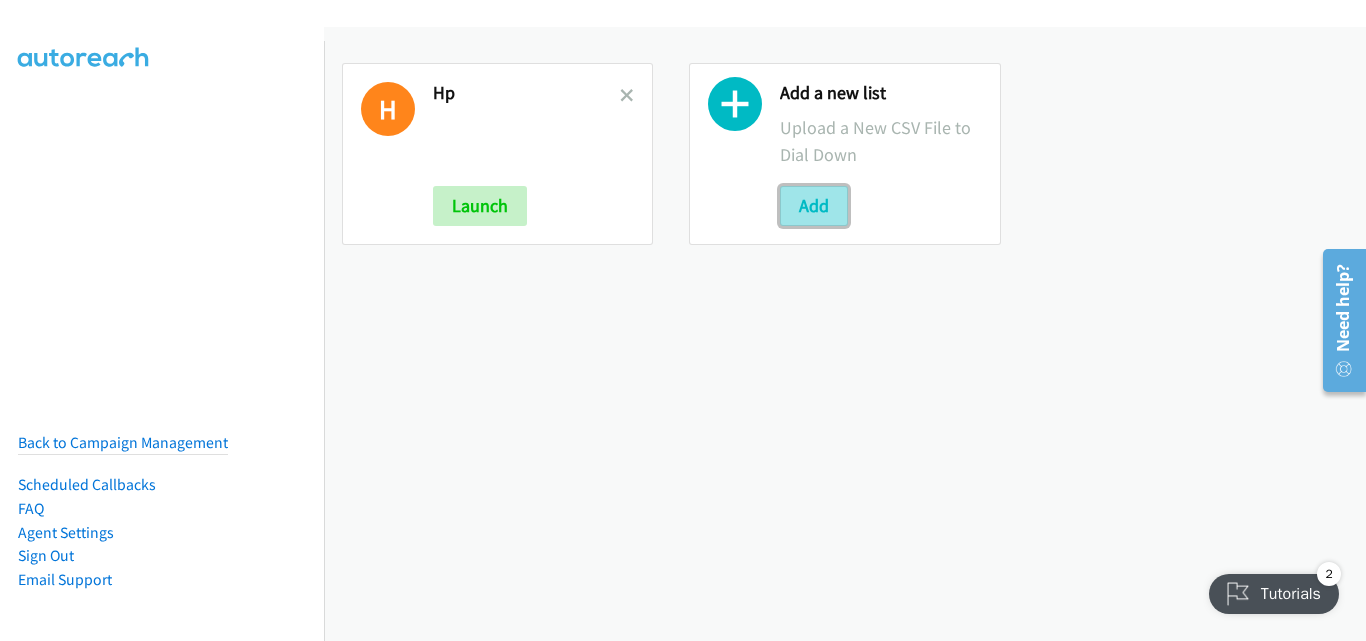 click on "Add" at bounding box center [814, 206] 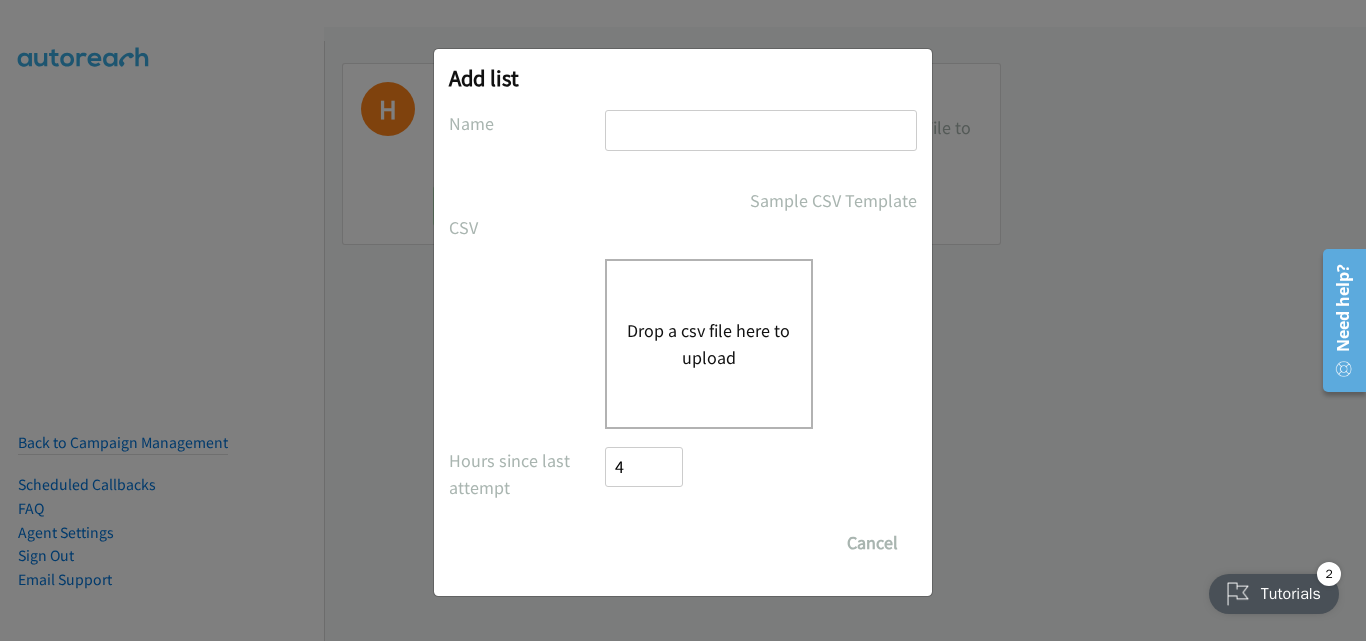 click on "Drop a csv file here to upload" at bounding box center [709, 344] 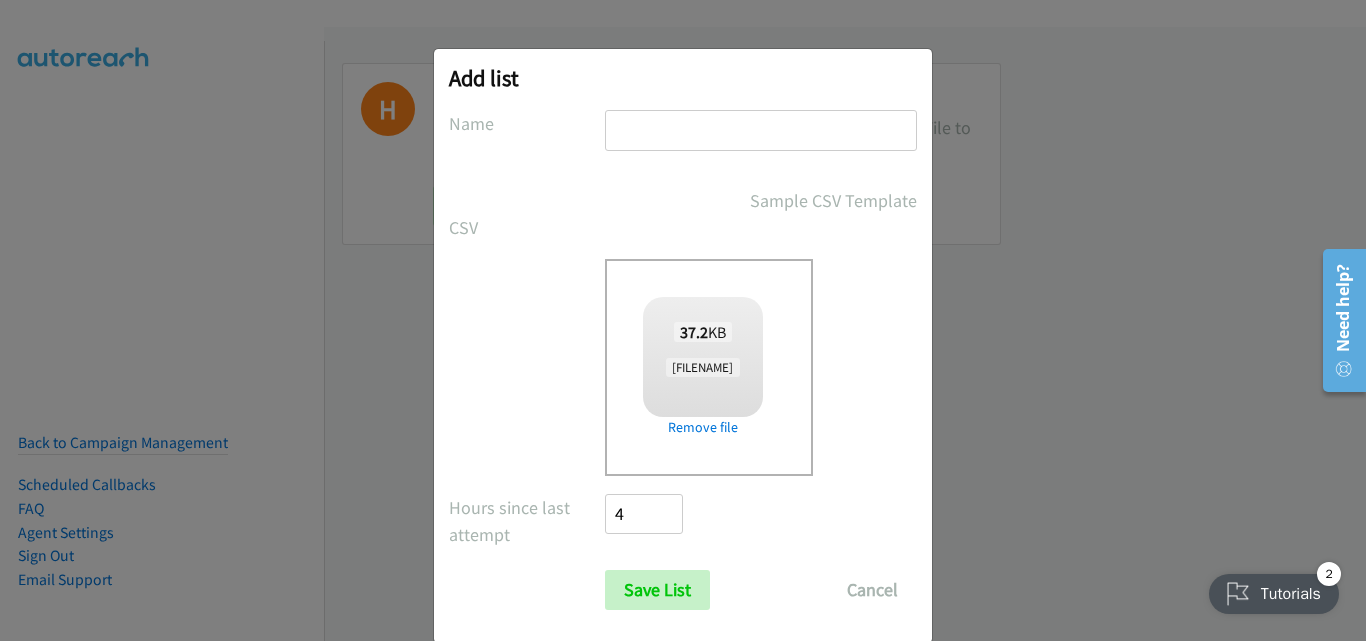 click at bounding box center [761, 130] 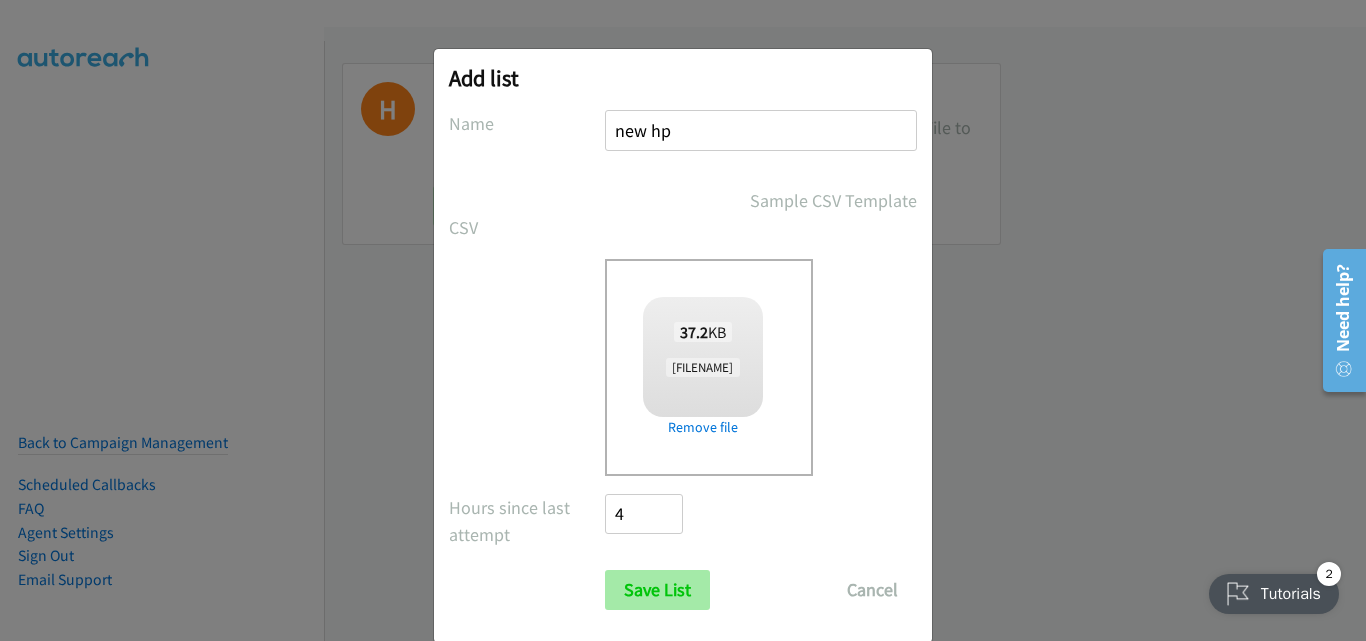 type on "new hp" 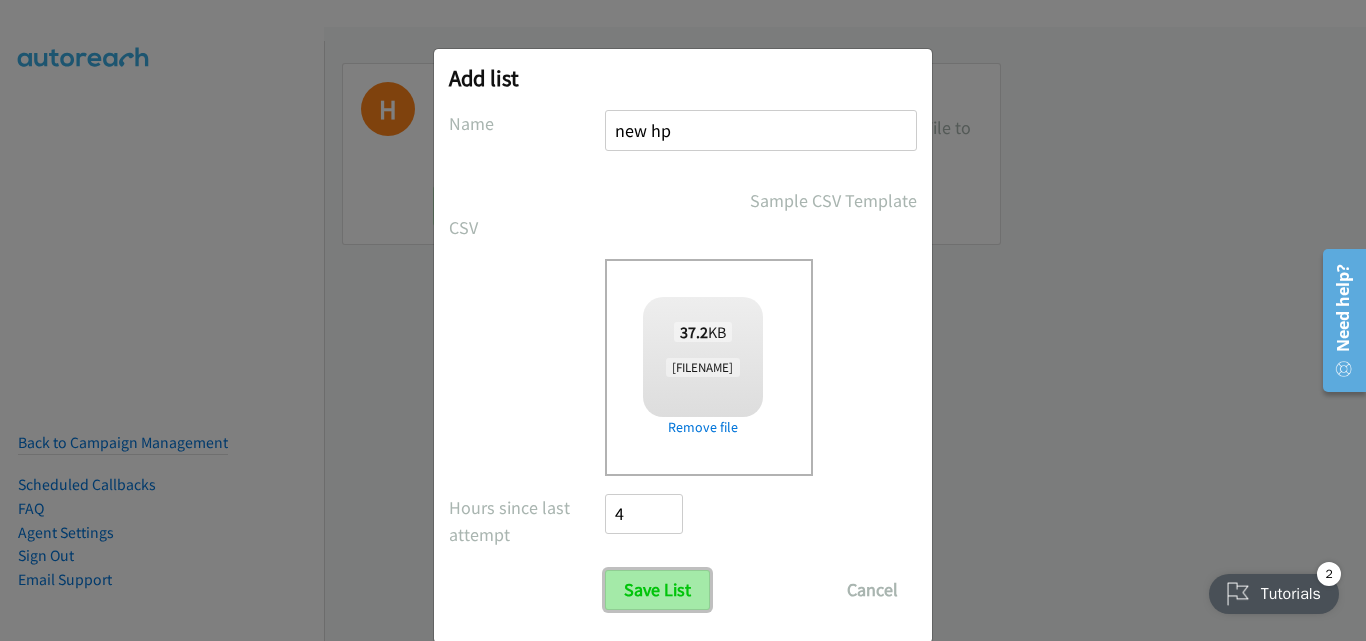 click on "Save List" at bounding box center (657, 590) 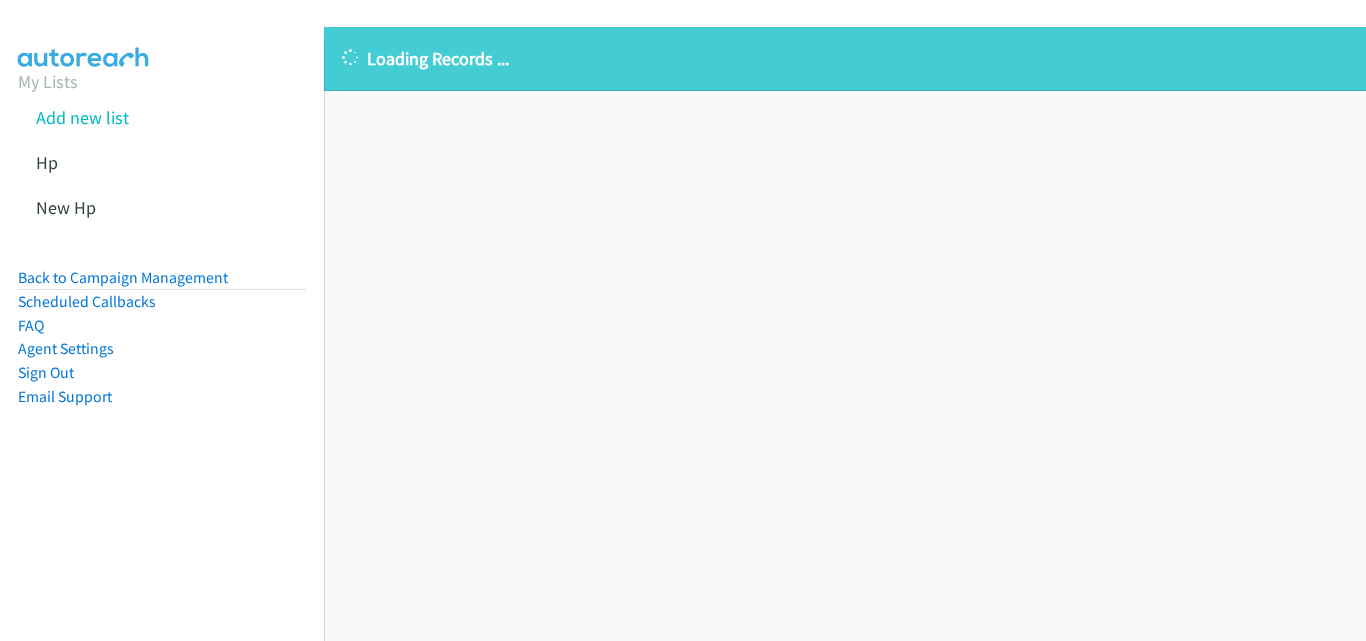scroll, scrollTop: 0, scrollLeft: 0, axis: both 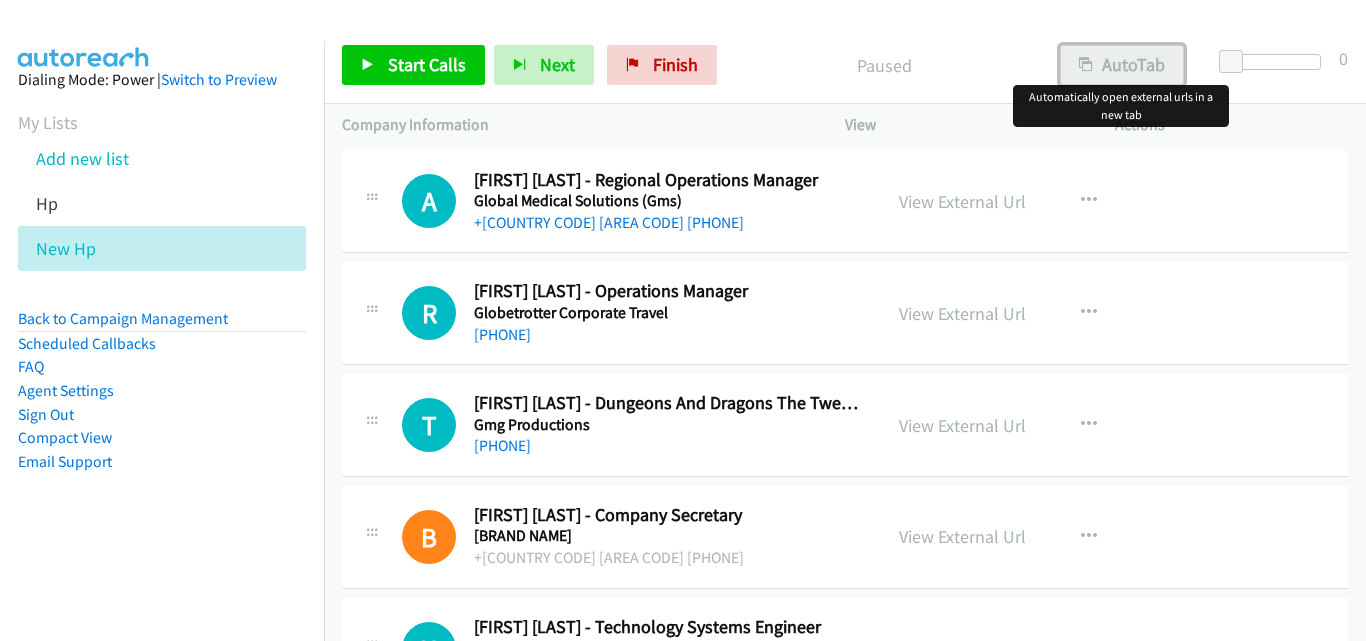 click on "AutoTab" at bounding box center (1122, 65) 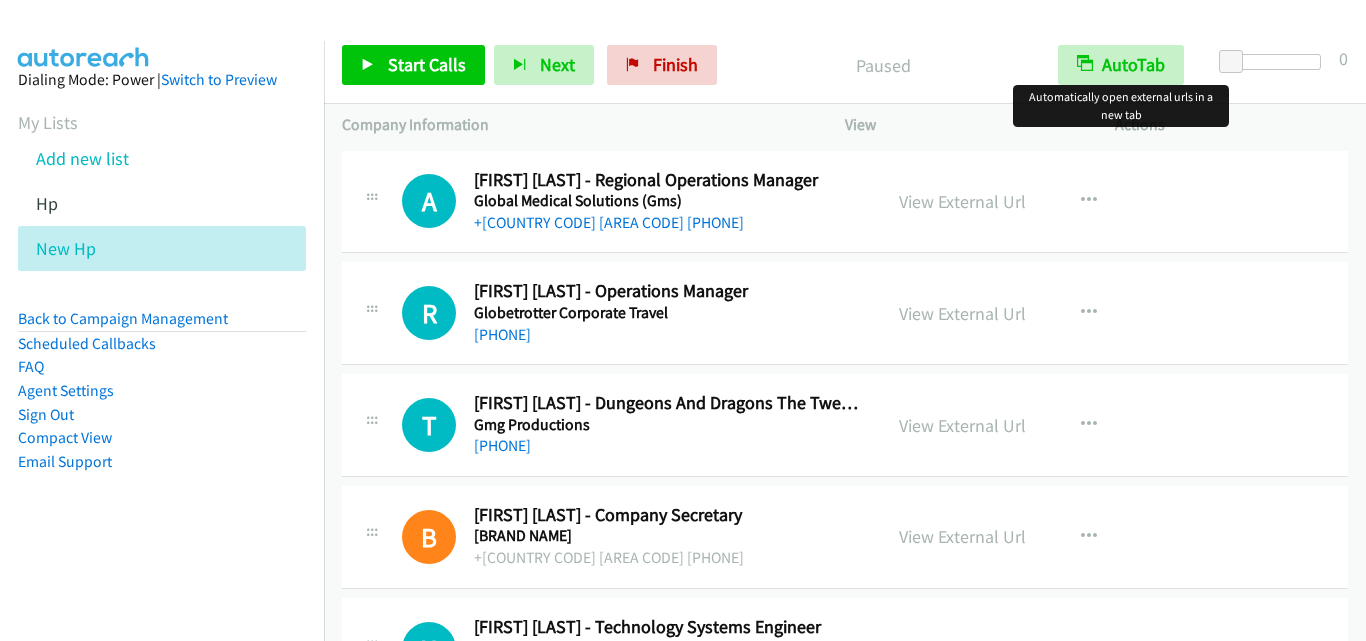 scroll, scrollTop: 0, scrollLeft: 0, axis: both 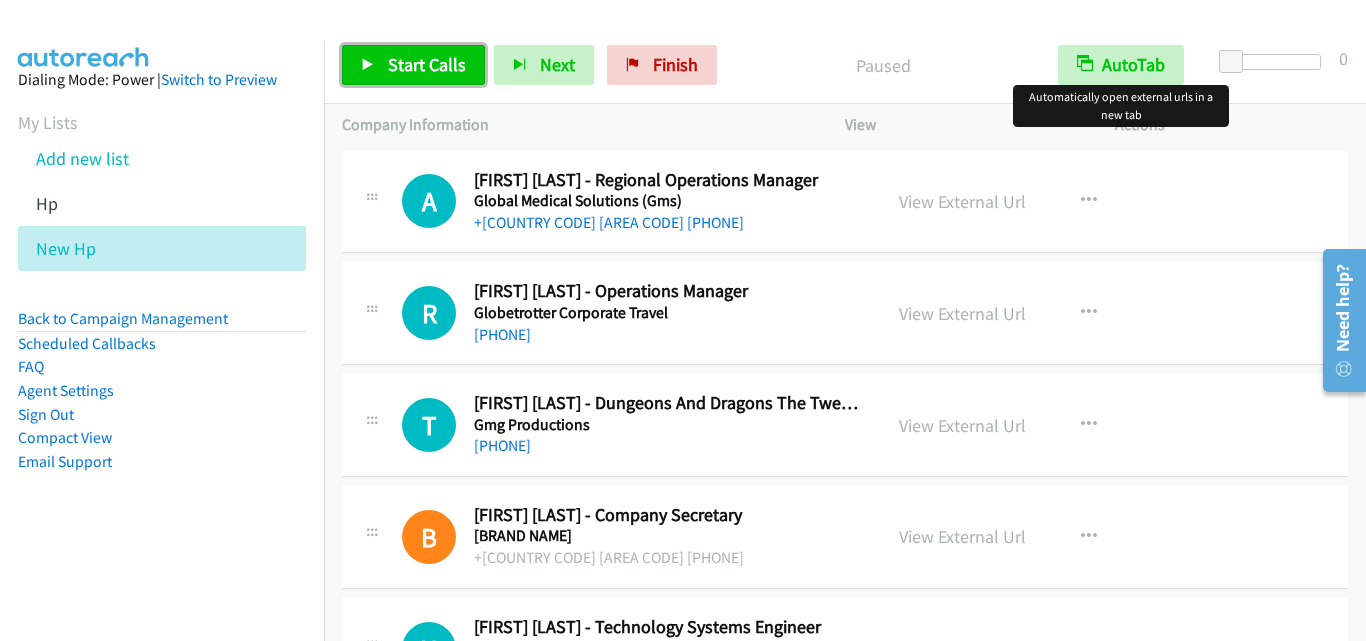 click on "Start Calls" at bounding box center [427, 64] 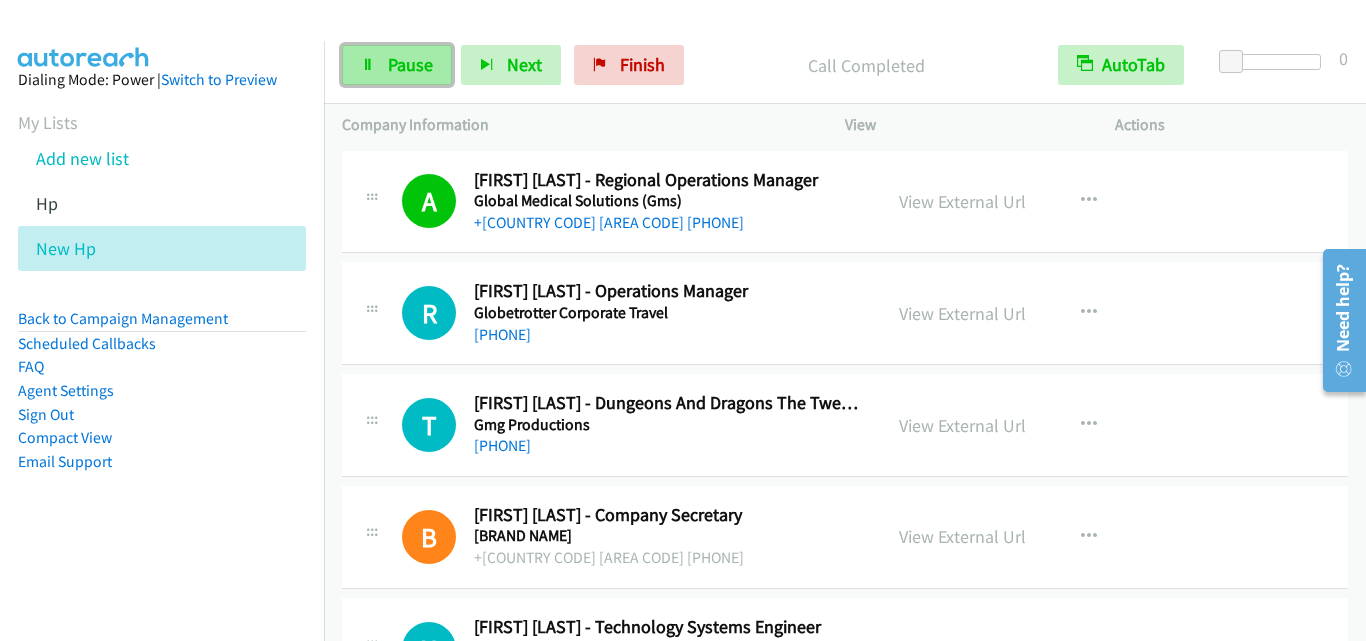 click on "Pause" at bounding box center (410, 64) 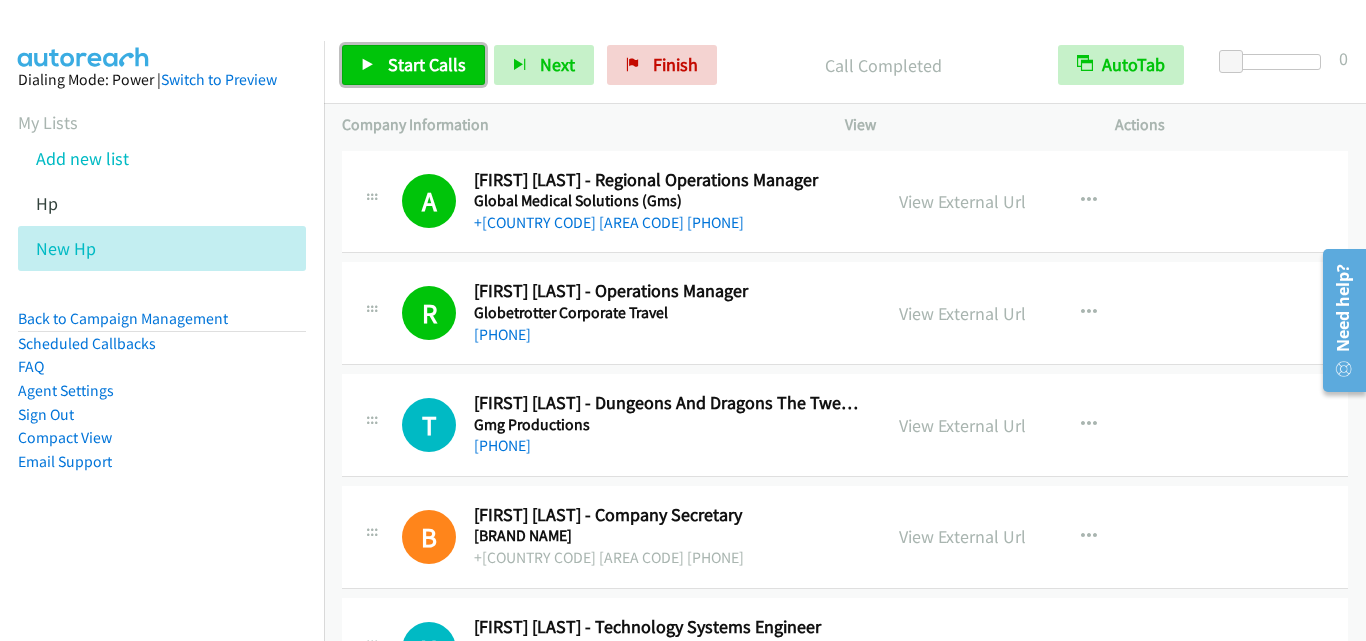 click on "Start Calls" at bounding box center (413, 65) 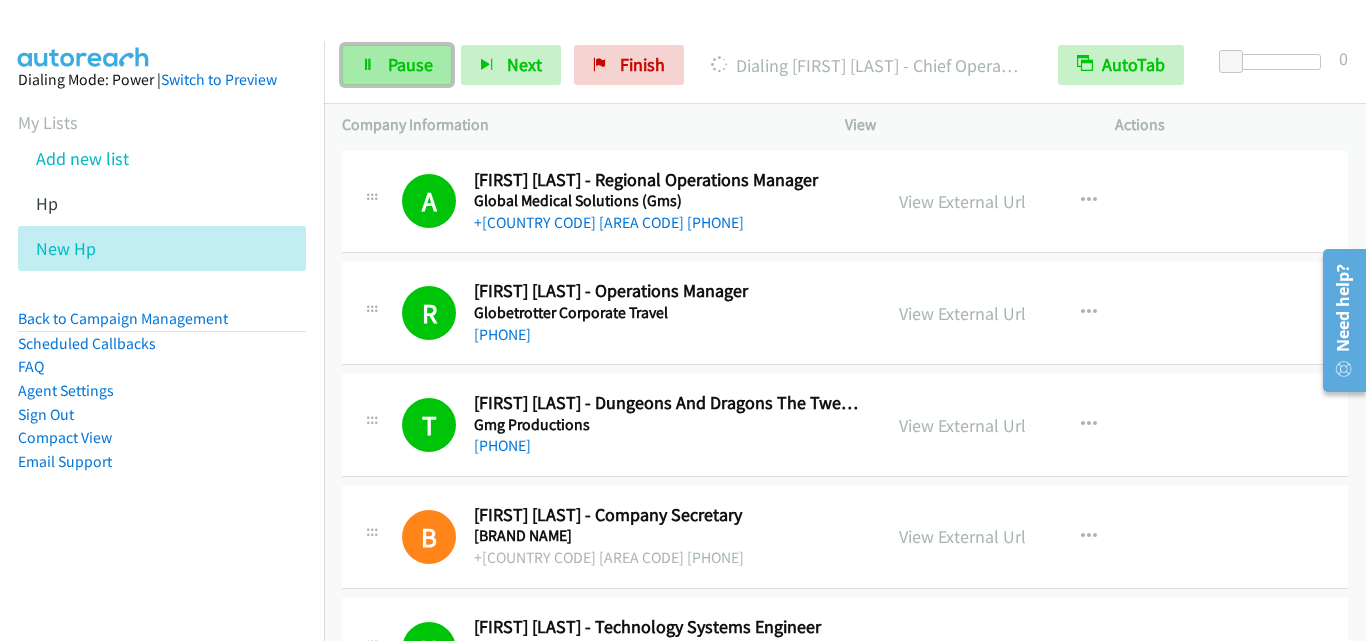 click on "Pause" at bounding box center [410, 64] 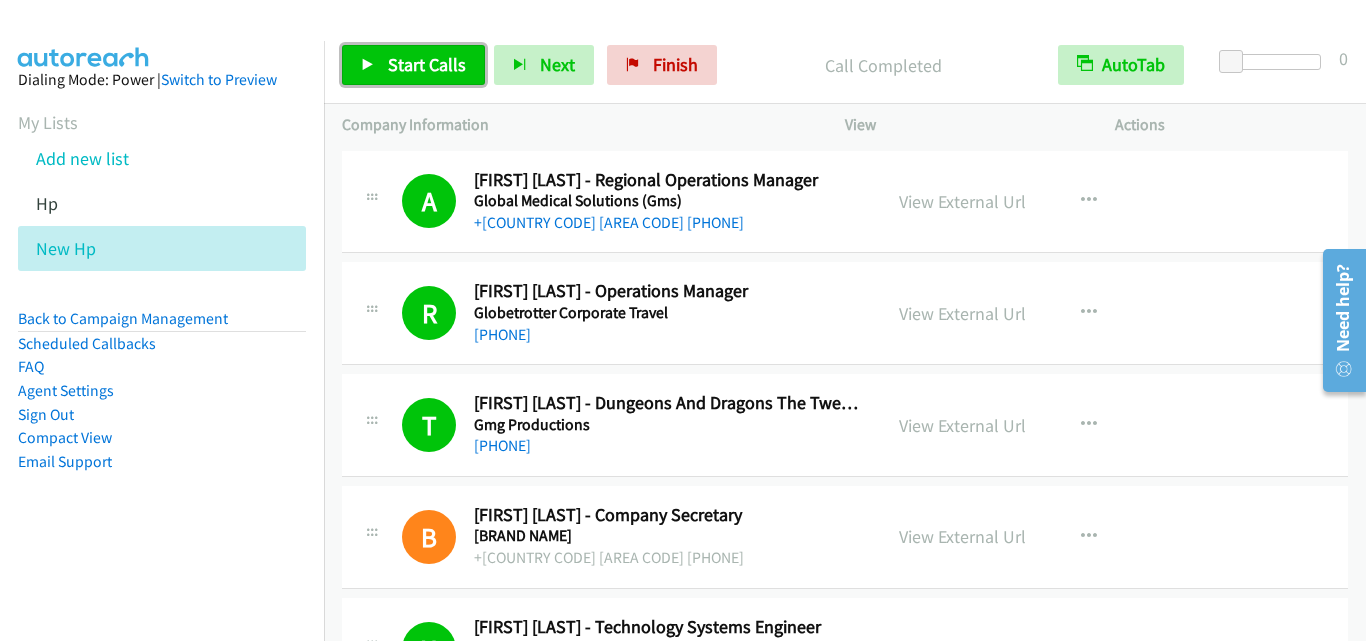 click on "Start Calls" at bounding box center [413, 65] 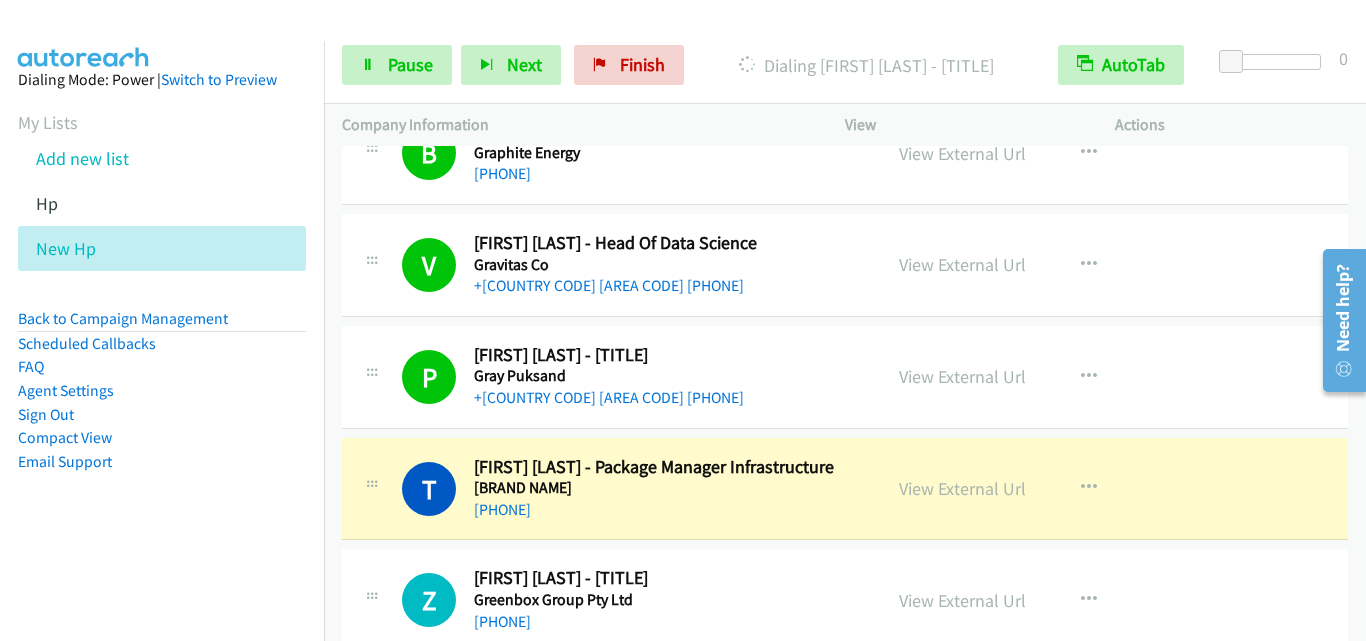 scroll, scrollTop: 2800, scrollLeft: 0, axis: vertical 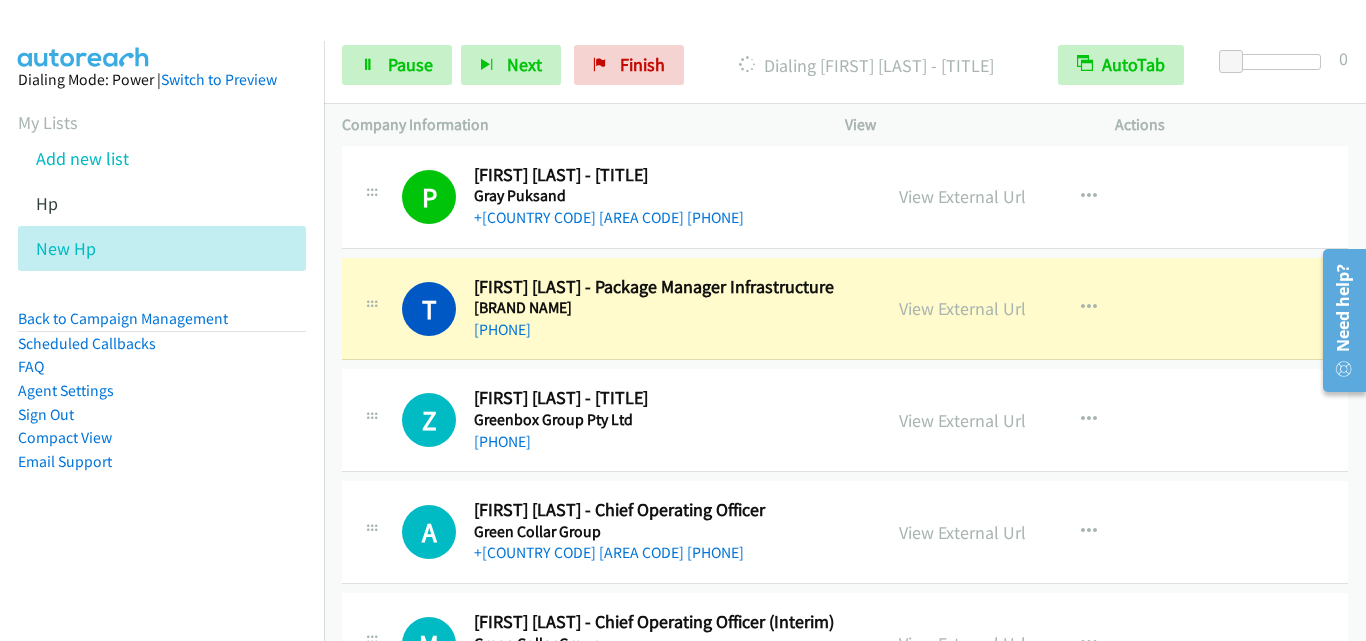 click on "P
Callback Scheduled
Praic Walsh - Digital + Design Technology Manager | Associate
Gray Puksand
Australia/Sydney
+61 2 9247 9422
View External Url
View External Url
Schedule/Manage Callback
Start Calls Here
Remove from list
Add to do not call list
Reset Call Status" at bounding box center [845, 197] 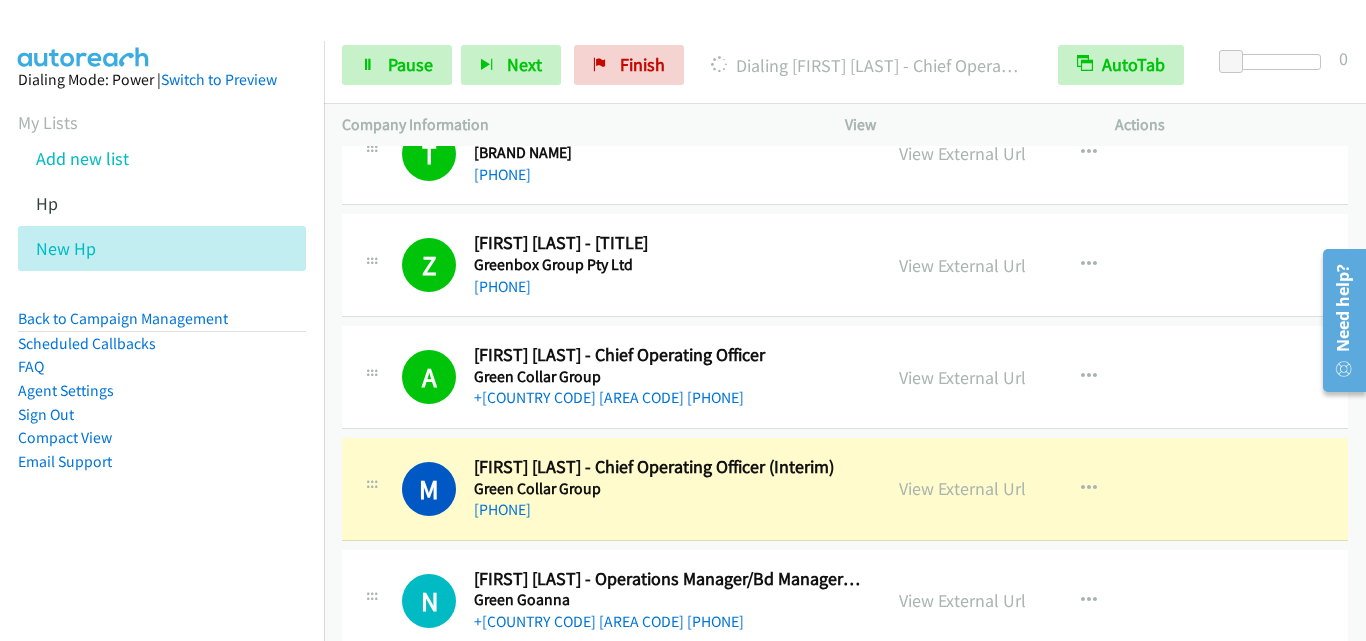 scroll, scrollTop: 3000, scrollLeft: 0, axis: vertical 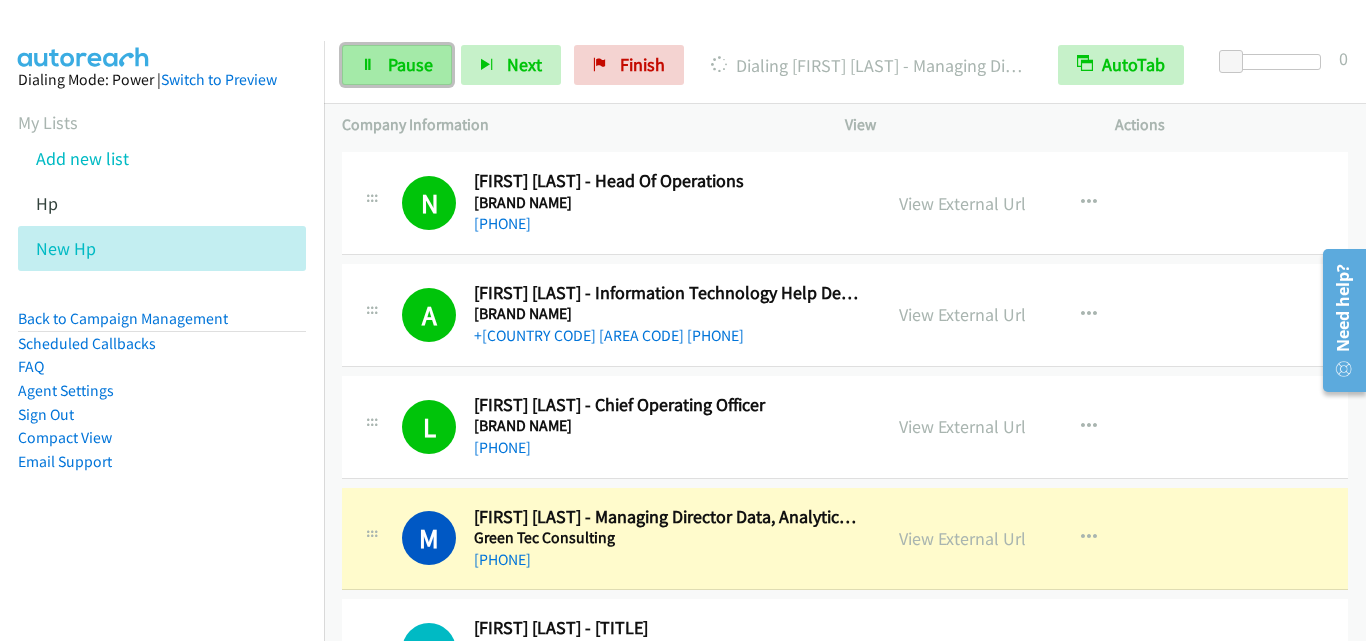 click on "Pause" at bounding box center [410, 64] 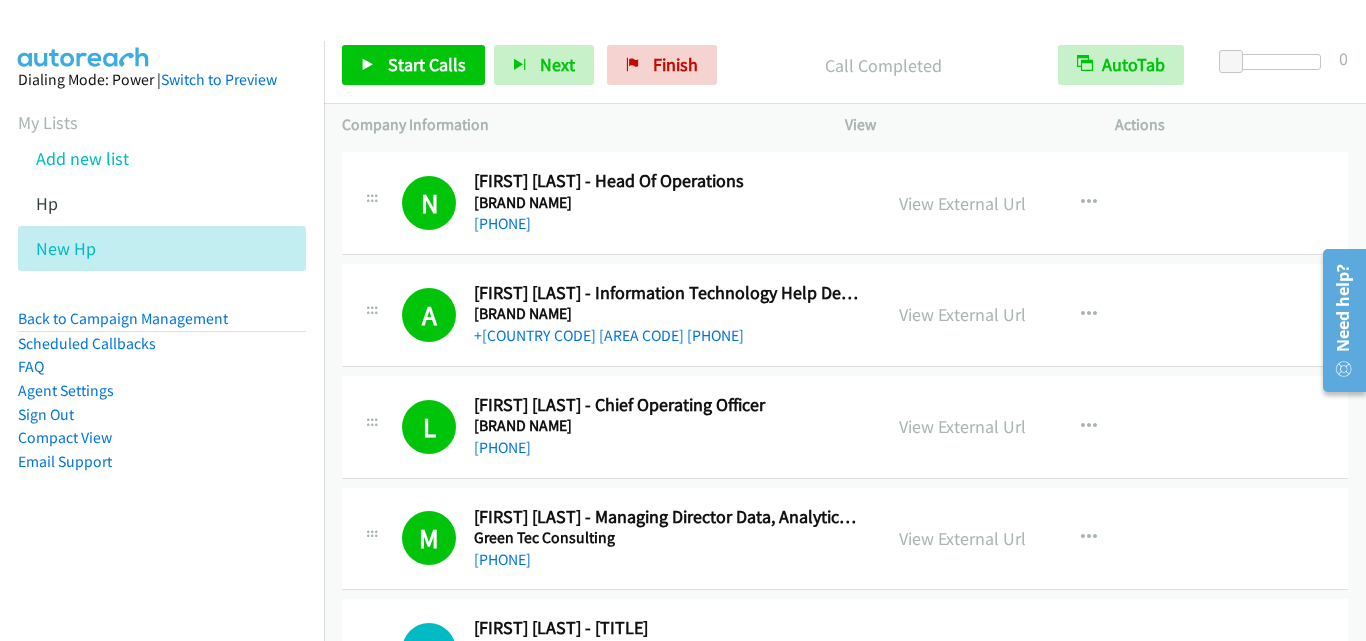 click at bounding box center (674, 38) 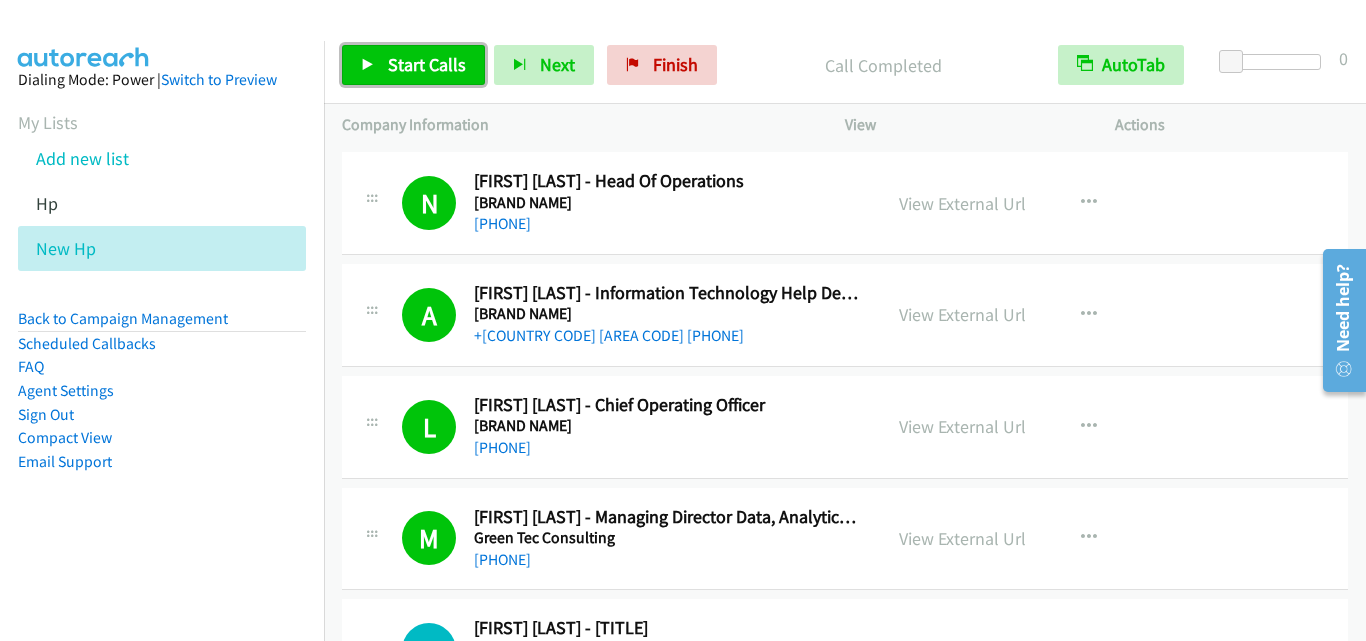 click on "Start Calls" at bounding box center [427, 64] 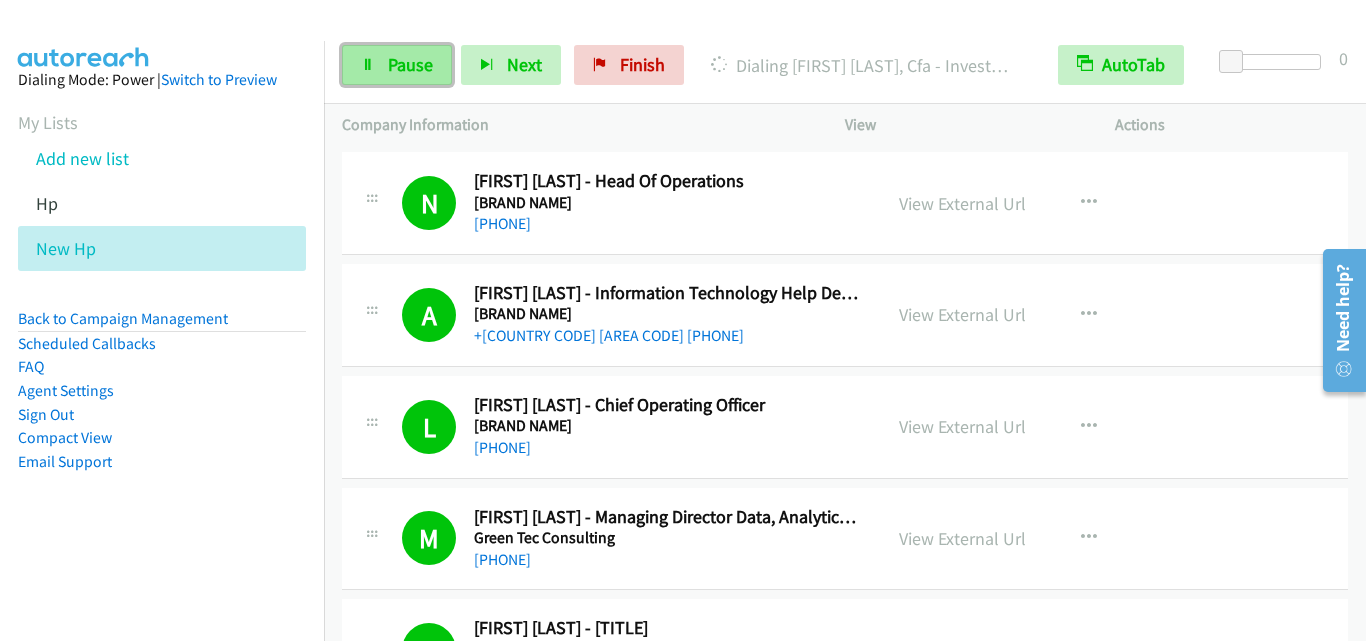 click on "Pause" at bounding box center [410, 64] 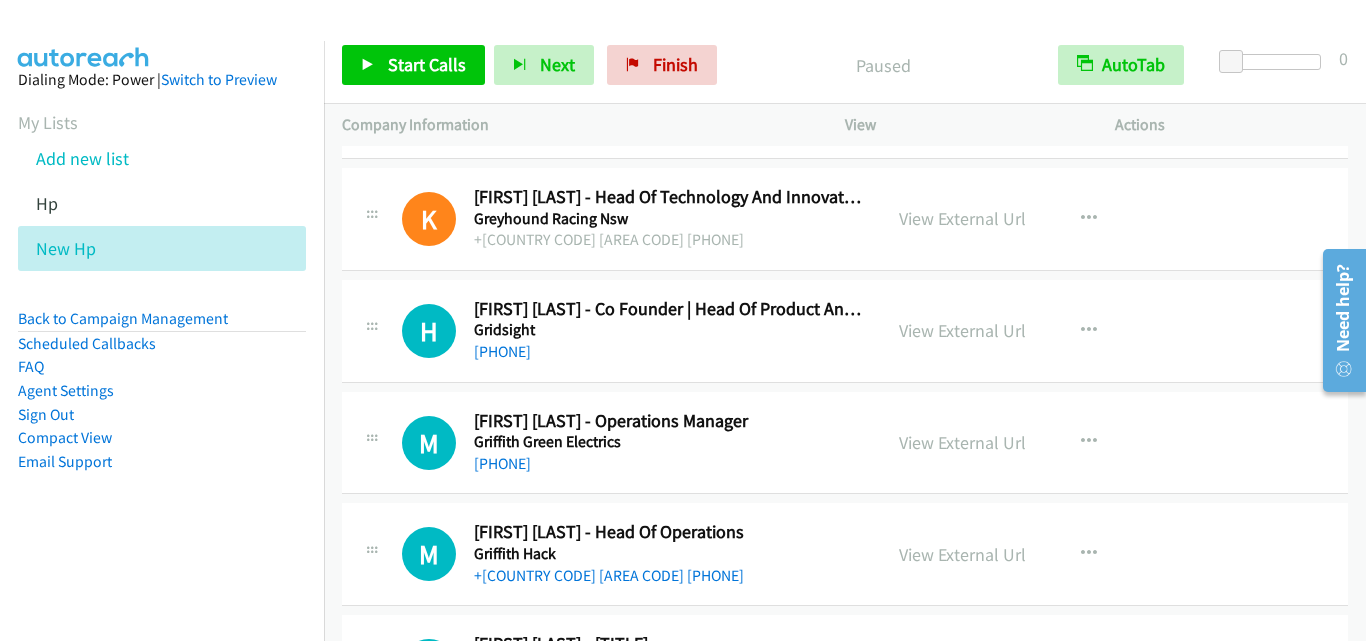 scroll, scrollTop: 4500, scrollLeft: 0, axis: vertical 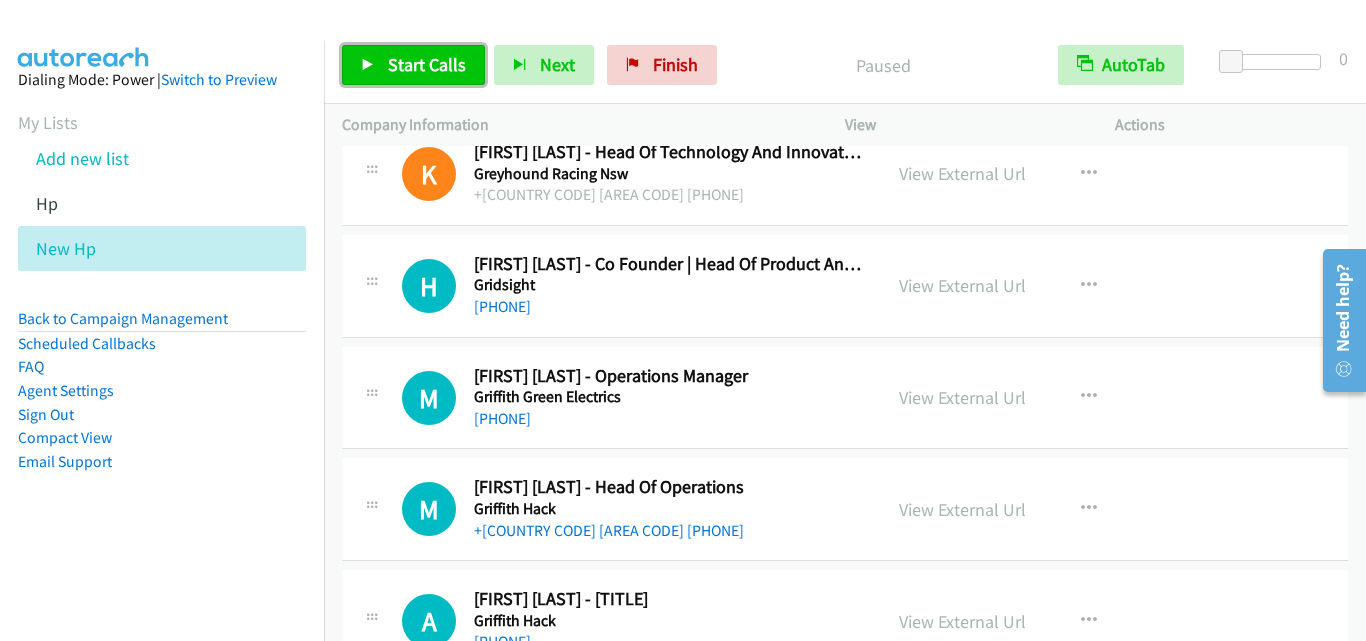 click on "Start Calls" at bounding box center [413, 65] 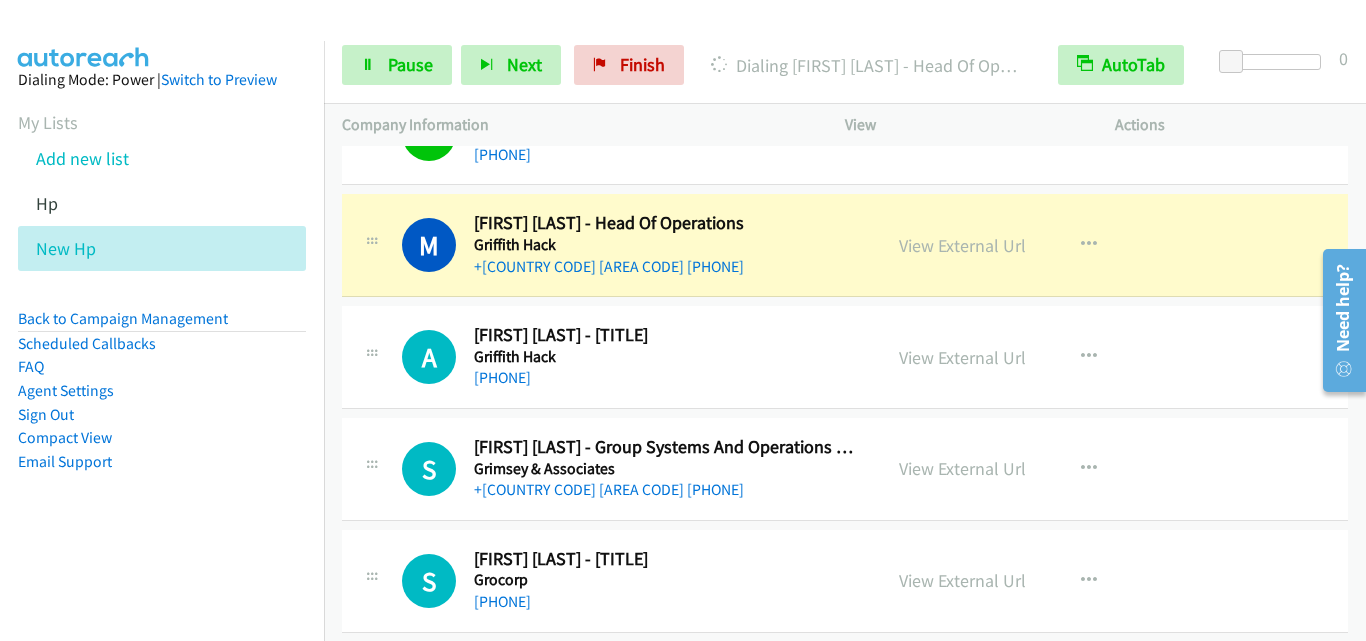 scroll, scrollTop: 4800, scrollLeft: 0, axis: vertical 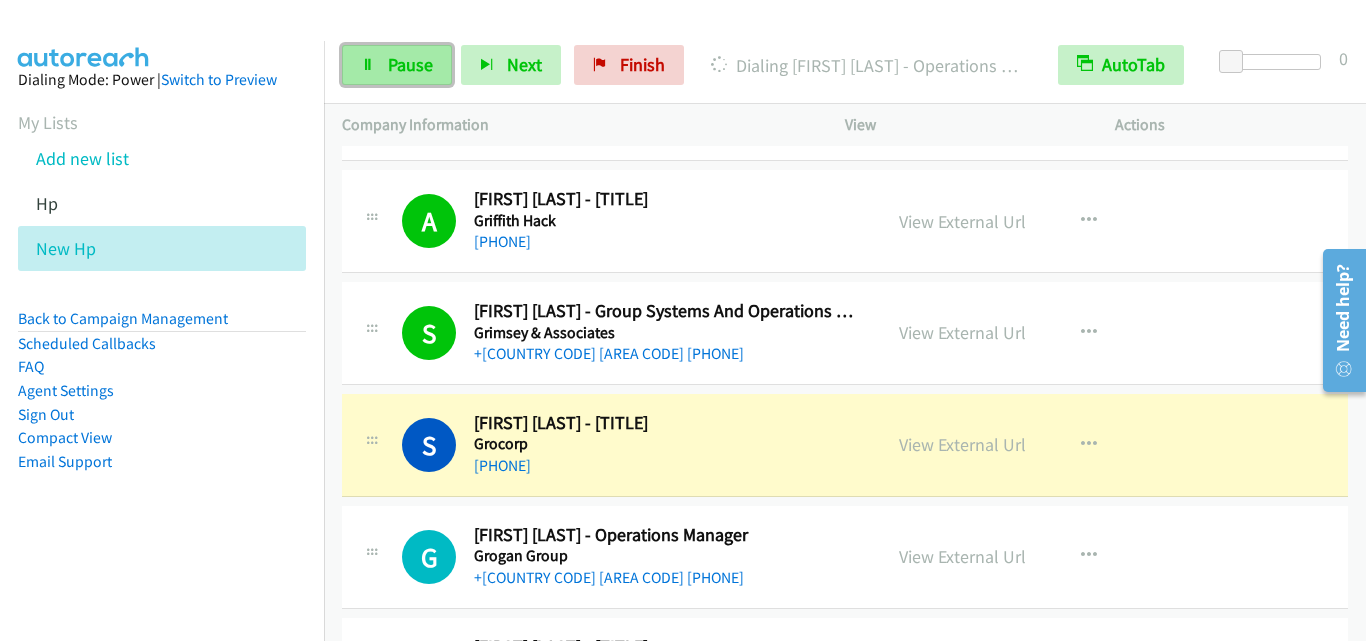 click on "Pause" at bounding box center (410, 64) 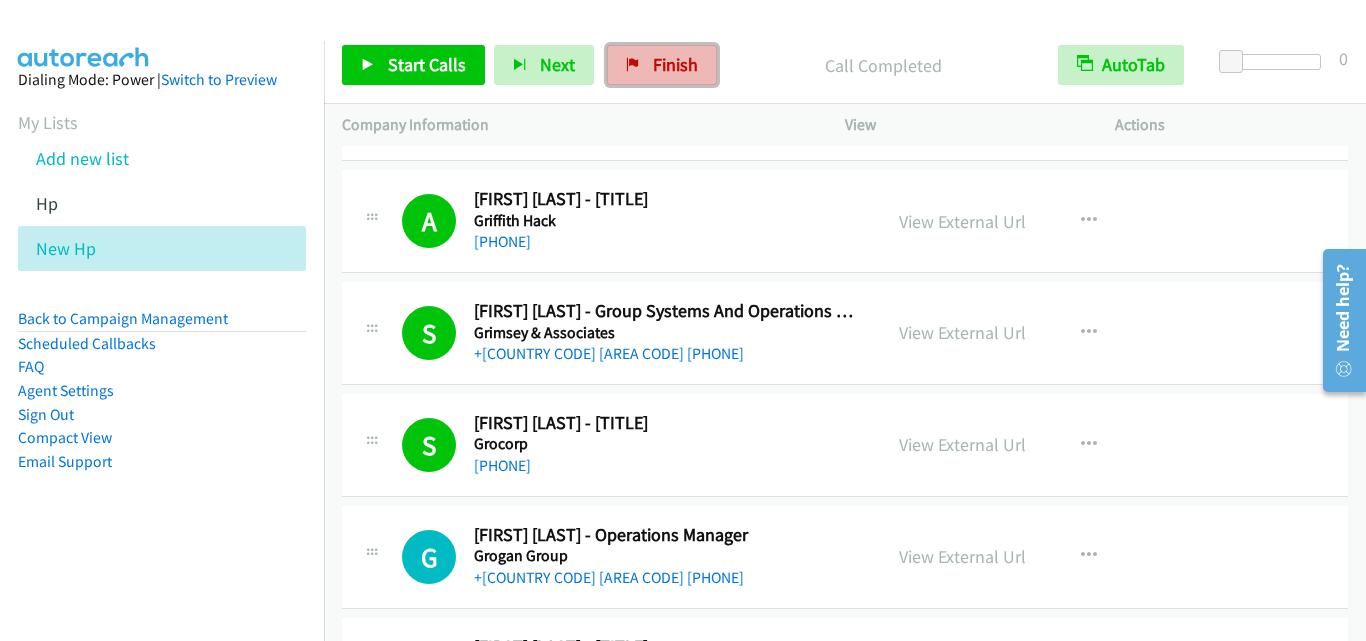 click on "Finish" at bounding box center [662, 65] 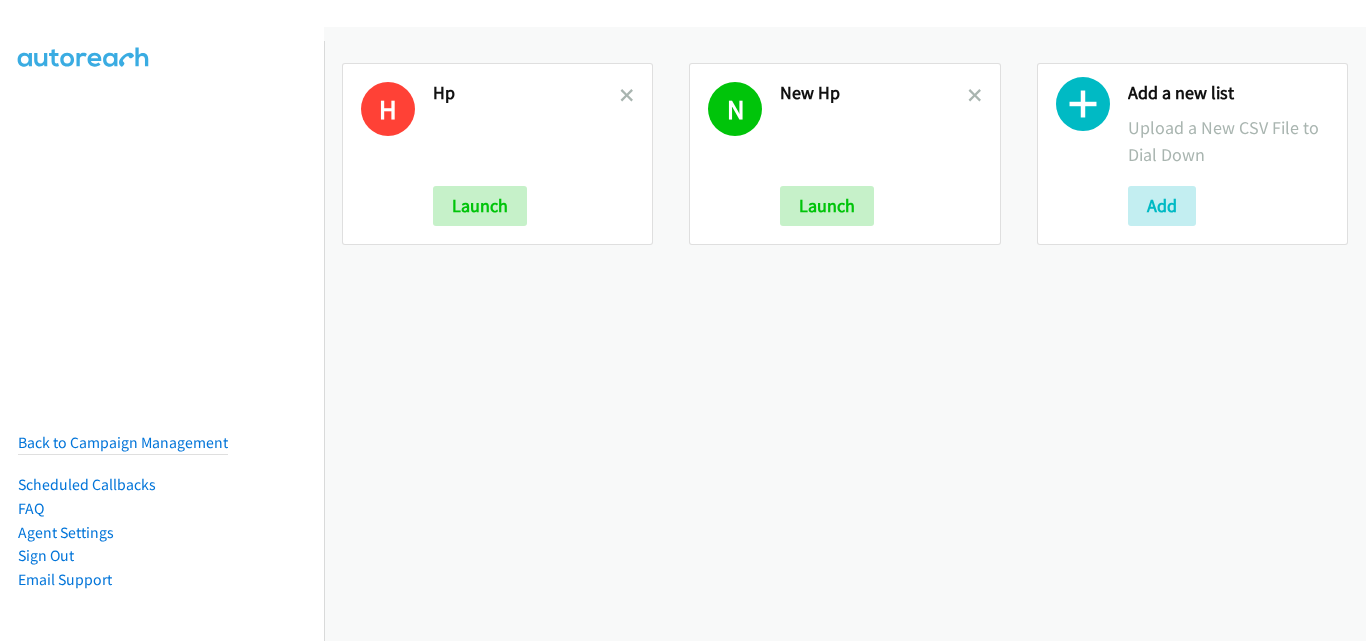 scroll, scrollTop: 0, scrollLeft: 0, axis: both 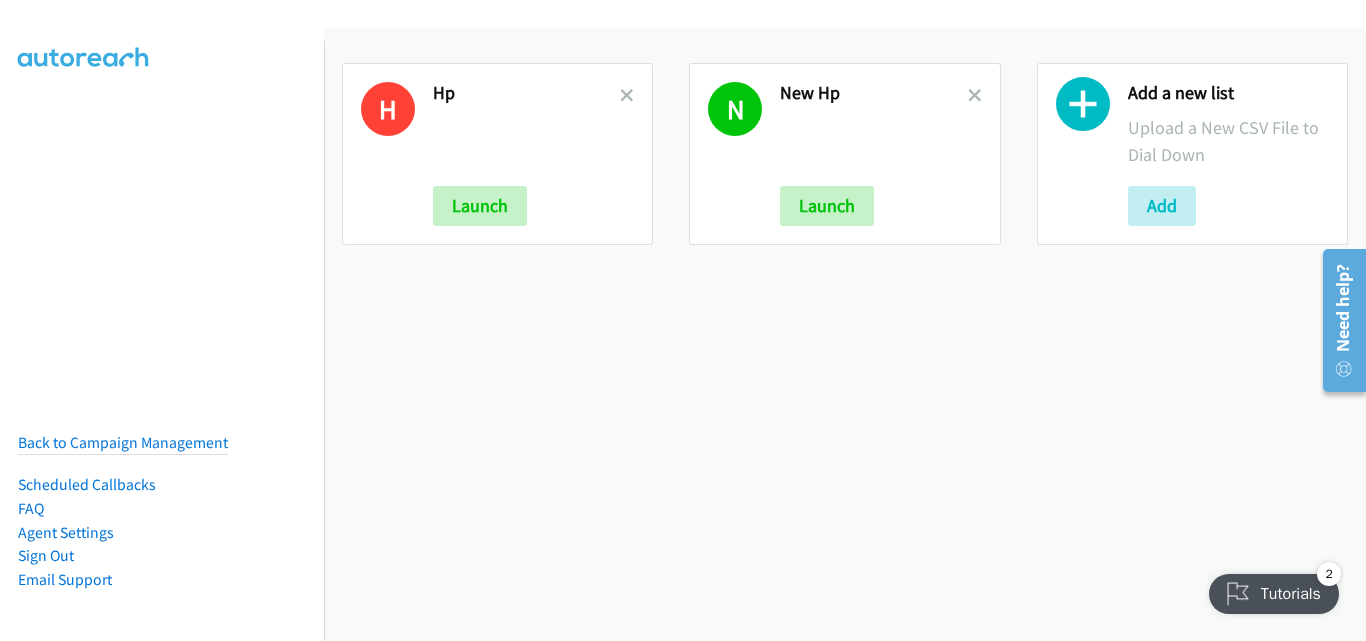 click at bounding box center [627, 95] 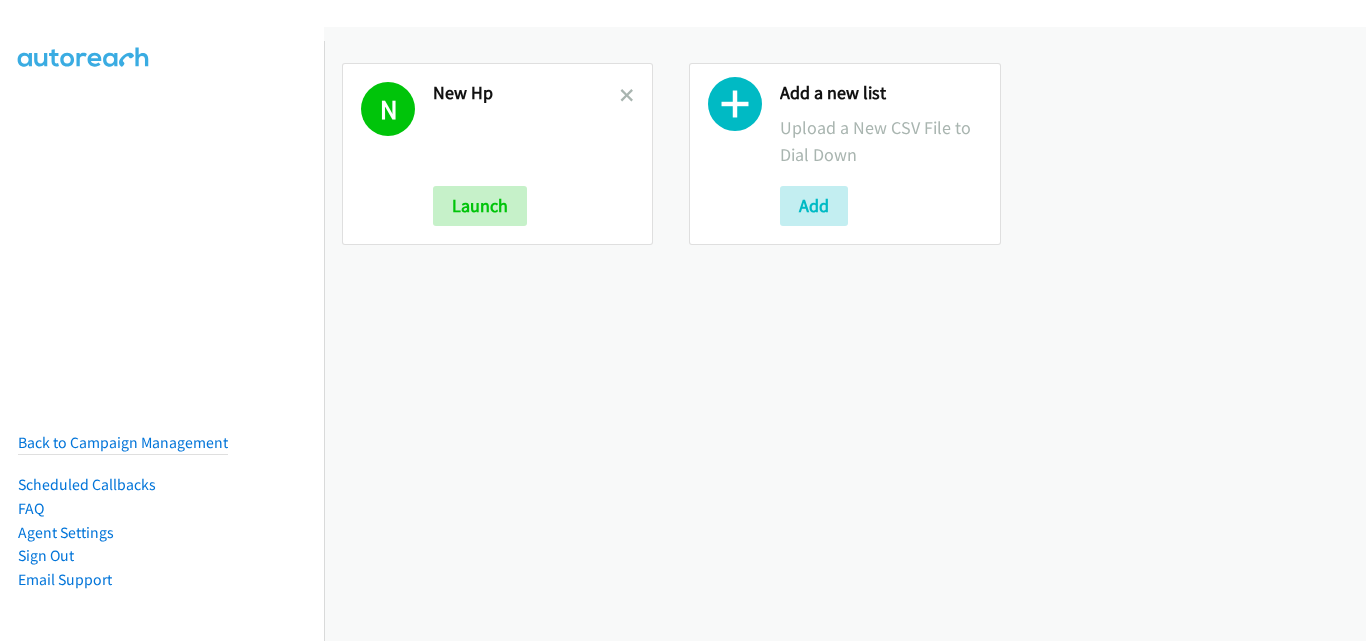 scroll, scrollTop: 0, scrollLeft: 0, axis: both 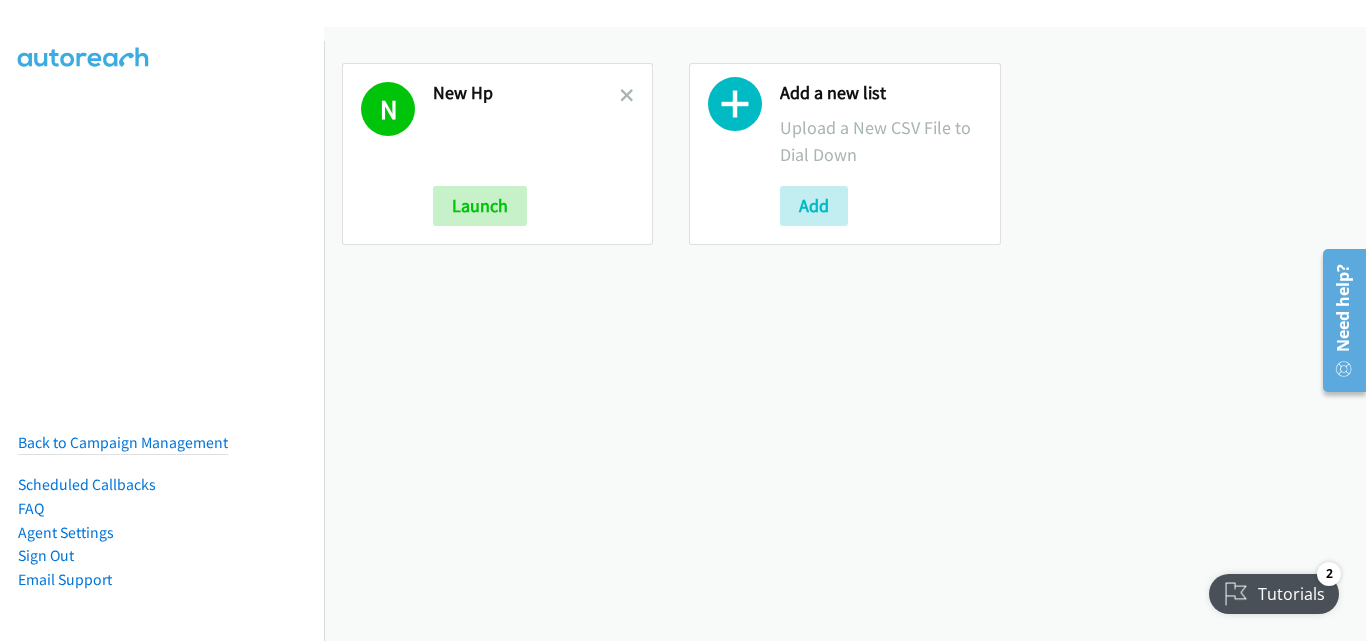 click at bounding box center (627, 95) 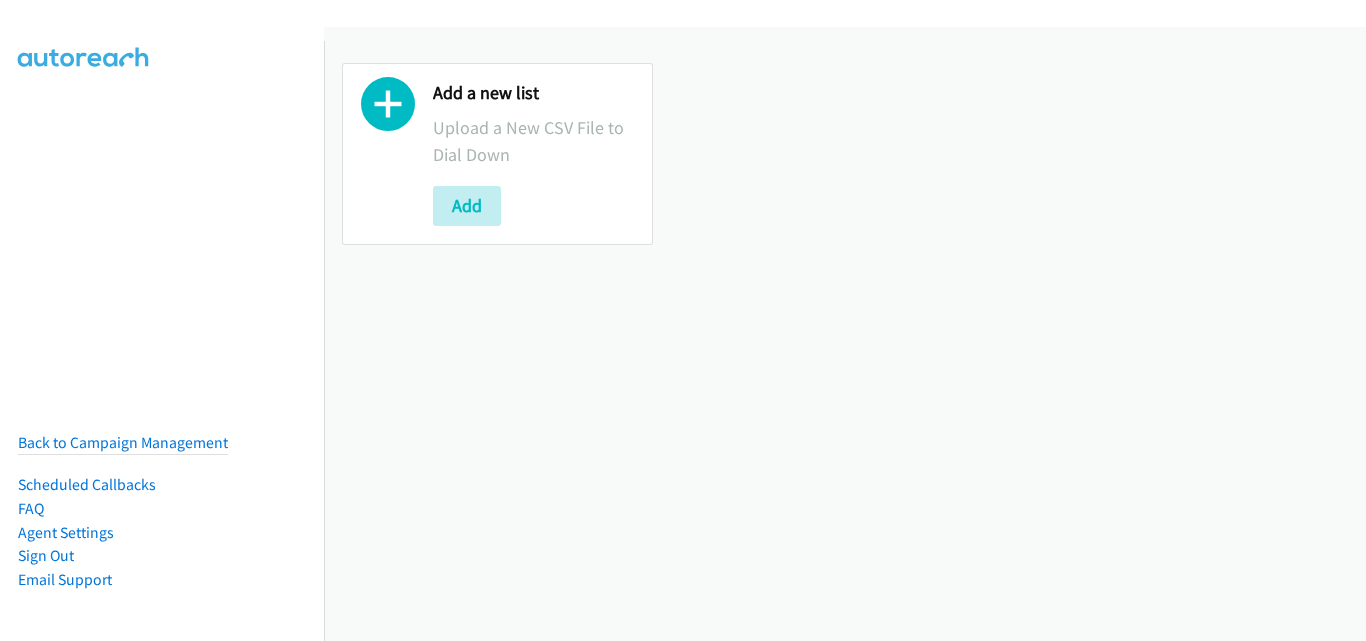 scroll, scrollTop: 0, scrollLeft: 0, axis: both 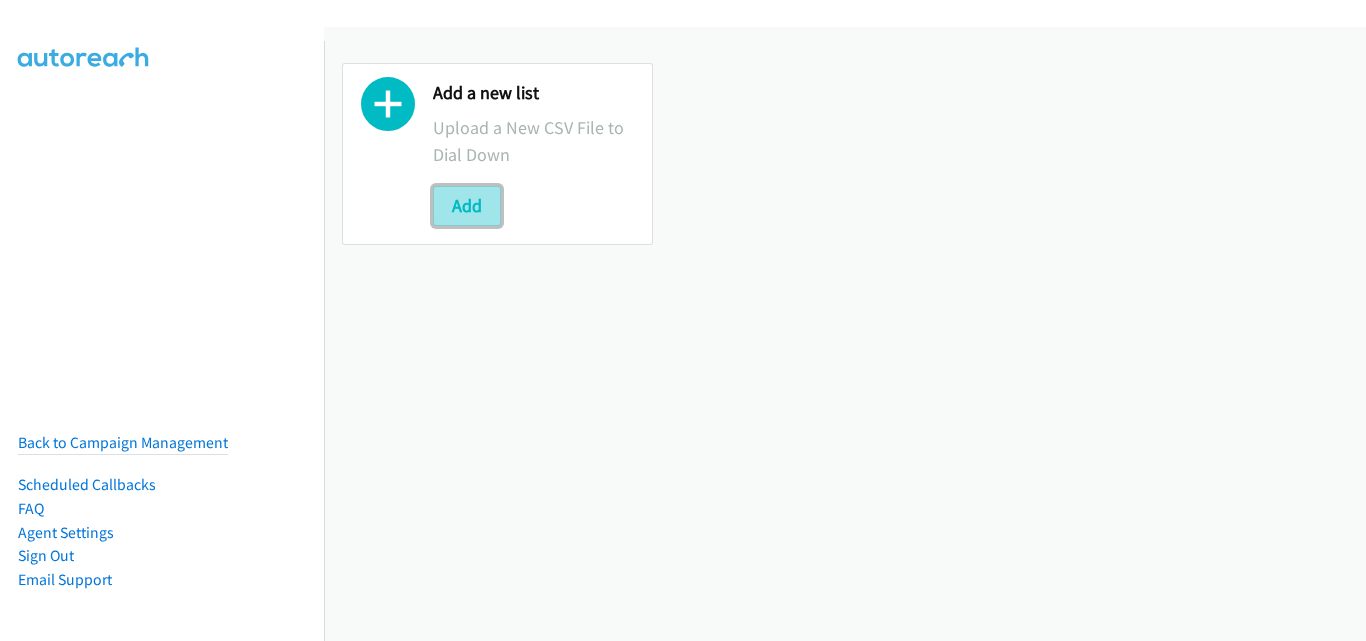 click on "Add" at bounding box center (467, 206) 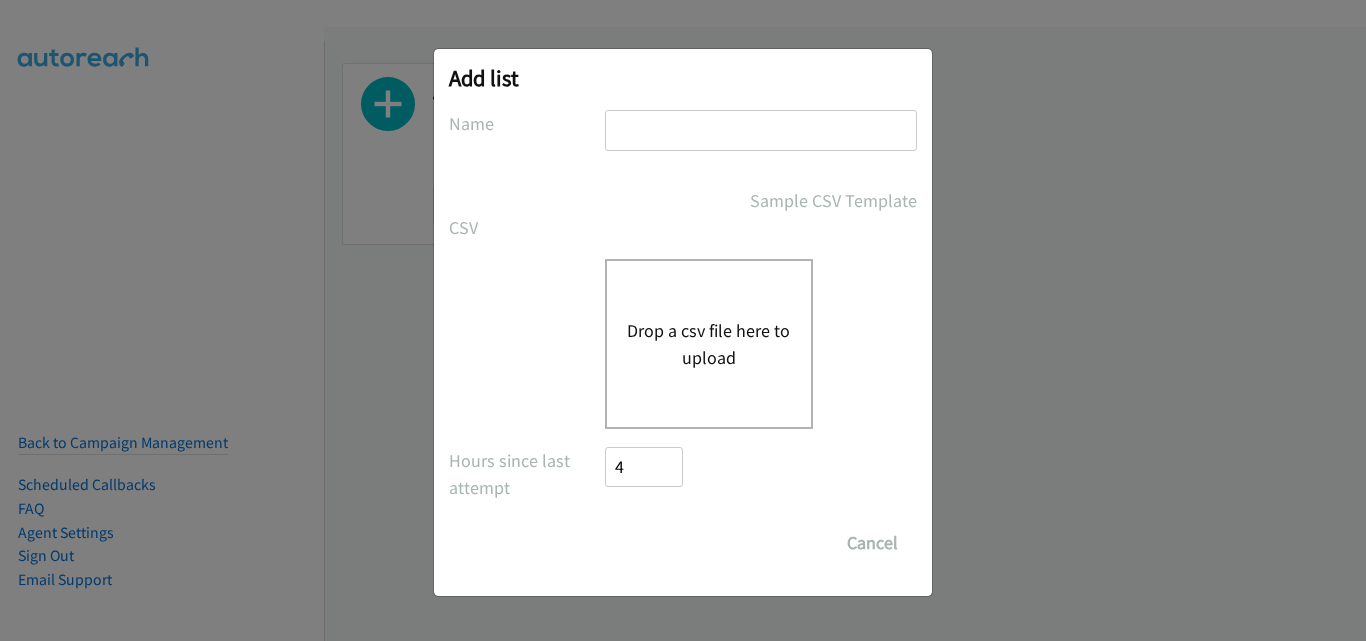 click on "Drop a csv file here to upload" at bounding box center (709, 344) 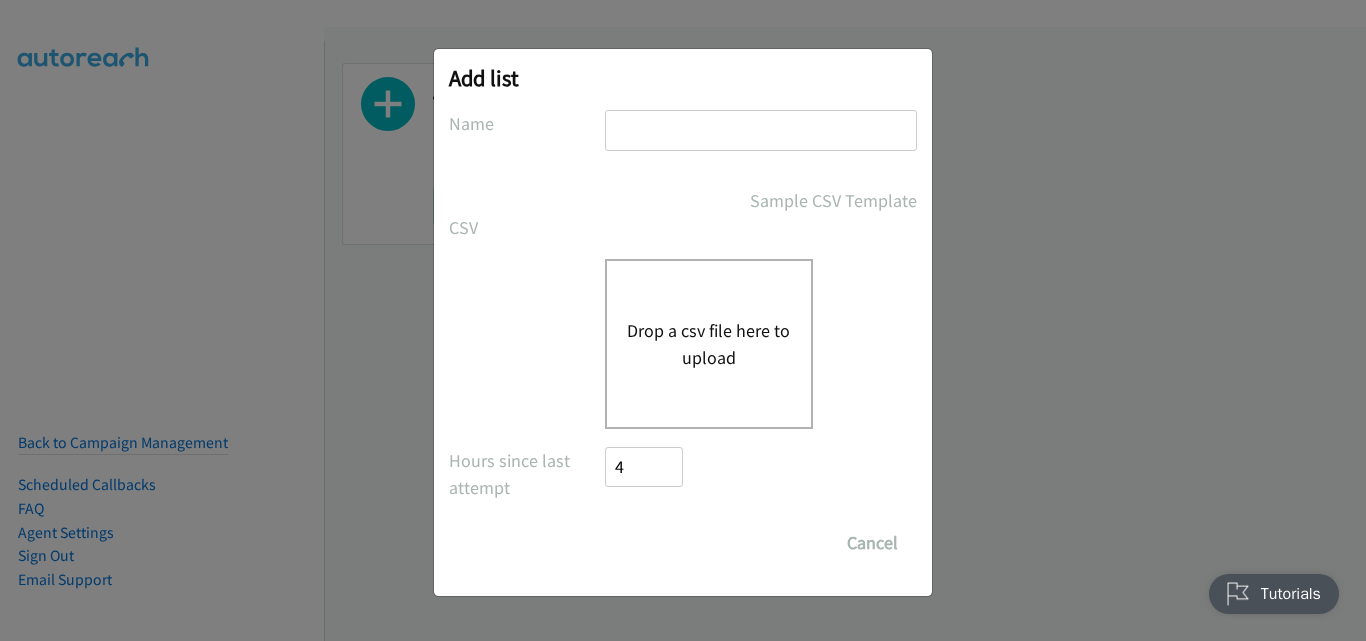 scroll, scrollTop: 0, scrollLeft: 0, axis: both 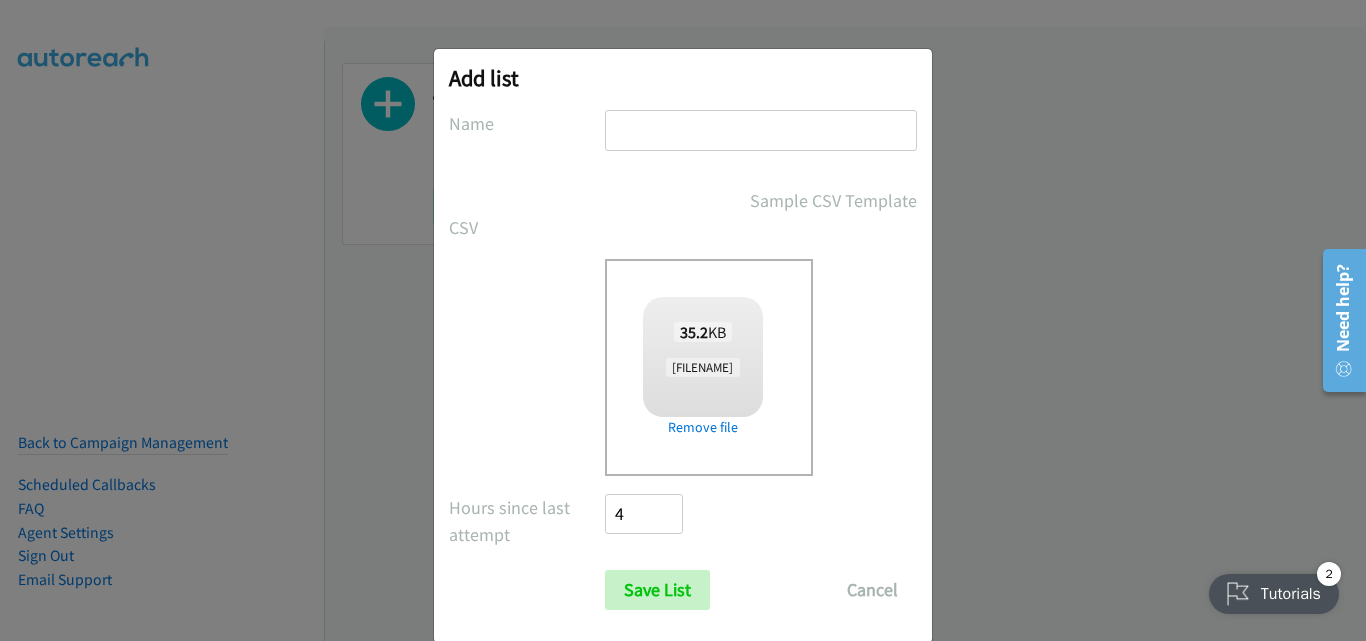 click at bounding box center (761, 130) 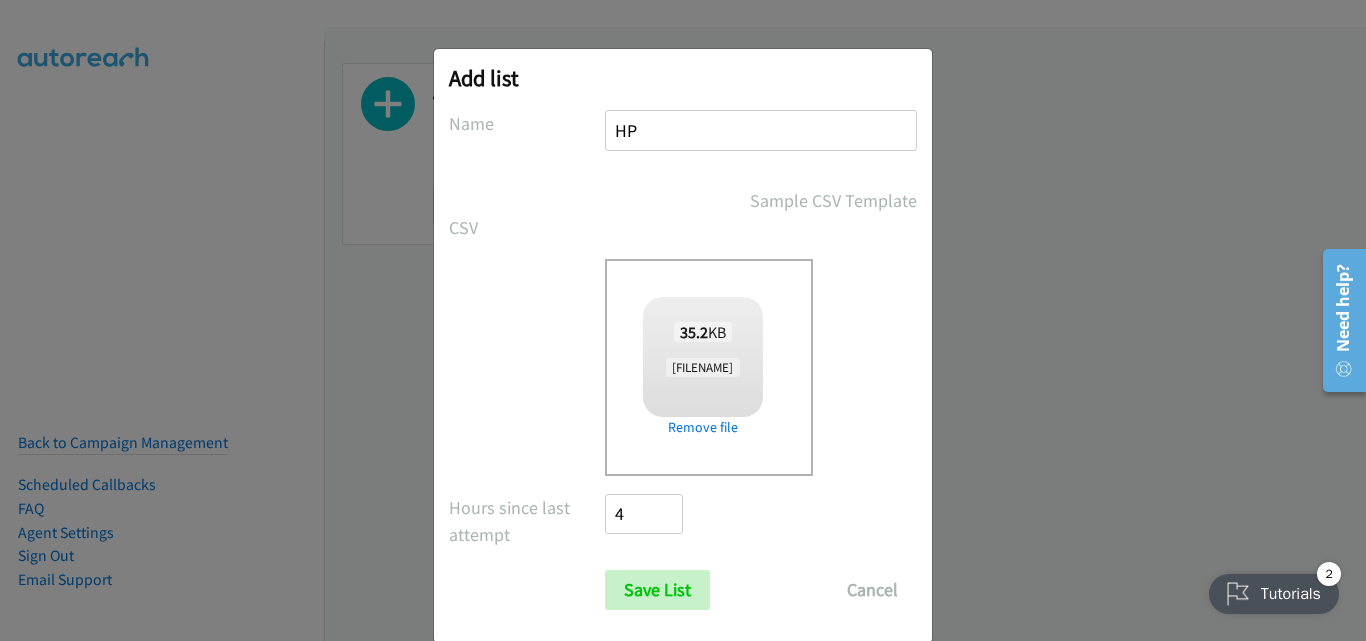 type on "HP" 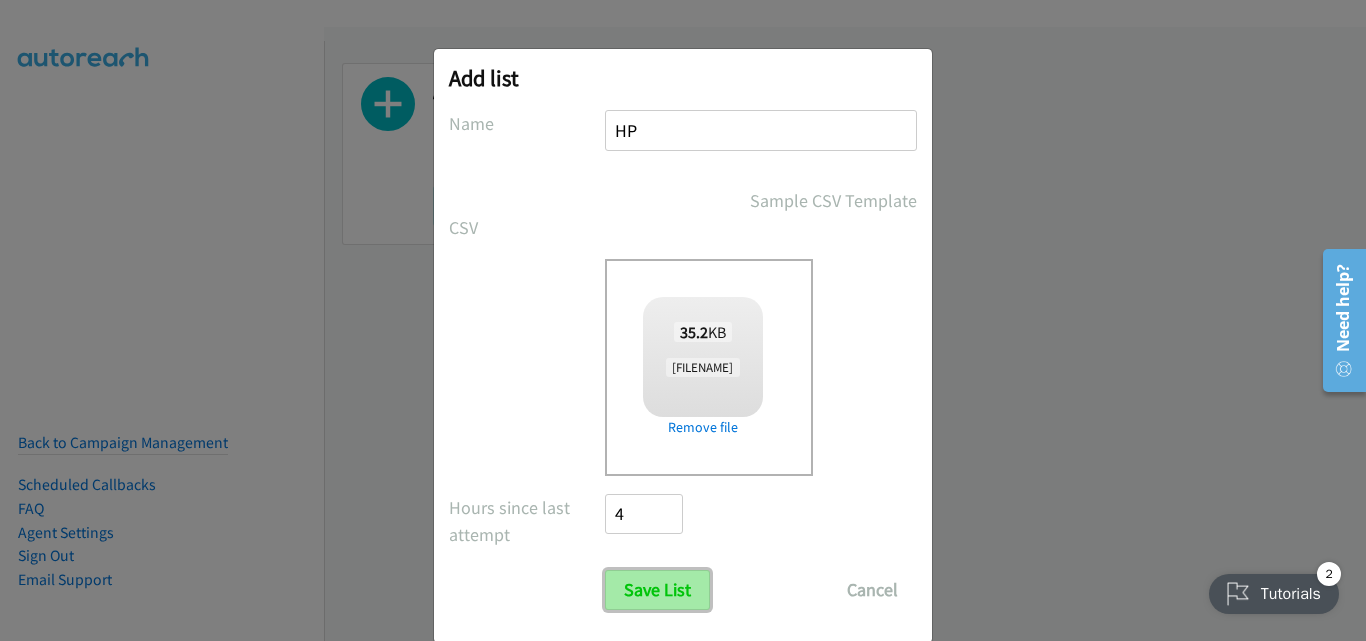 click on "Save List" at bounding box center [657, 590] 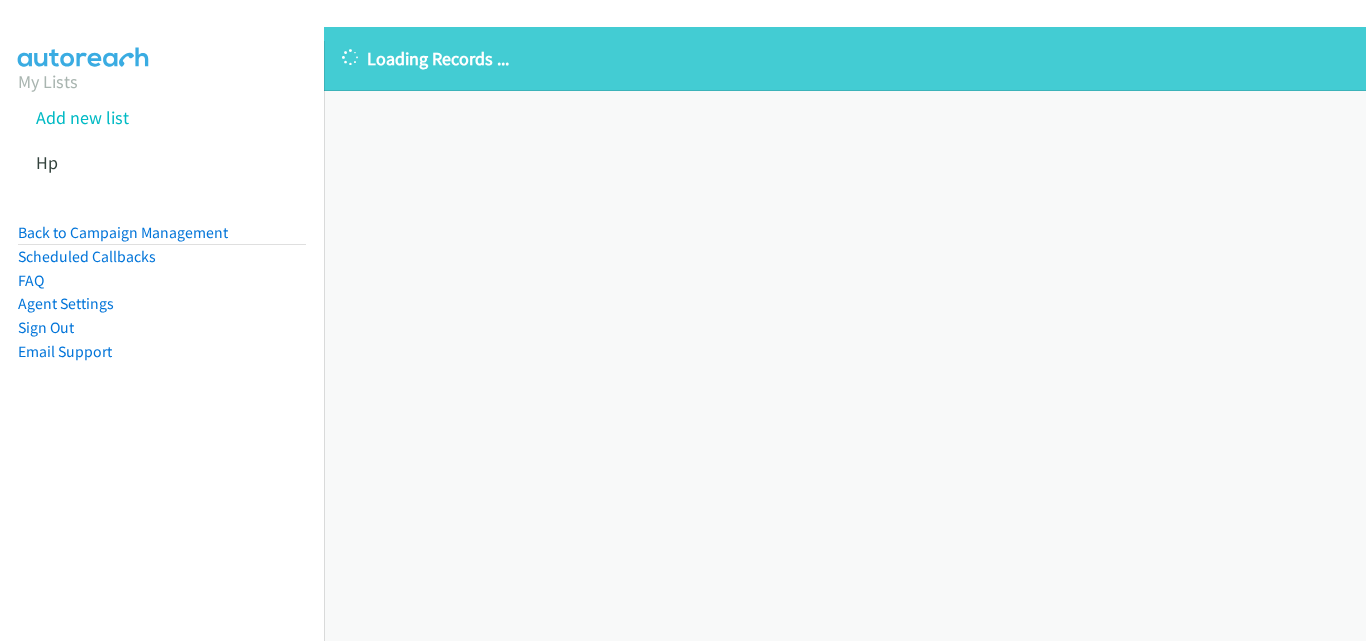 scroll, scrollTop: 0, scrollLeft: 0, axis: both 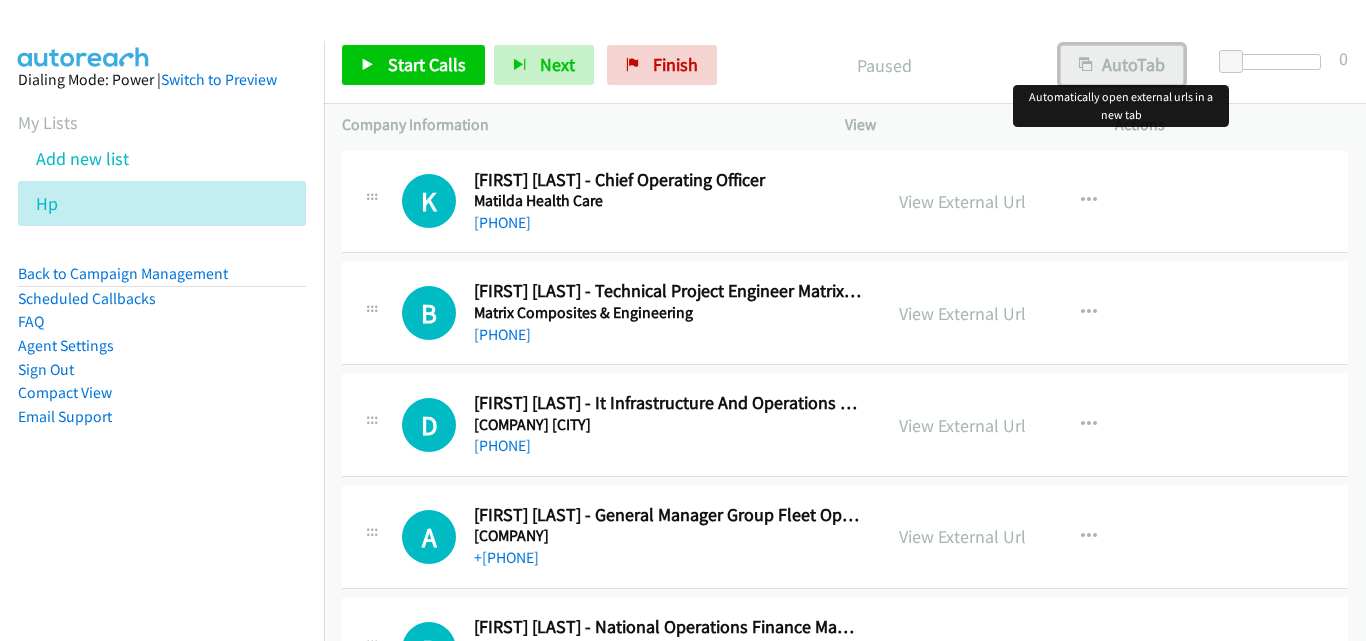 click on "AutoTab" at bounding box center (1122, 65) 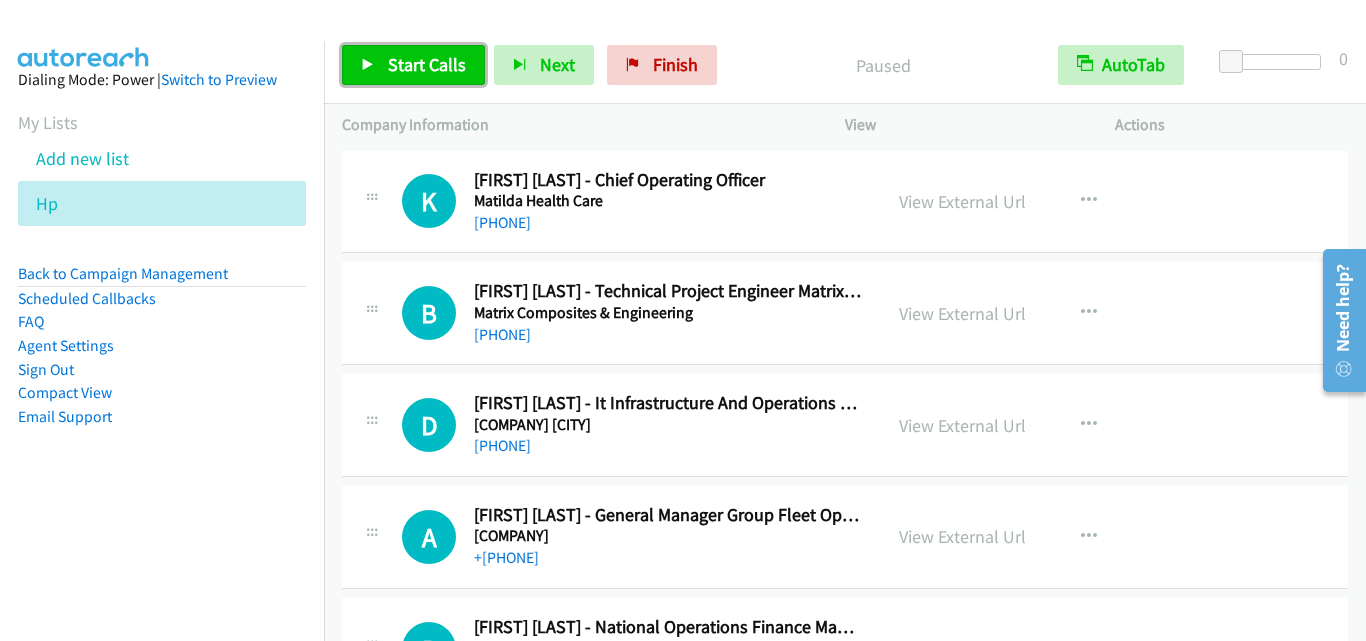 click on "Start Calls" at bounding box center [427, 64] 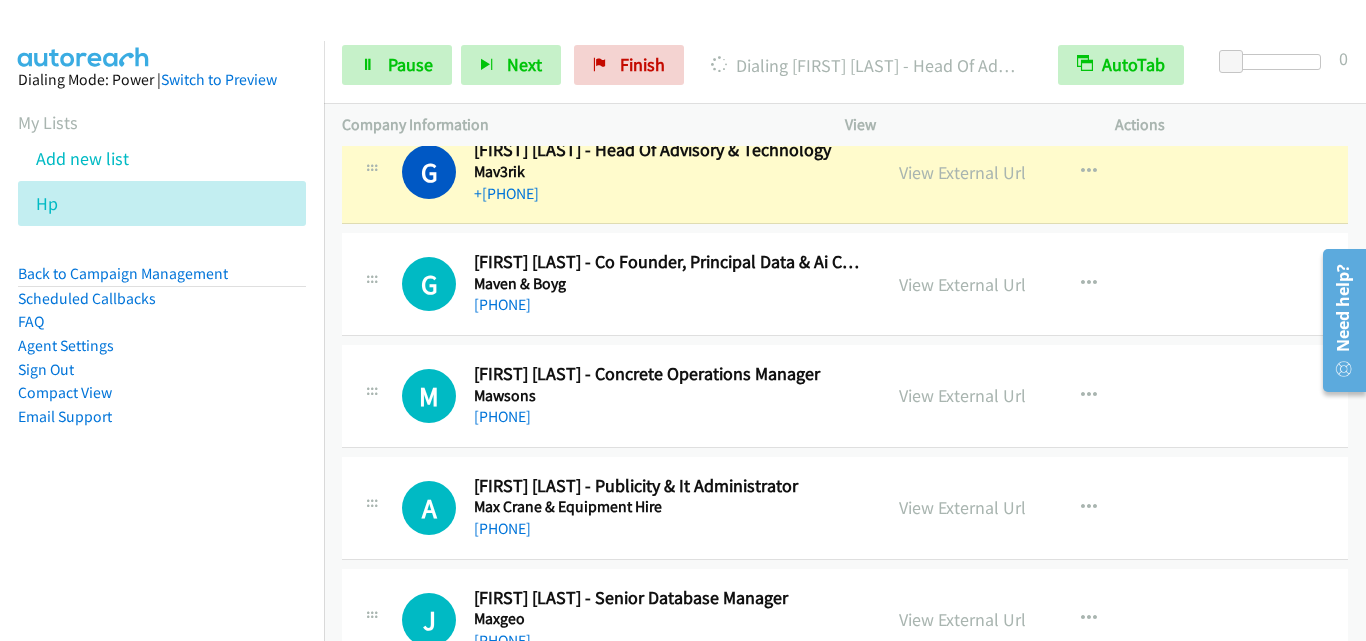 scroll, scrollTop: 600, scrollLeft: 0, axis: vertical 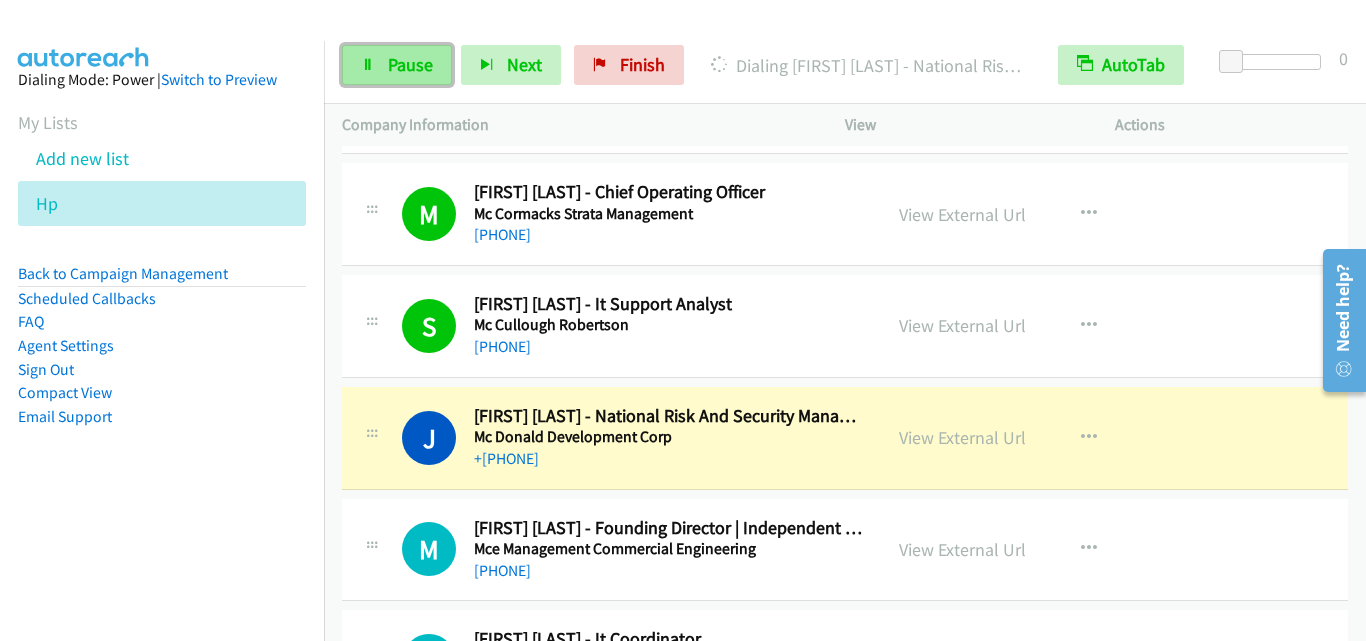 click on "Pause" at bounding box center [410, 64] 